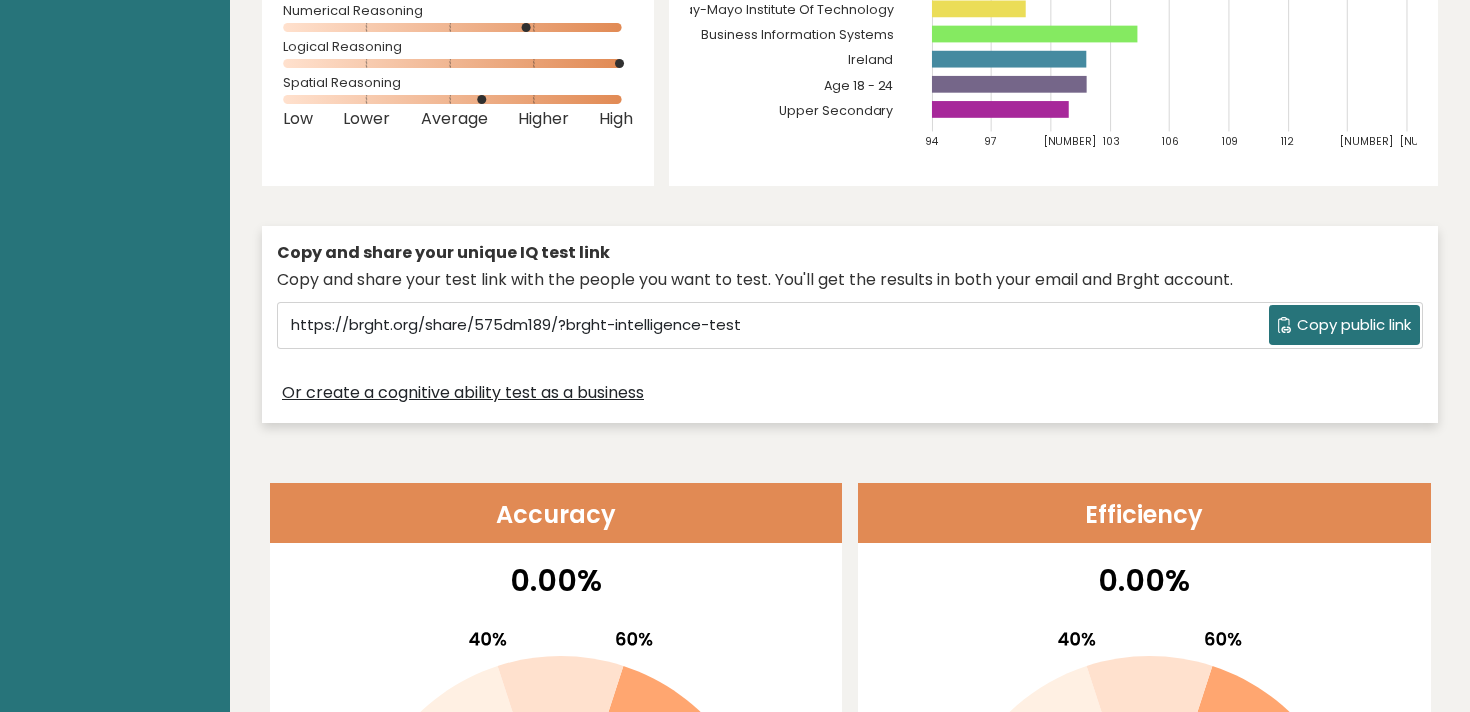 scroll, scrollTop: 0, scrollLeft: 0, axis: both 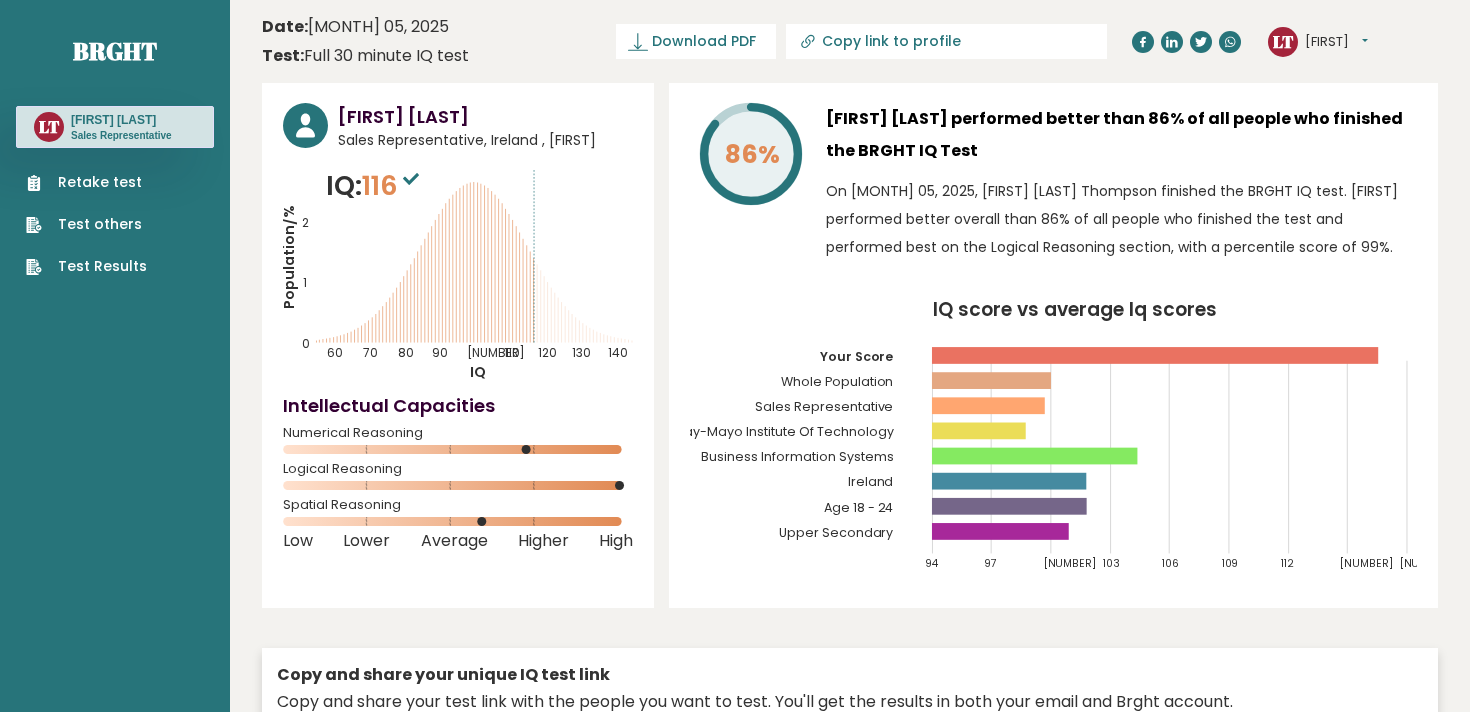 click on "Test others" at bounding box center (86, 224) 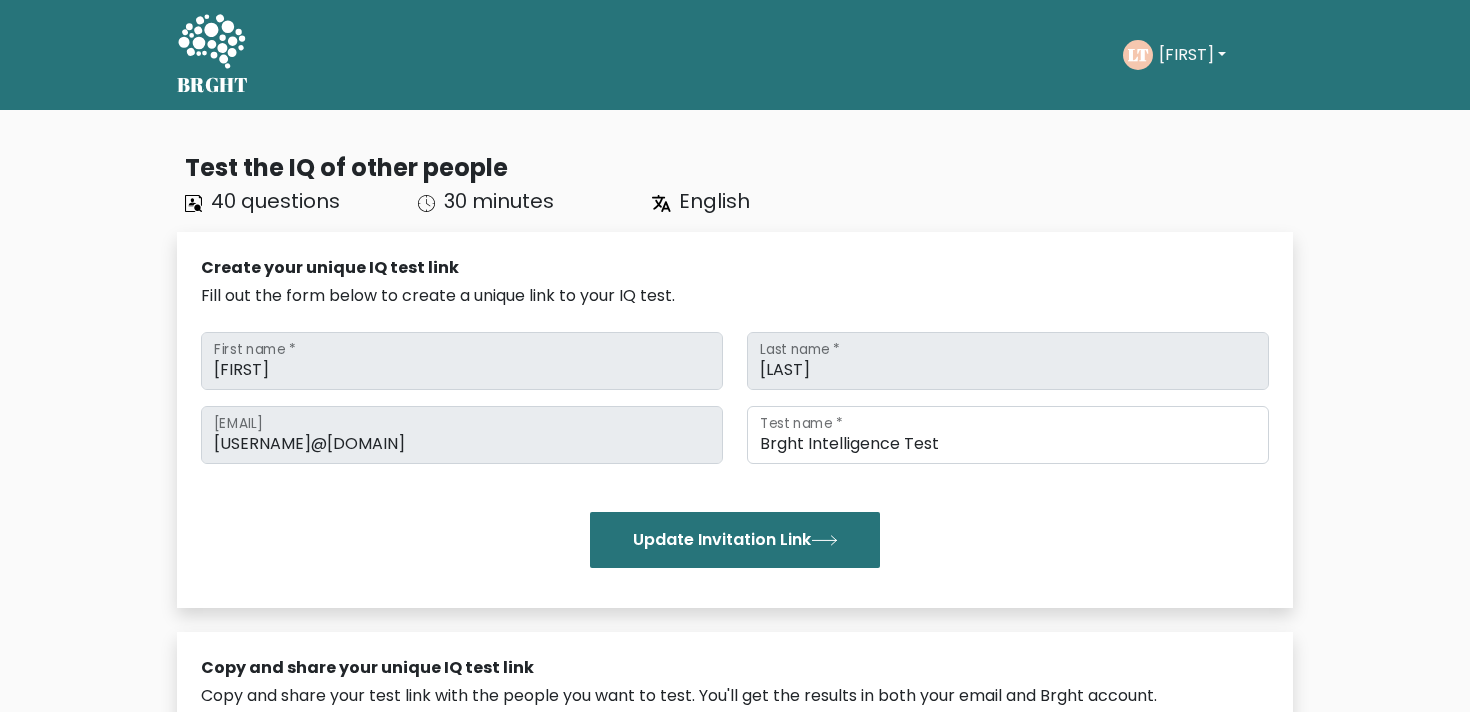scroll, scrollTop: 0, scrollLeft: 0, axis: both 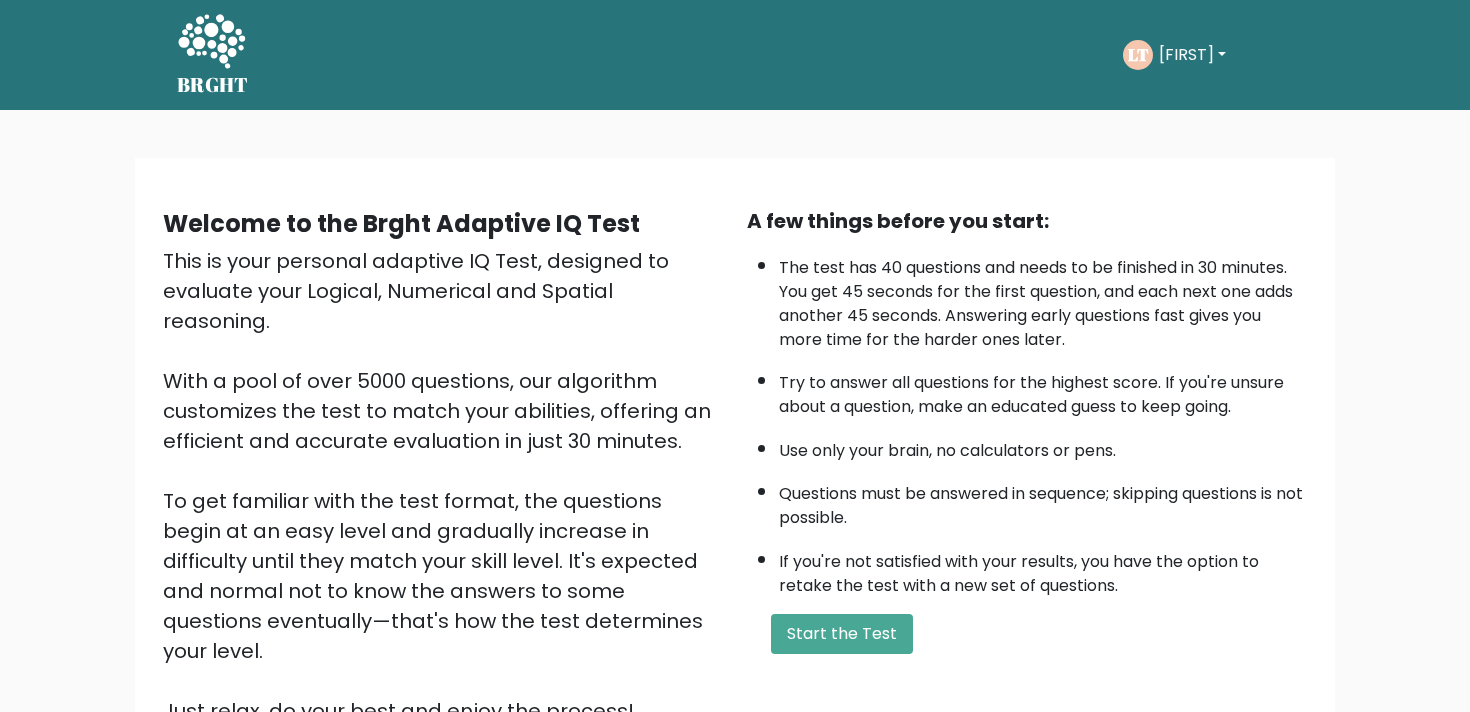 click on "[FIRST]" at bounding box center [1192, 55] 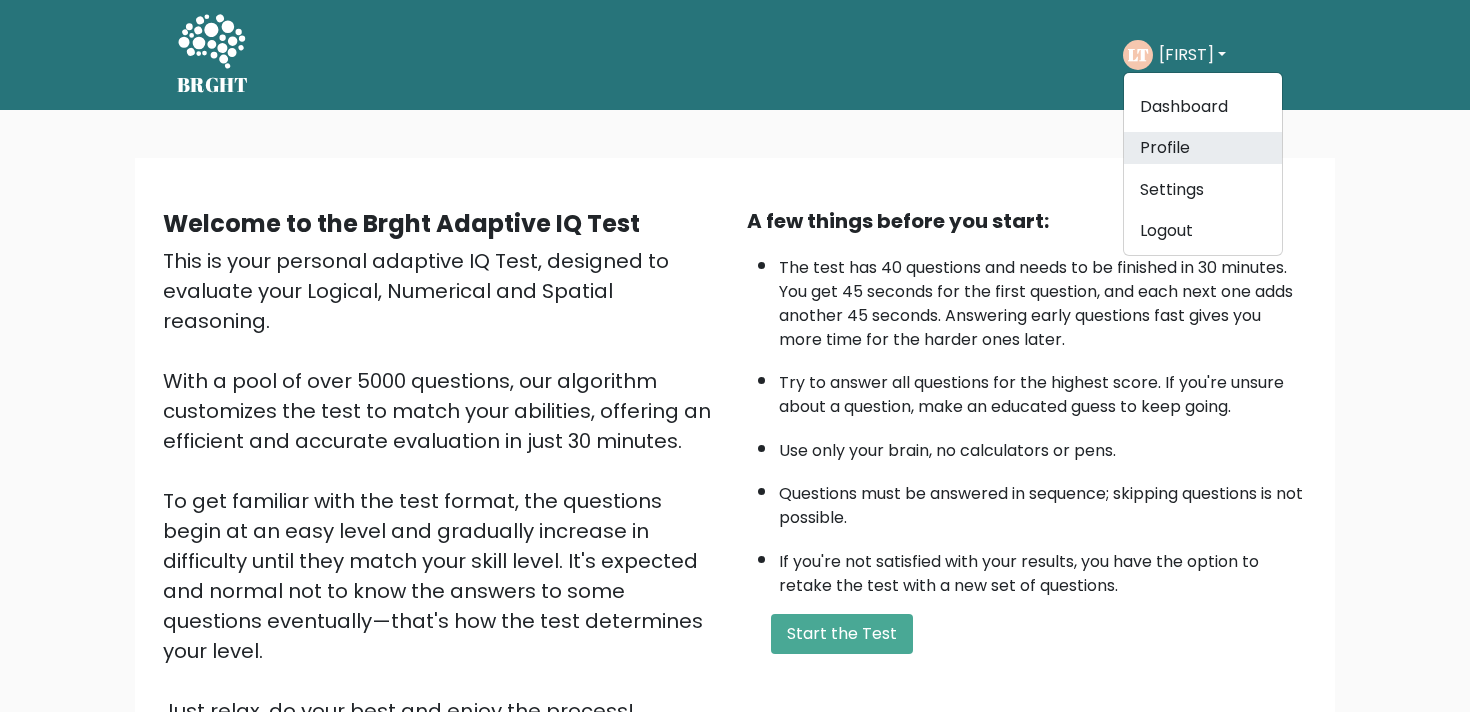 click on "Profile" at bounding box center [1203, 148] 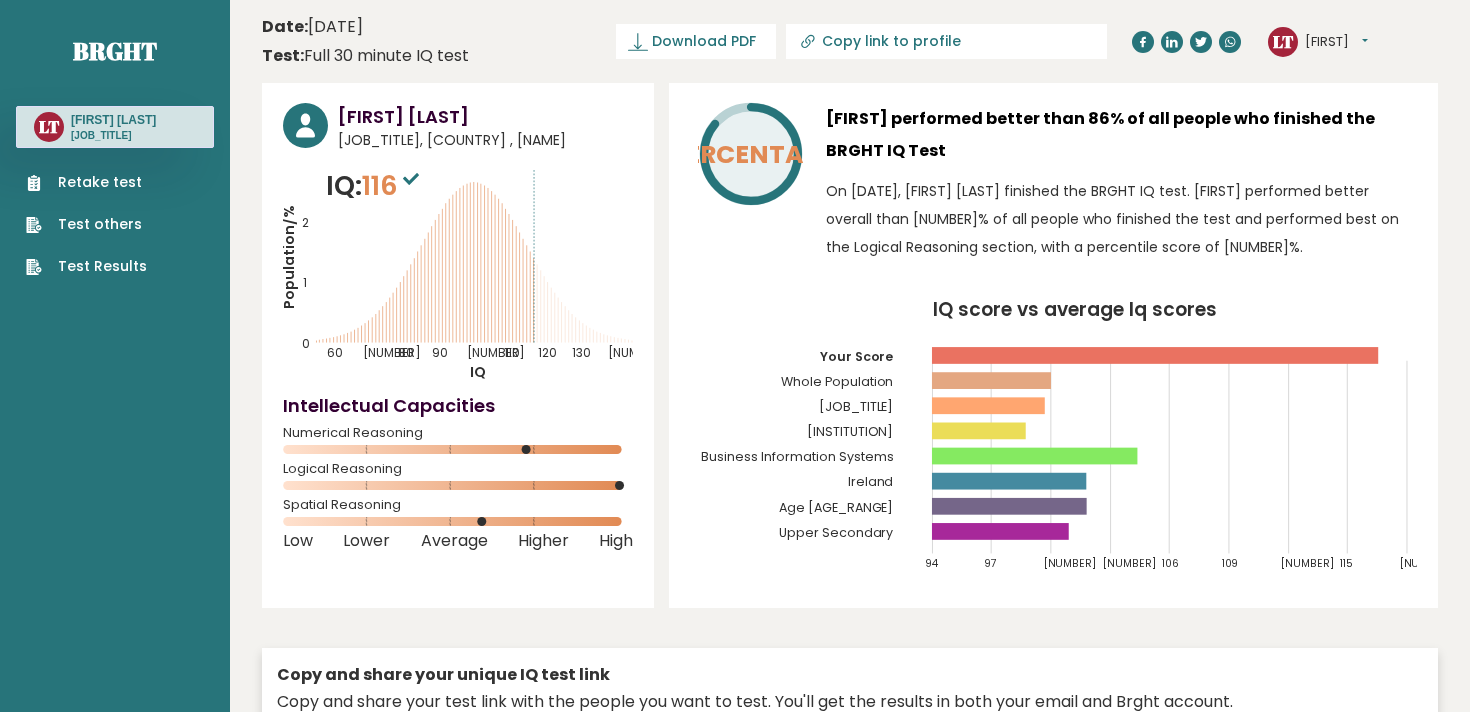 scroll, scrollTop: 0, scrollLeft: 0, axis: both 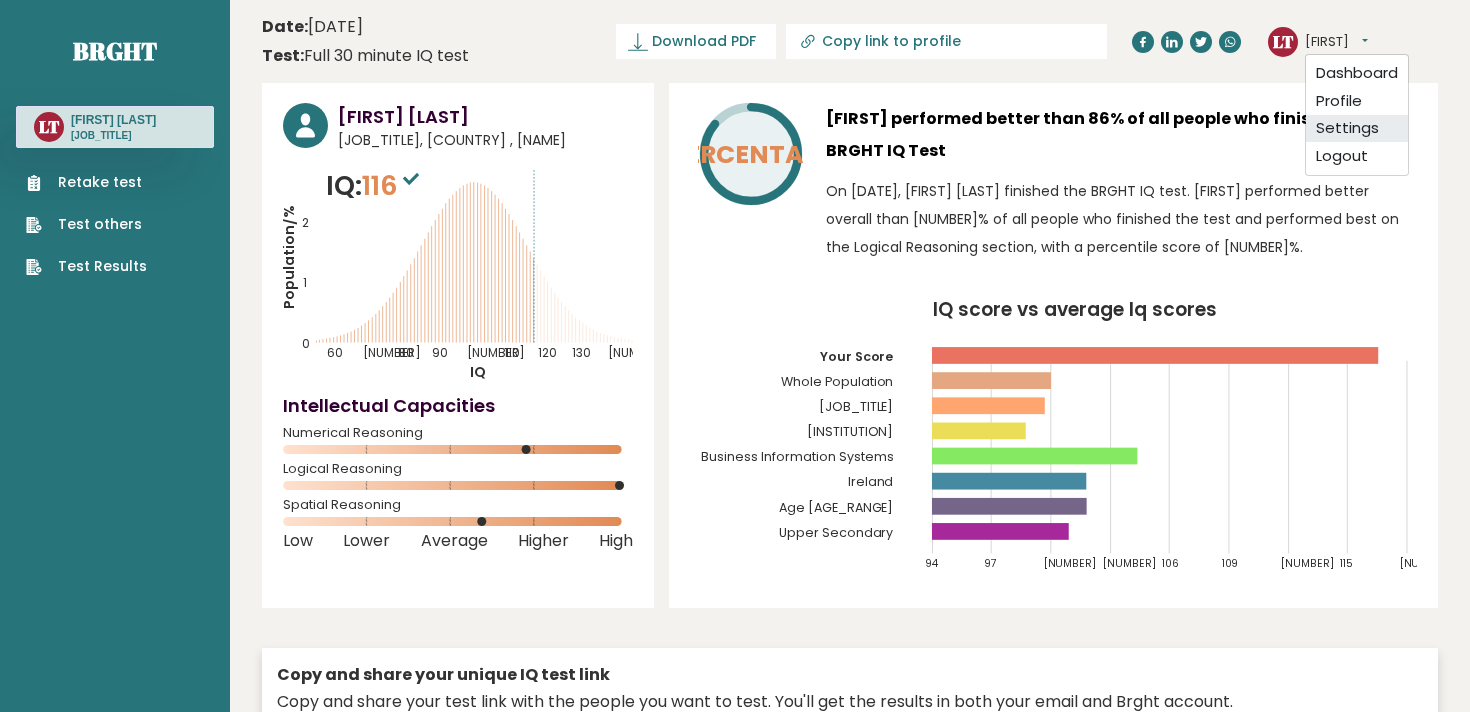 click on "Settings" at bounding box center (1357, 129) 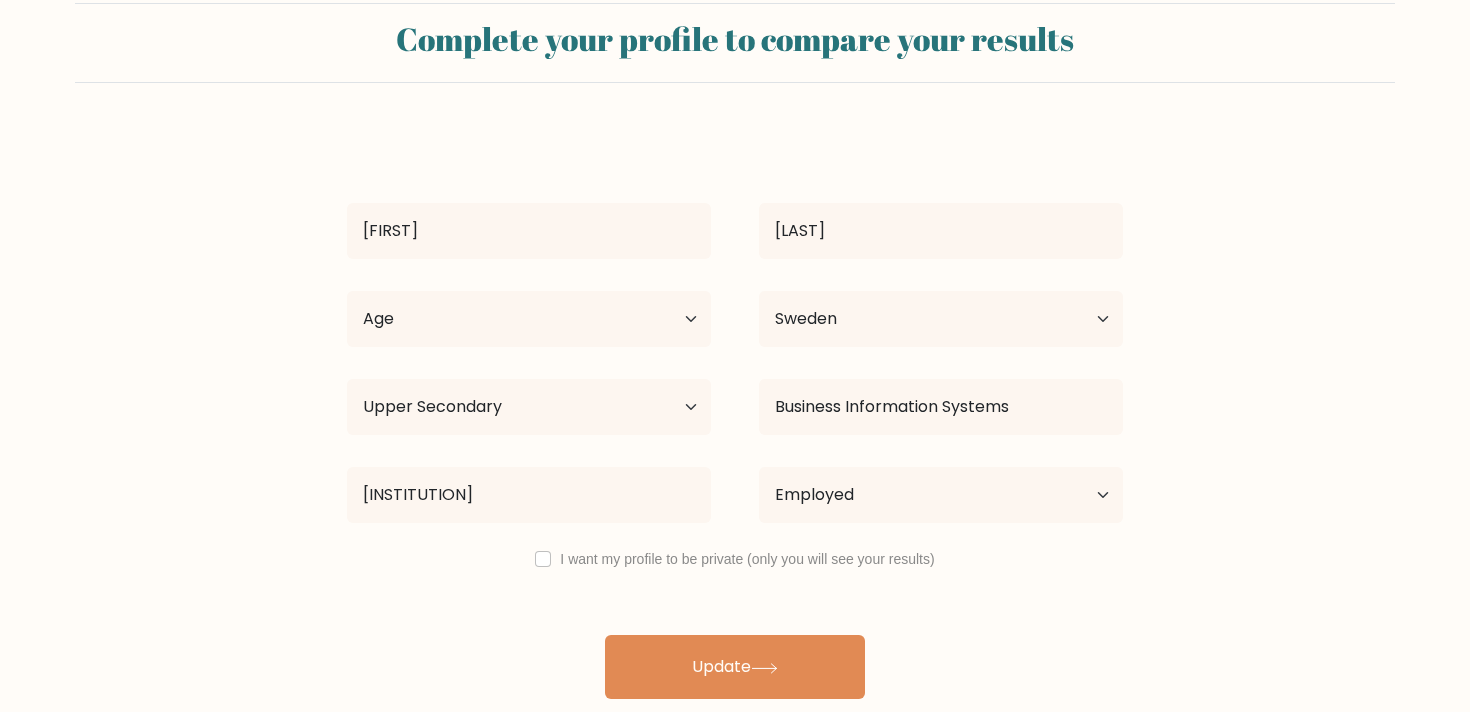 scroll, scrollTop: 46, scrollLeft: 0, axis: vertical 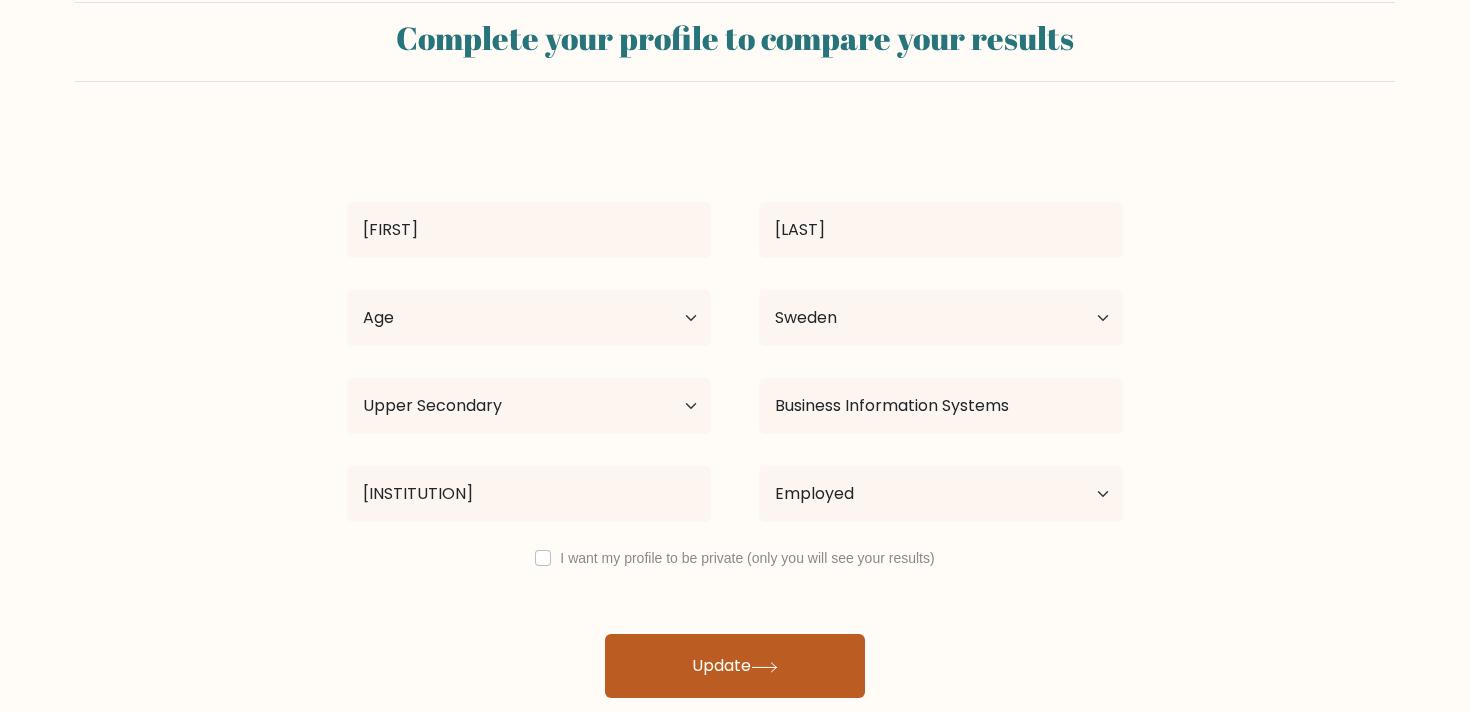 click on "Update" at bounding box center (735, 666) 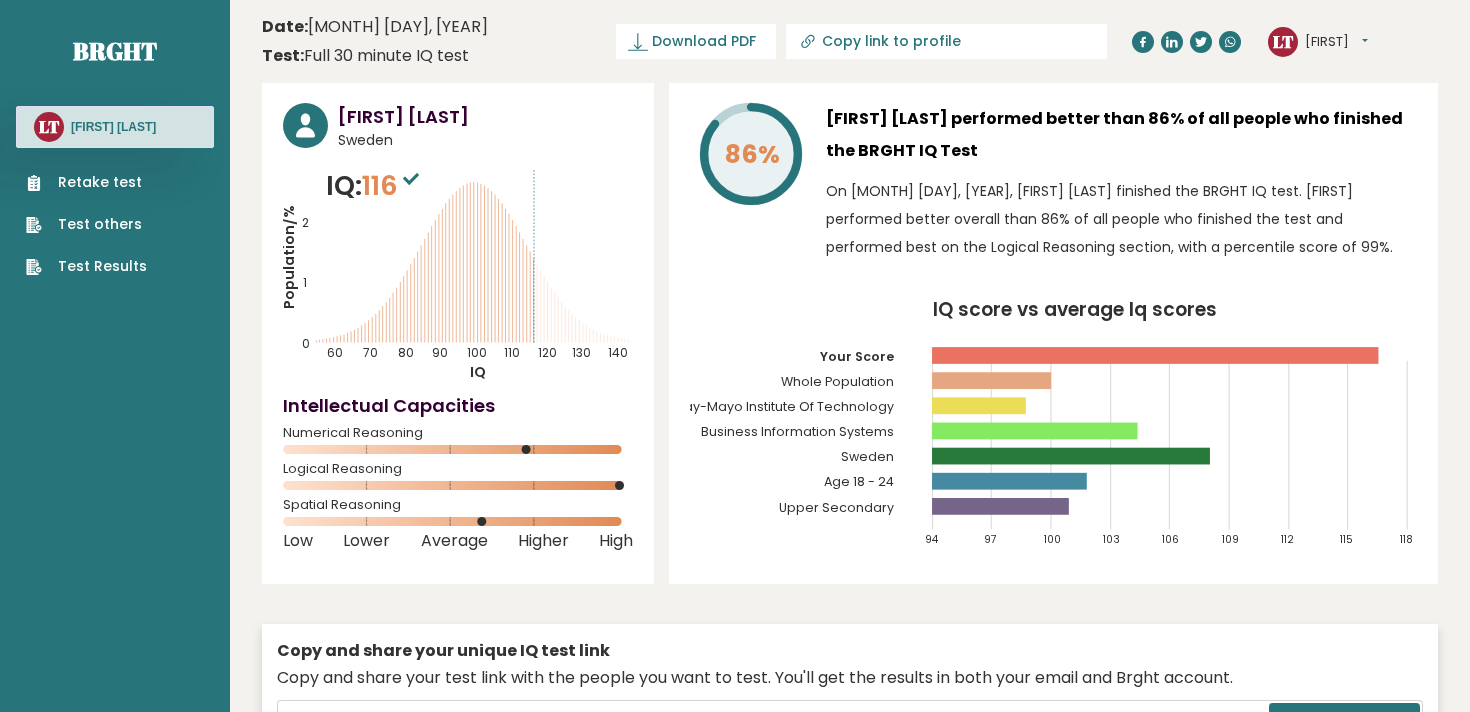 scroll, scrollTop: 0, scrollLeft: 0, axis: both 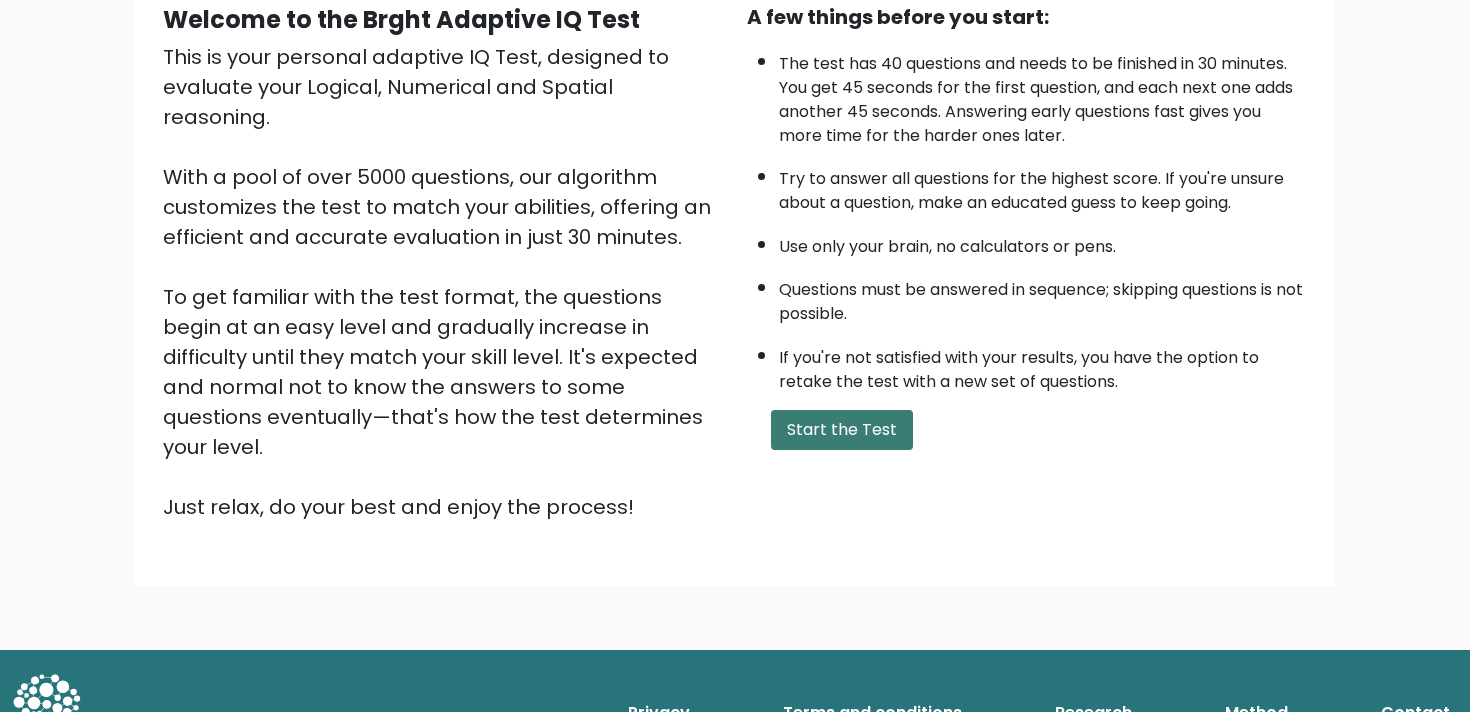 click on "Start the Test" at bounding box center (842, 430) 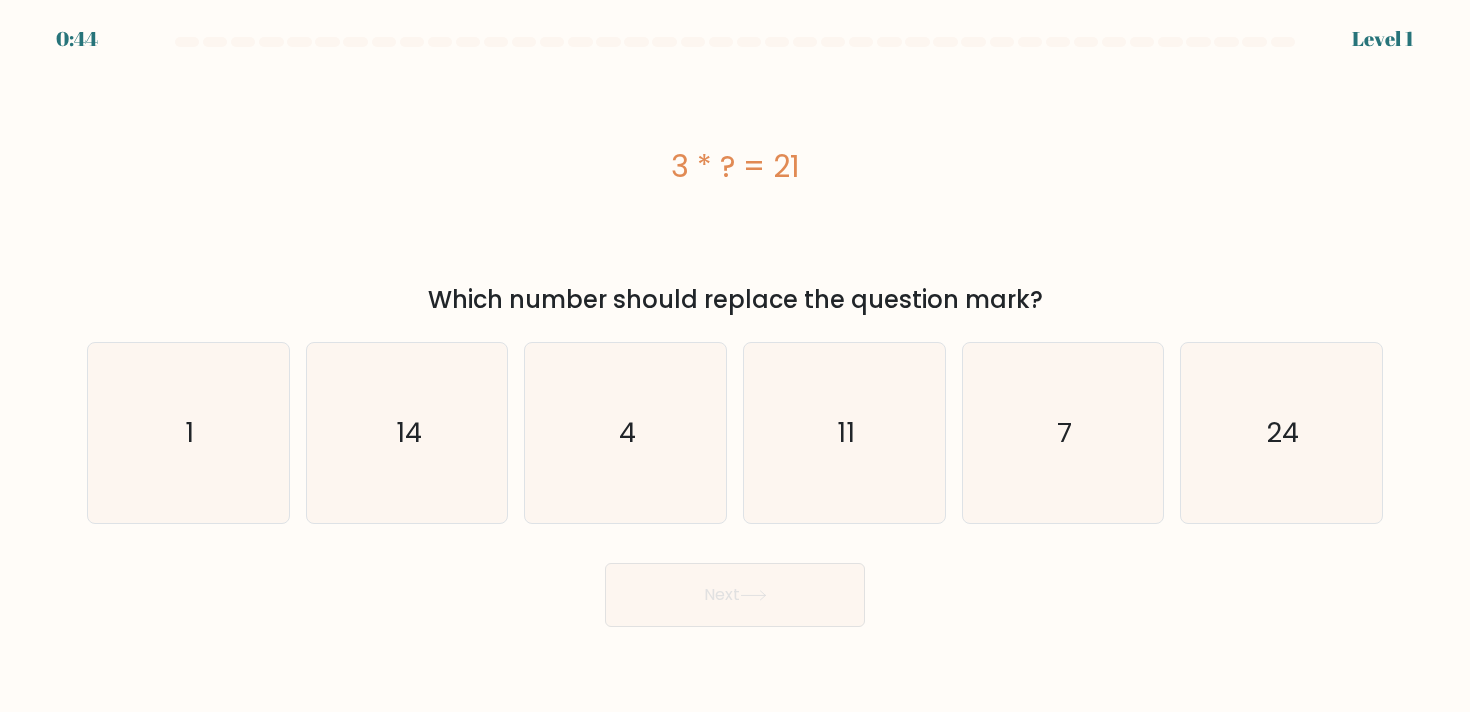 scroll, scrollTop: 0, scrollLeft: 0, axis: both 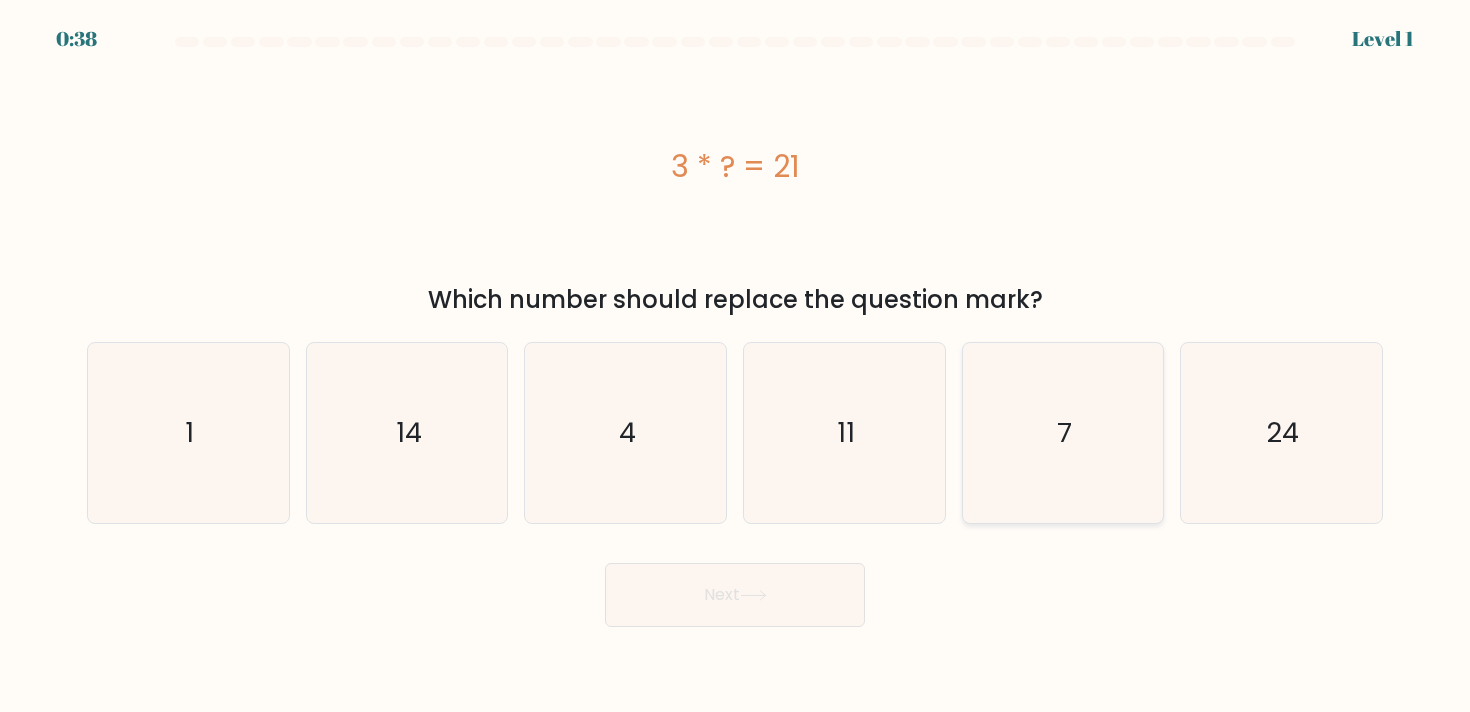 click on "7" at bounding box center [1063, 433] 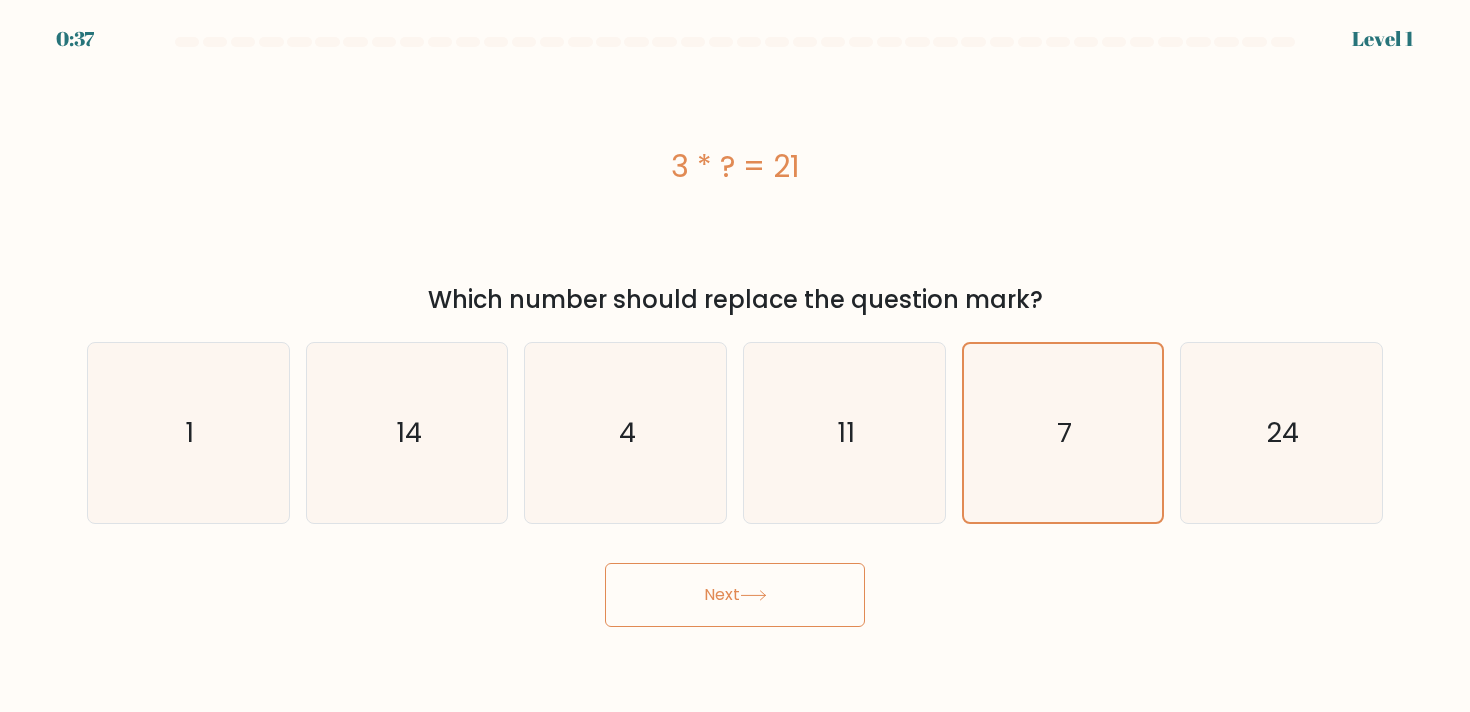 click on "Next" at bounding box center [735, 595] 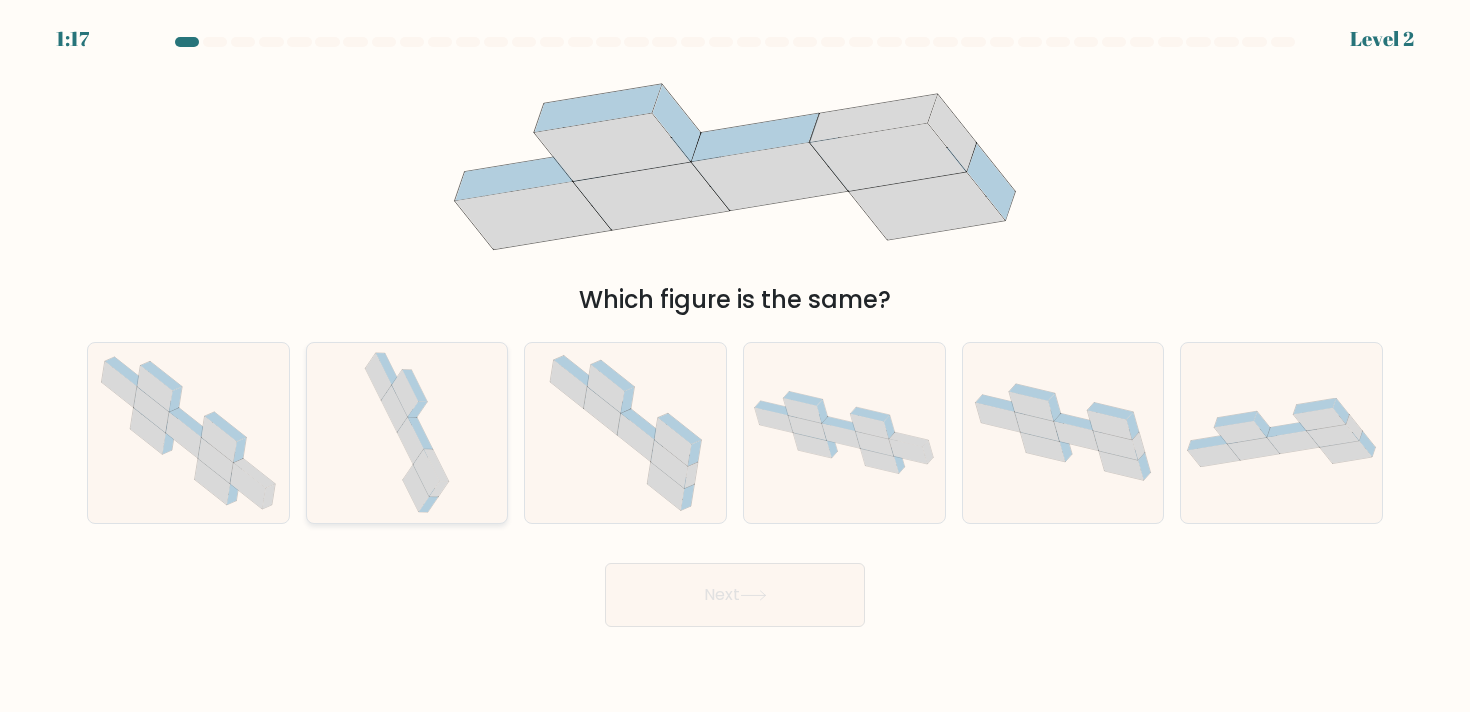 click at bounding box center [407, 433] 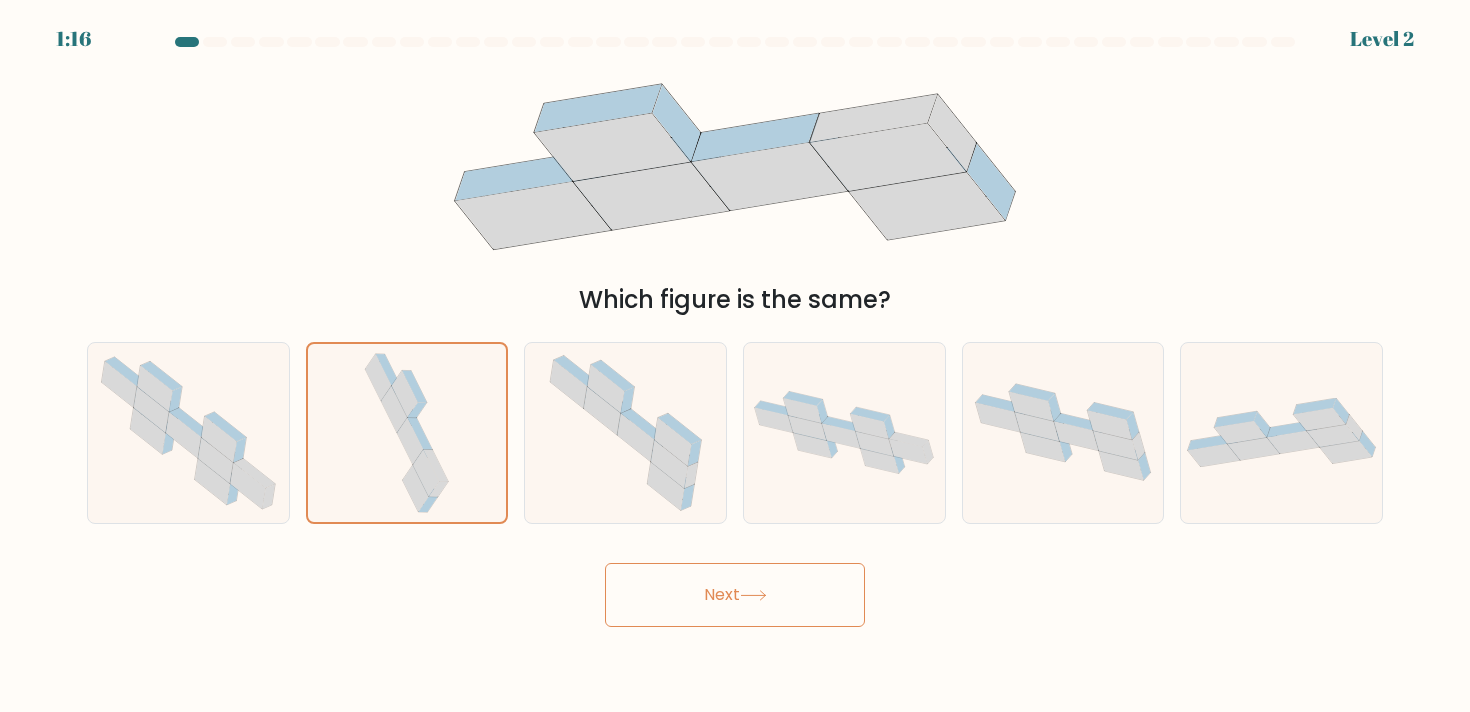 click on "Next" at bounding box center [735, 595] 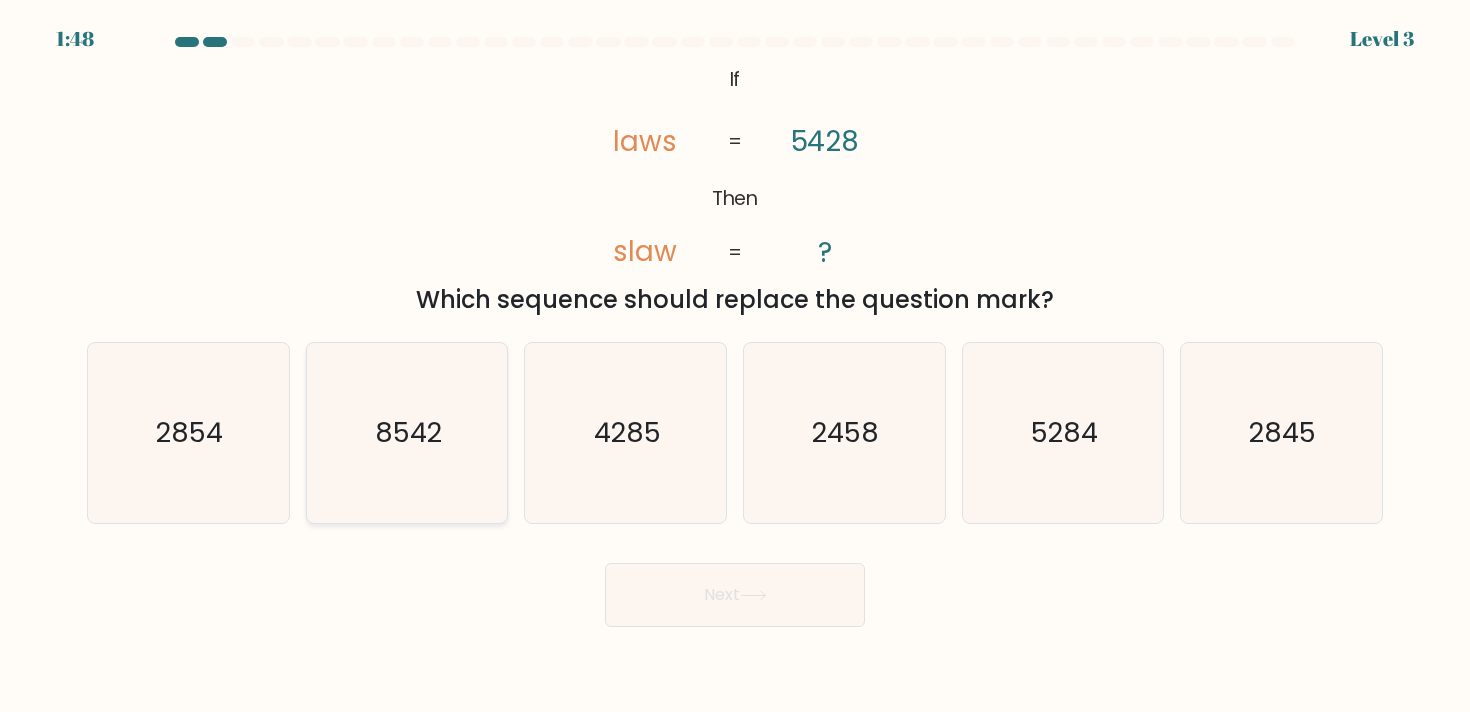 click on "8542" at bounding box center (408, 432) 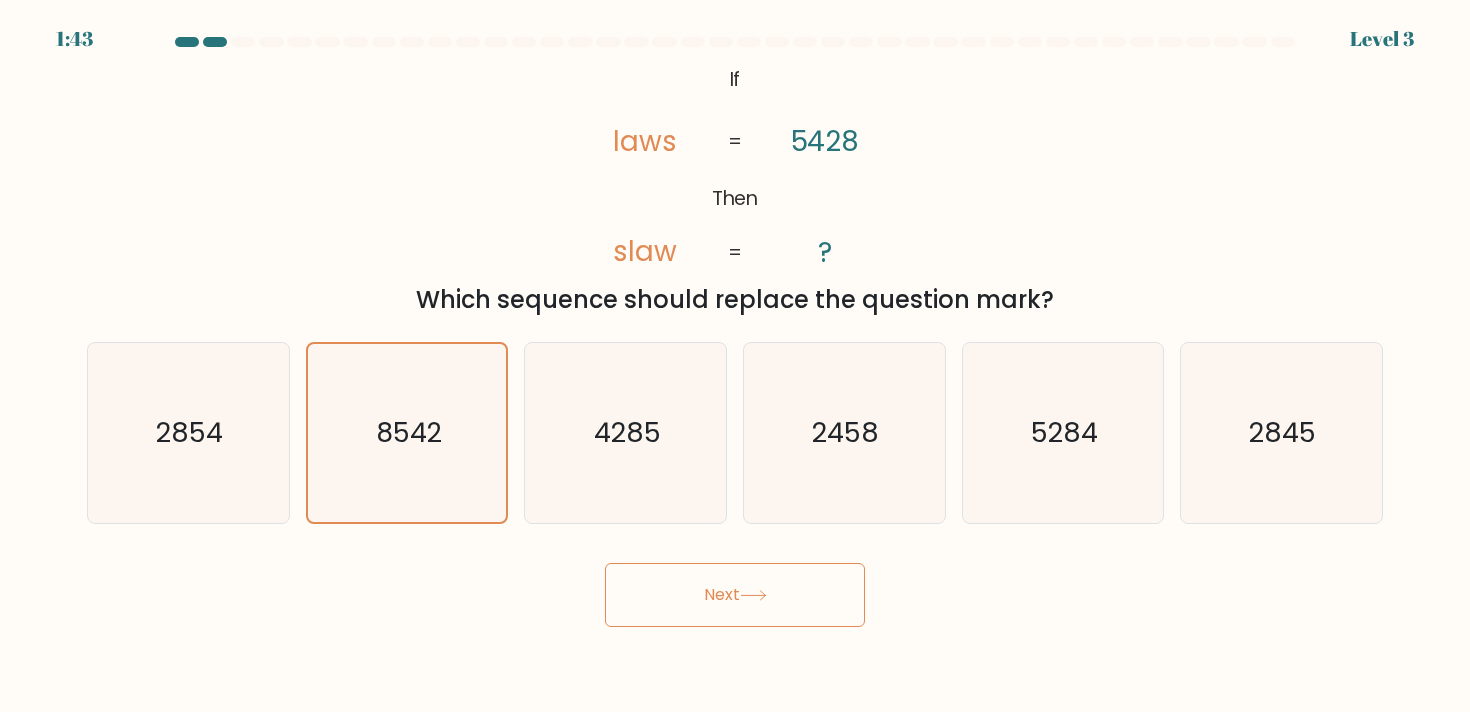 click on "Next" at bounding box center [735, 595] 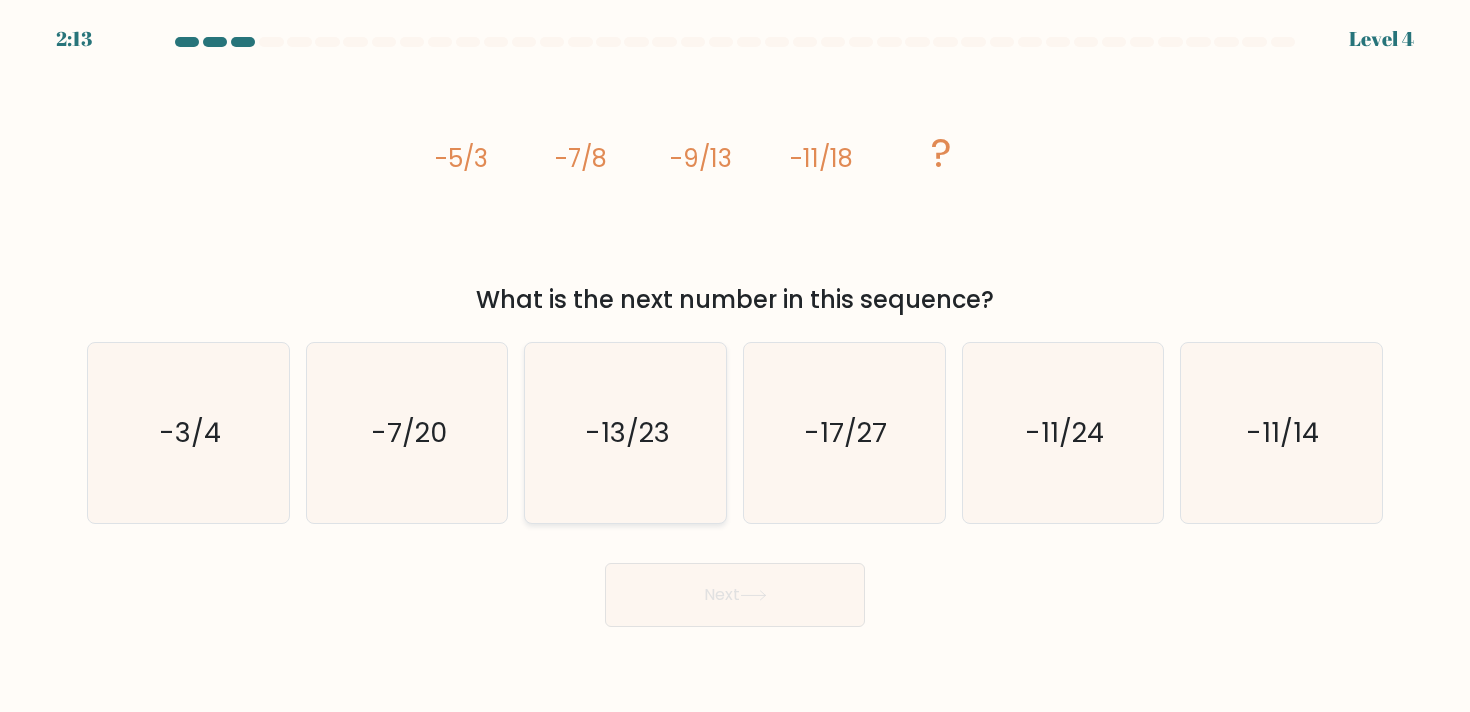 click on "-13/23" at bounding box center [626, 433] 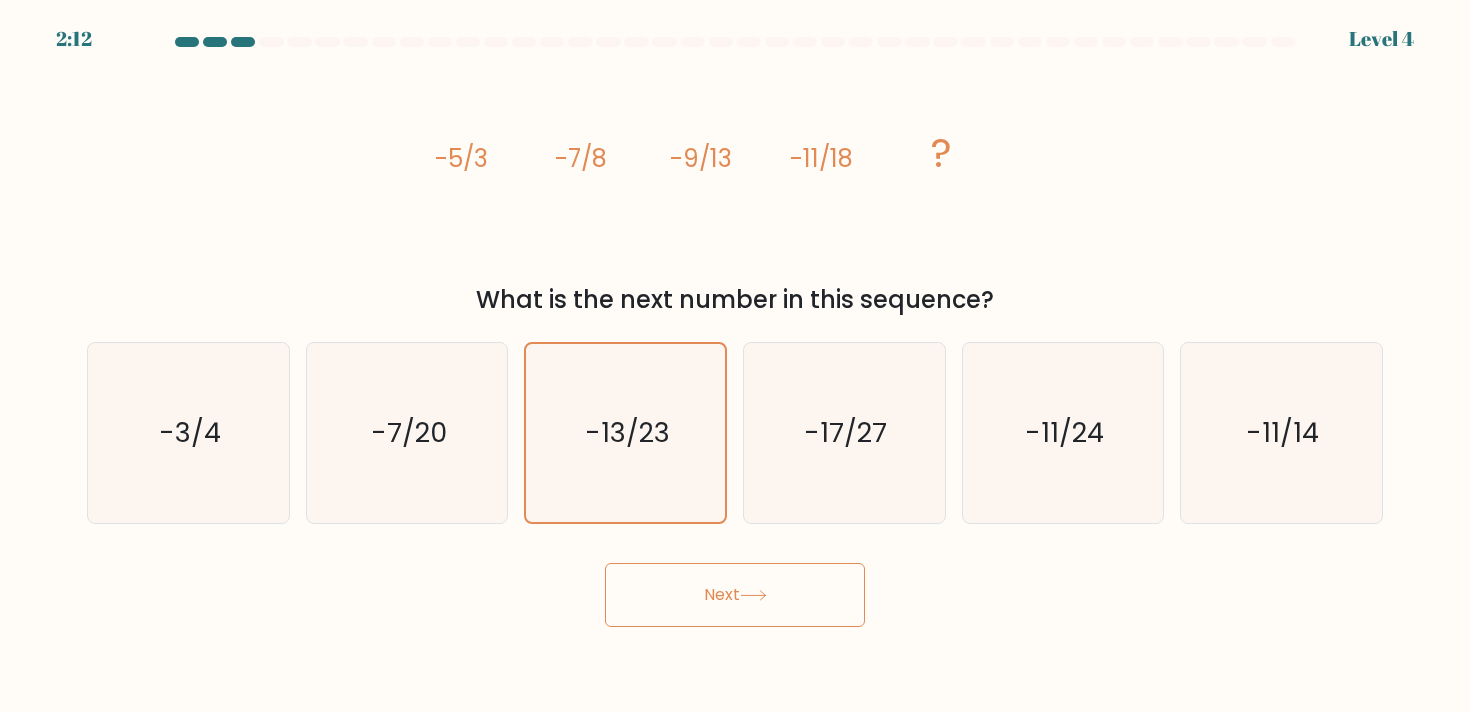 click on "Next" at bounding box center (735, 595) 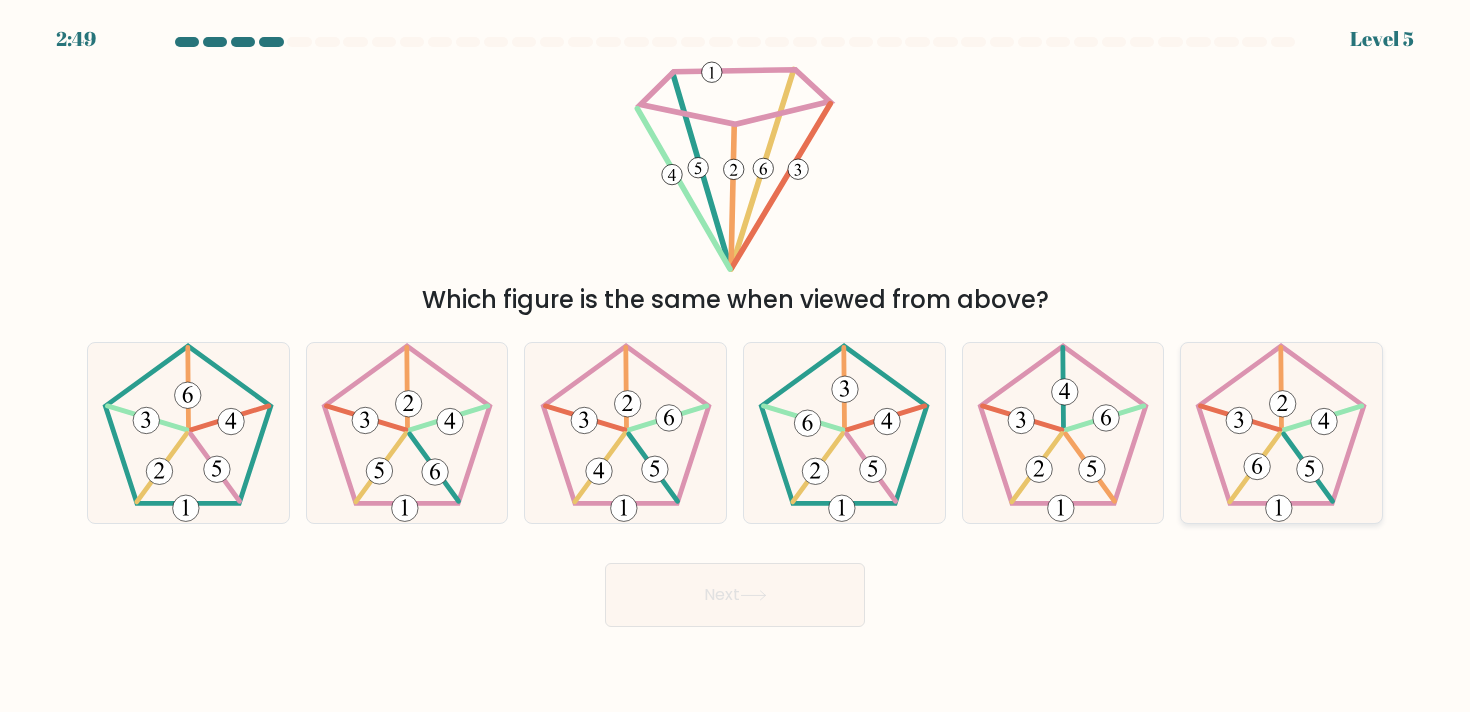 click at bounding box center [1281, 433] 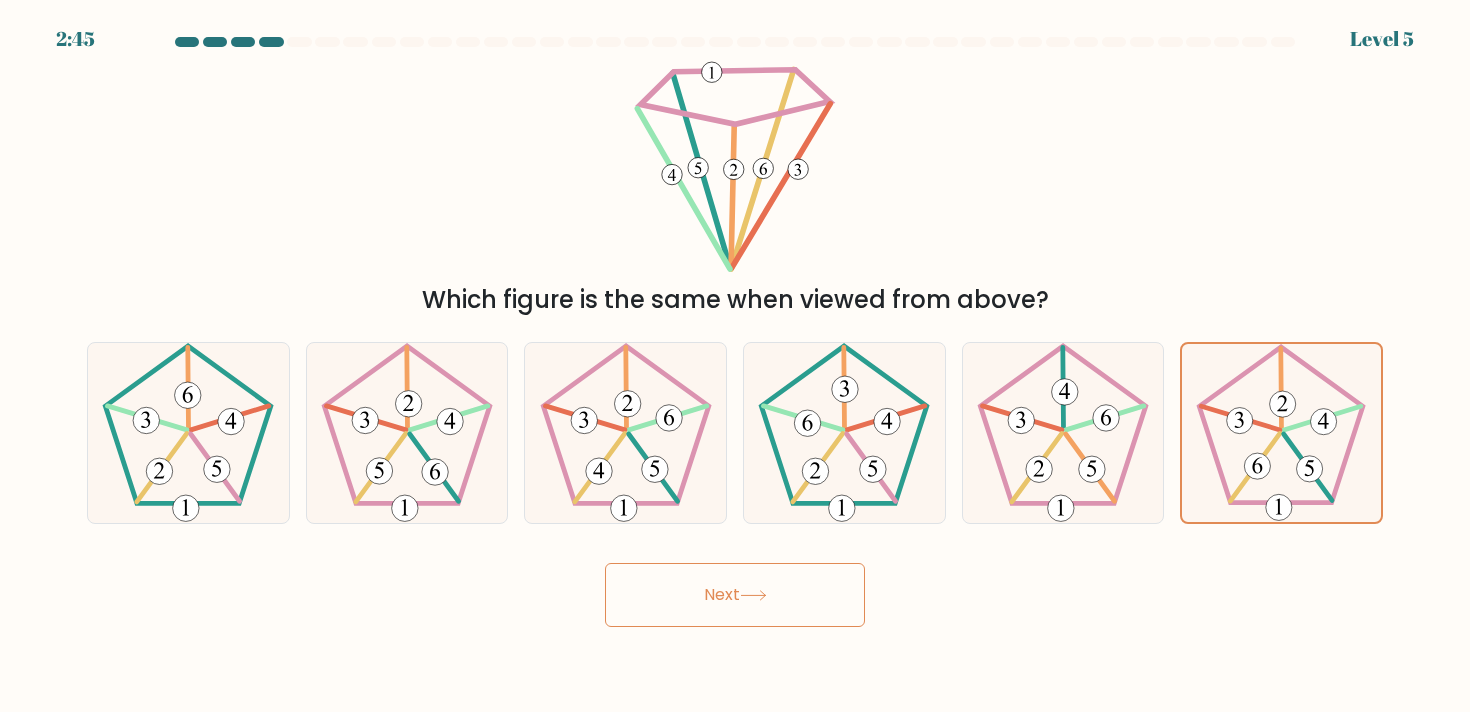 click on "Next" at bounding box center [735, 595] 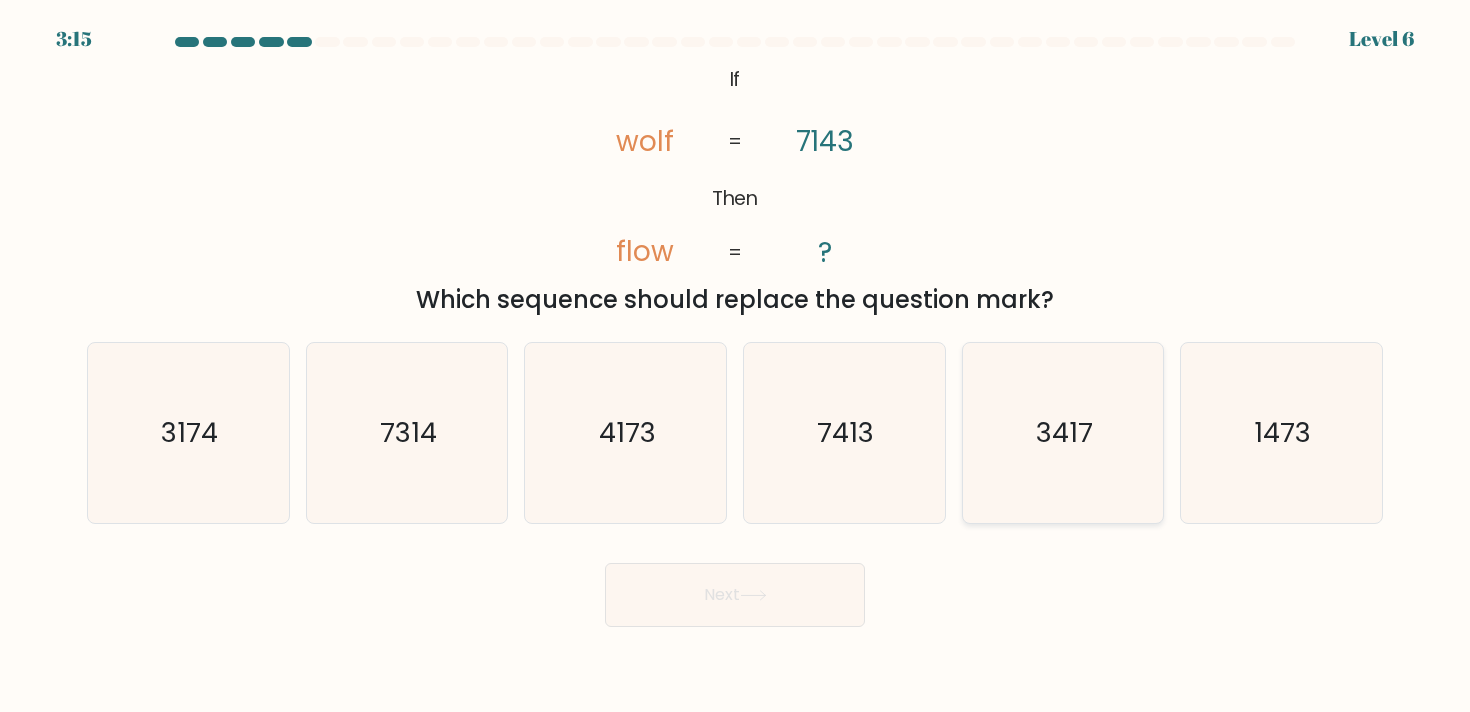 click on "3417" at bounding box center (1063, 433) 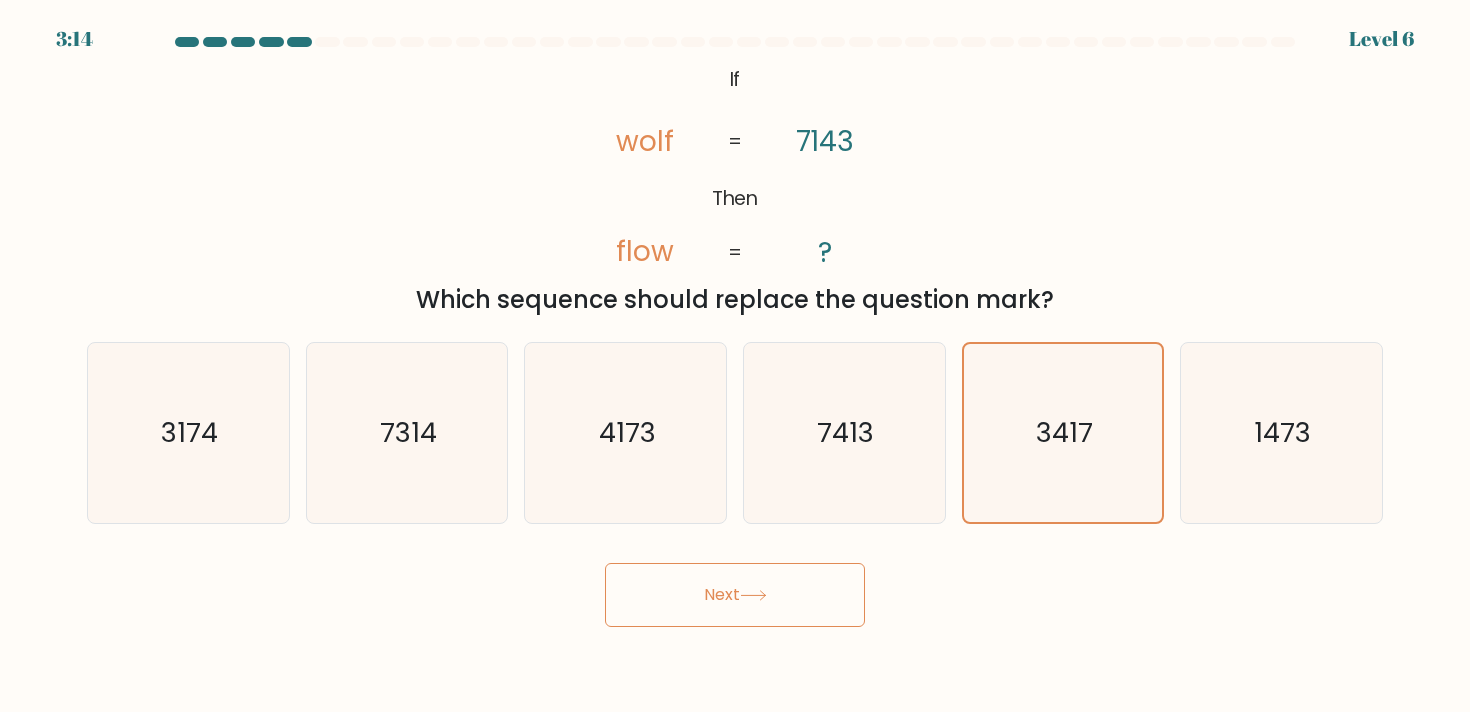 click on "Next" at bounding box center (735, 595) 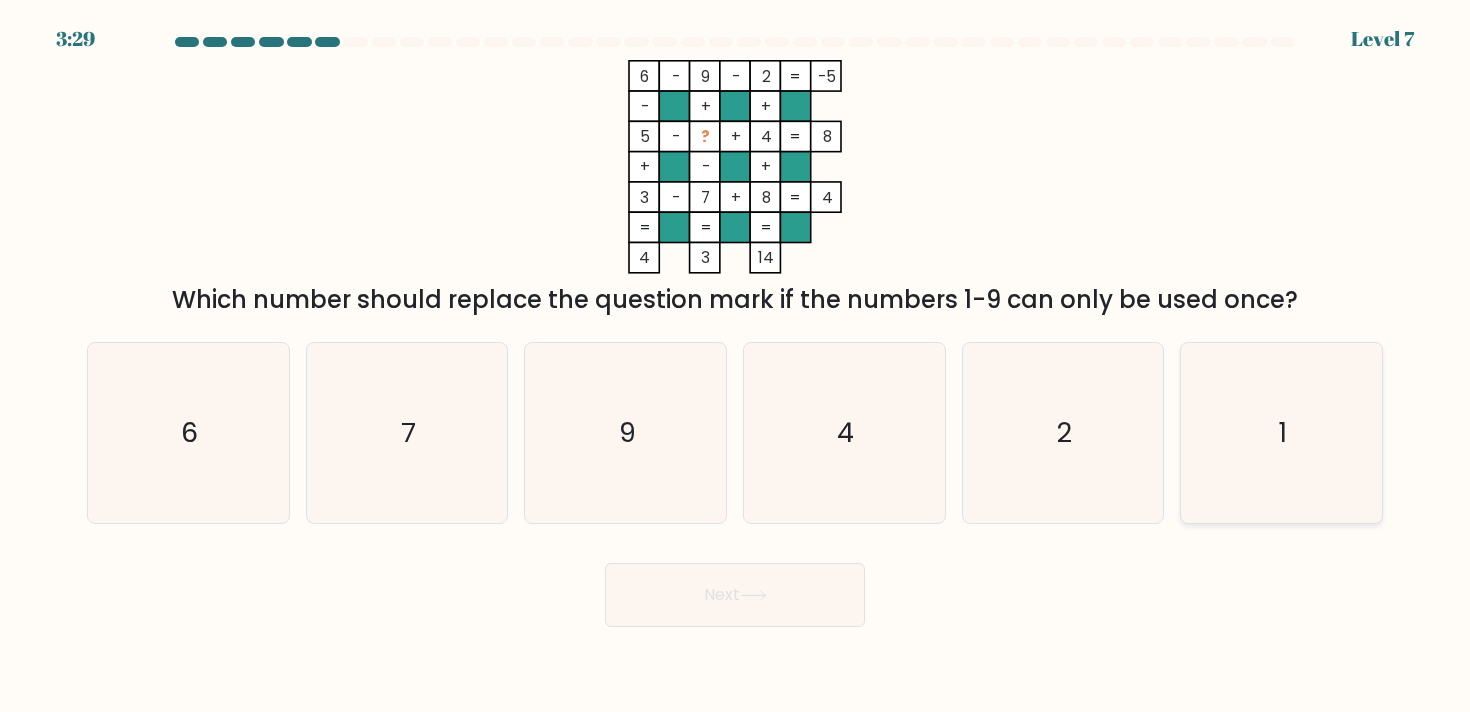click on "1" at bounding box center (1281, 433) 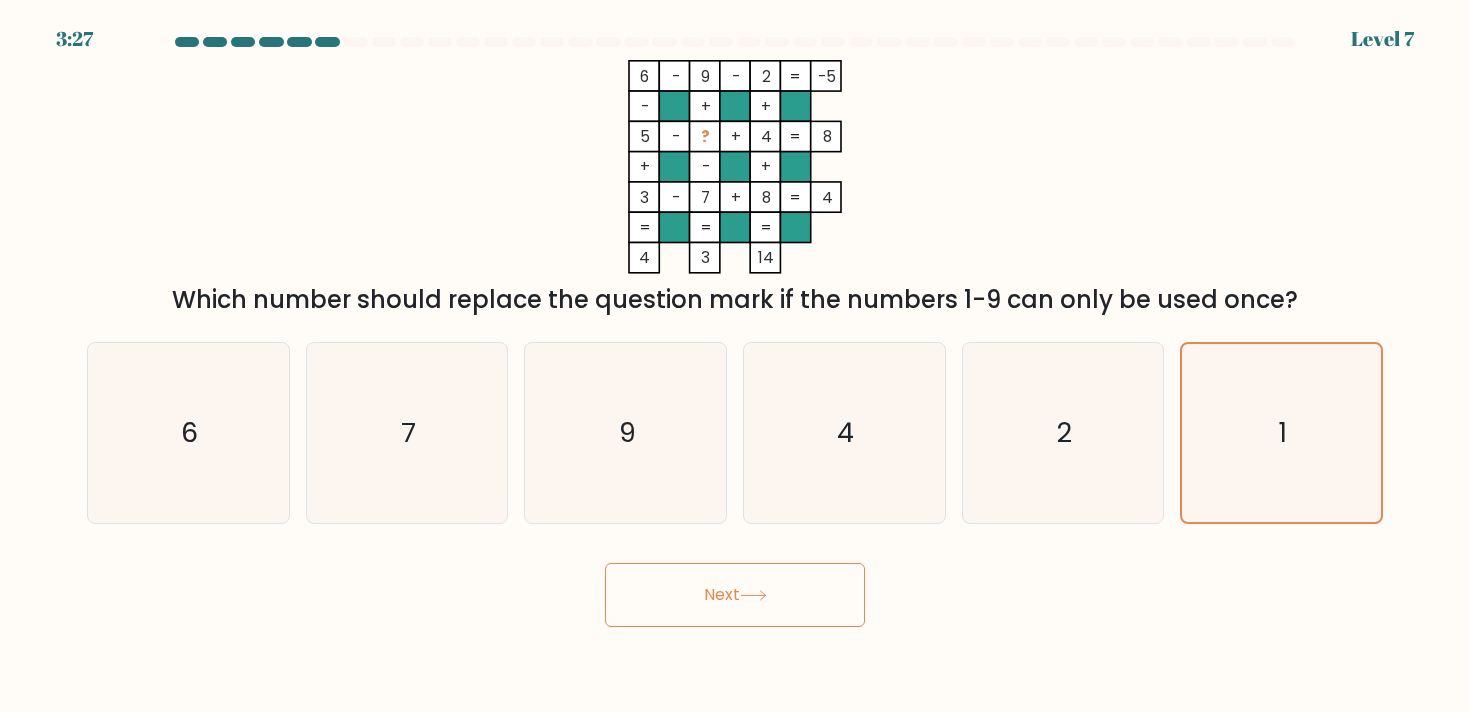 click on "Next" at bounding box center [735, 595] 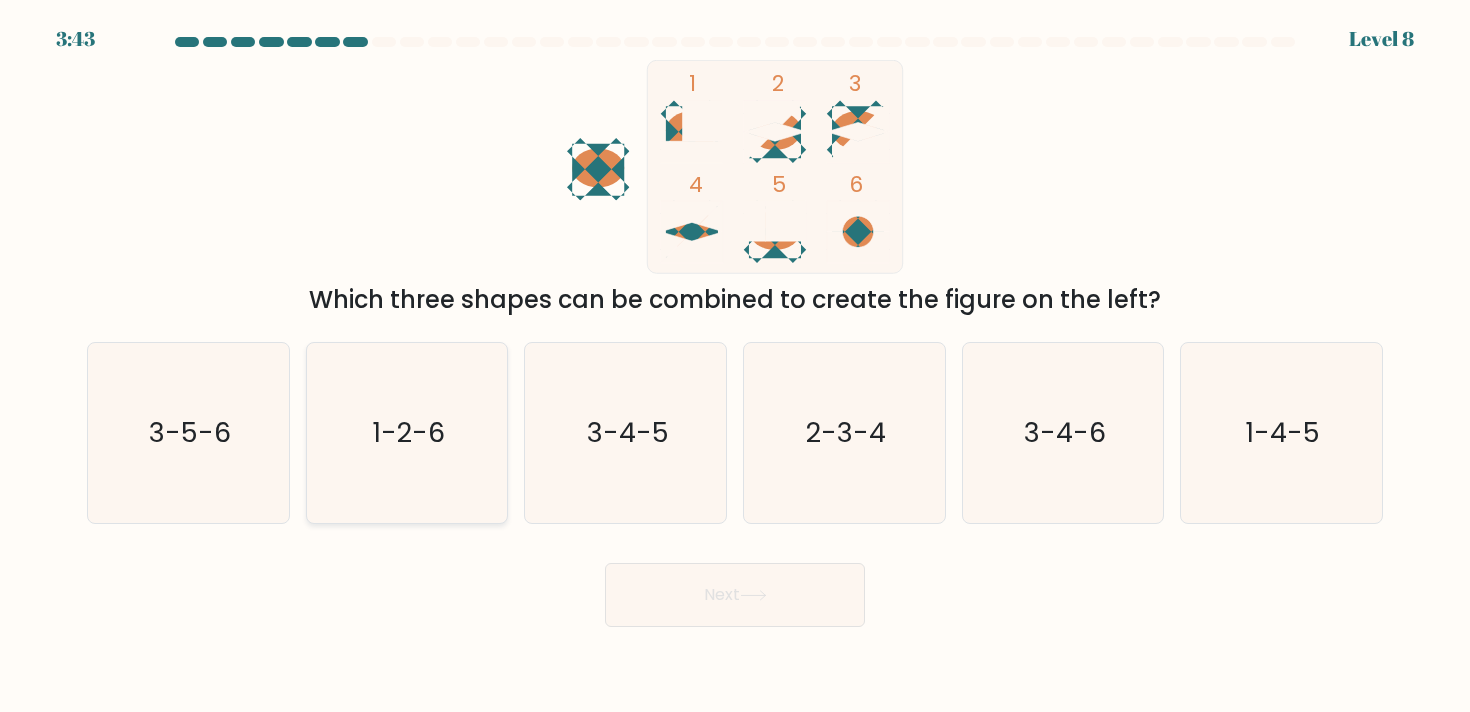 click on "1-2-6" at bounding box center [408, 432] 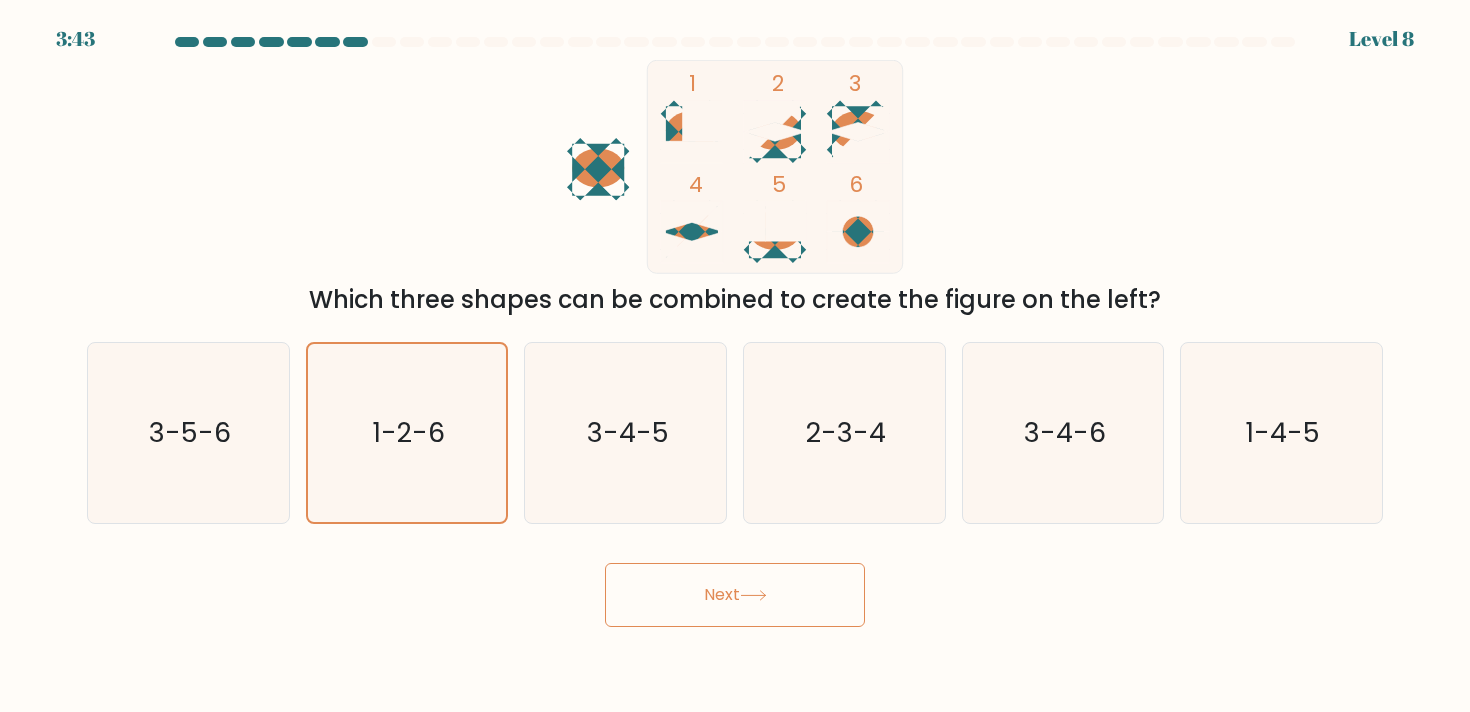 click on "Next" at bounding box center [735, 595] 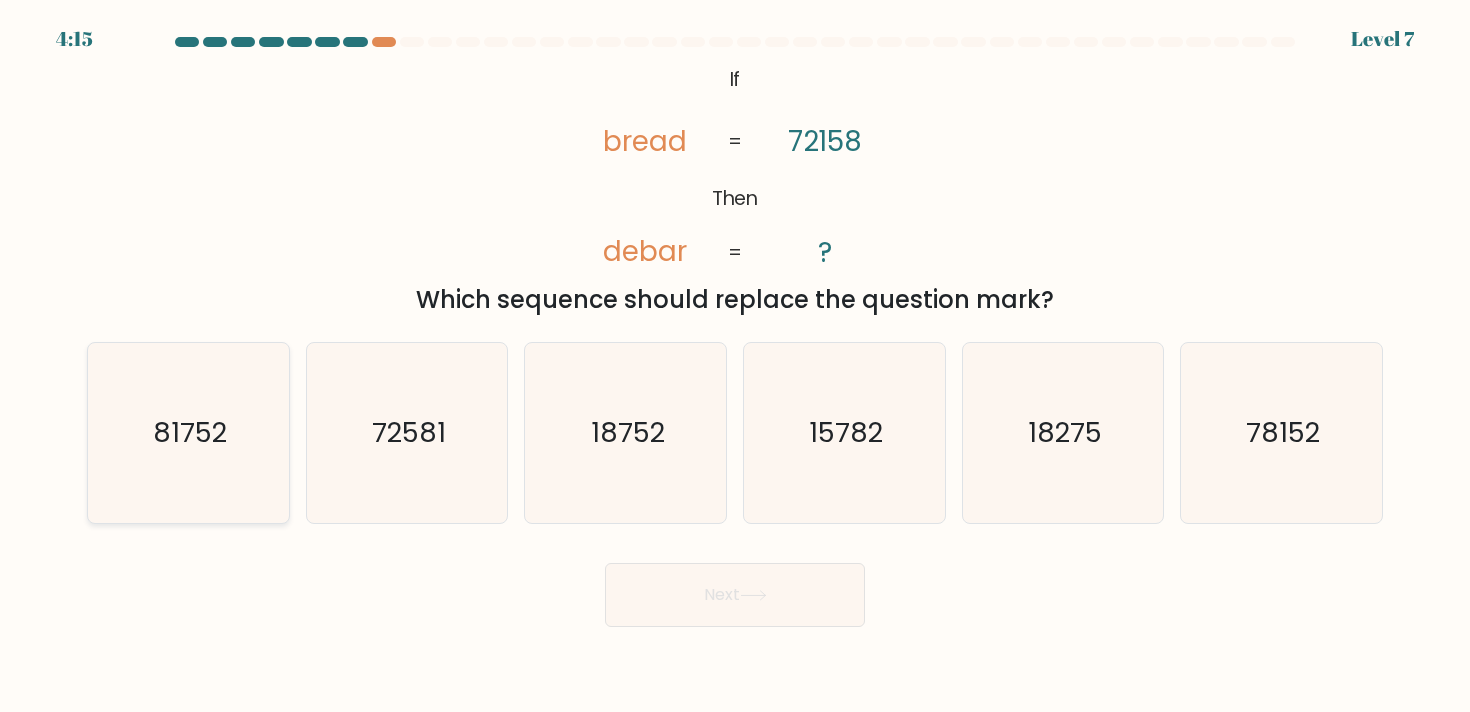 click on "81752" at bounding box center (190, 432) 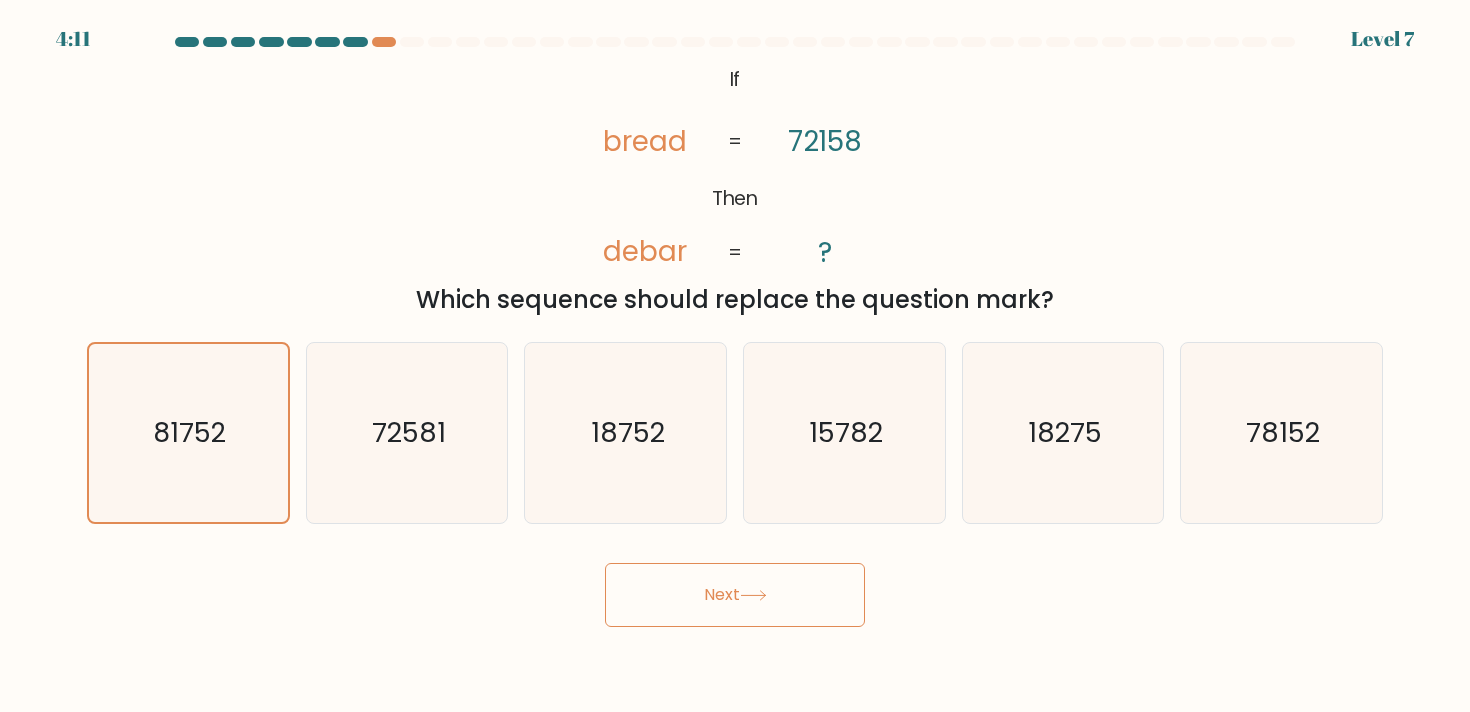 click on "Next" at bounding box center [735, 595] 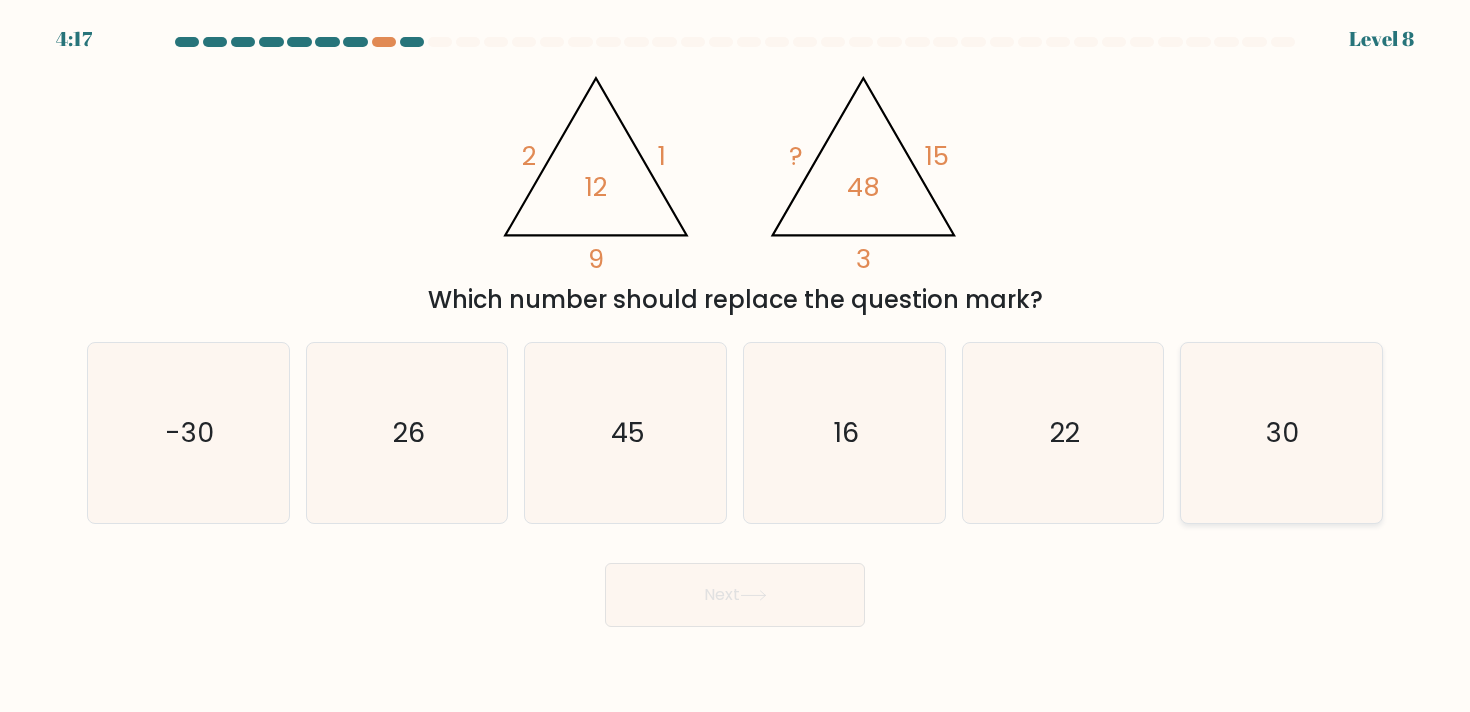 click on "30" at bounding box center (1281, 433) 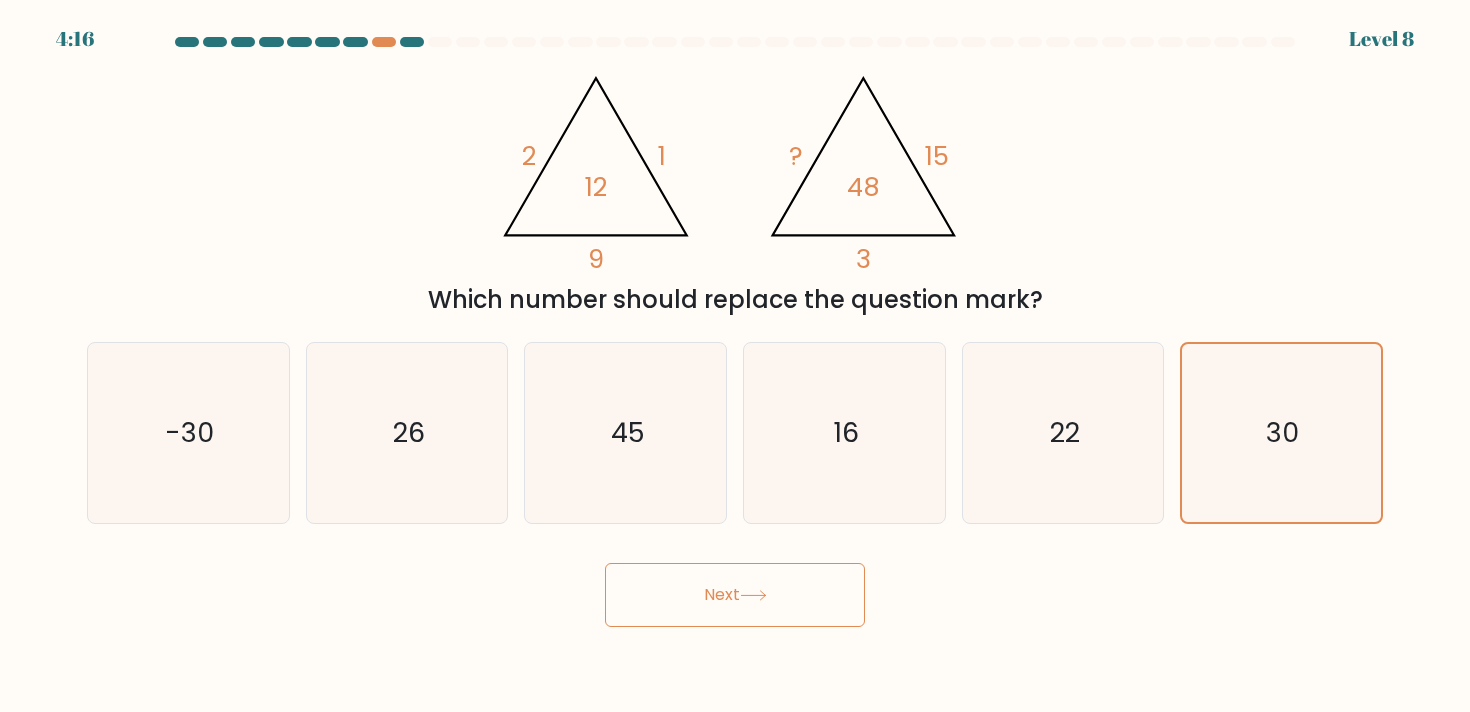 click on "Next" at bounding box center [735, 595] 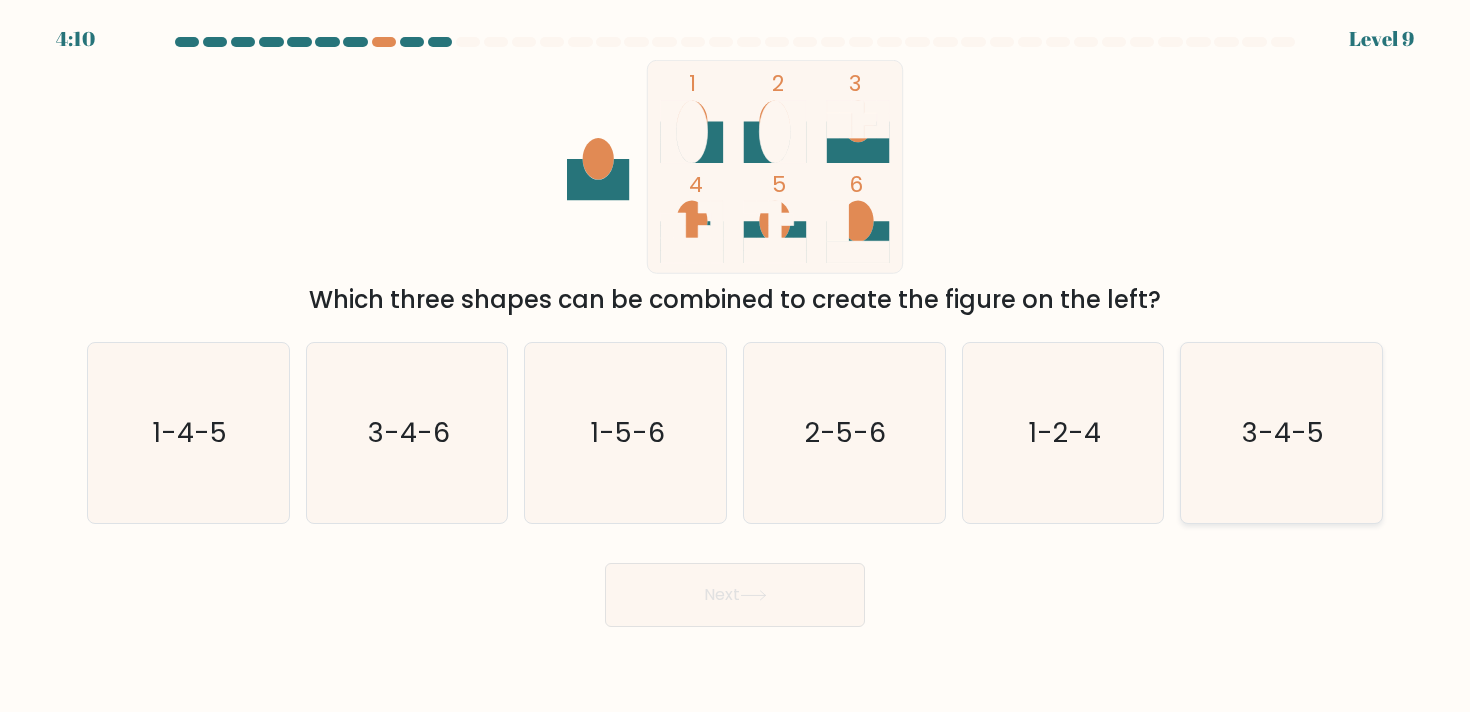 click on "3-4-5" at bounding box center [1281, 433] 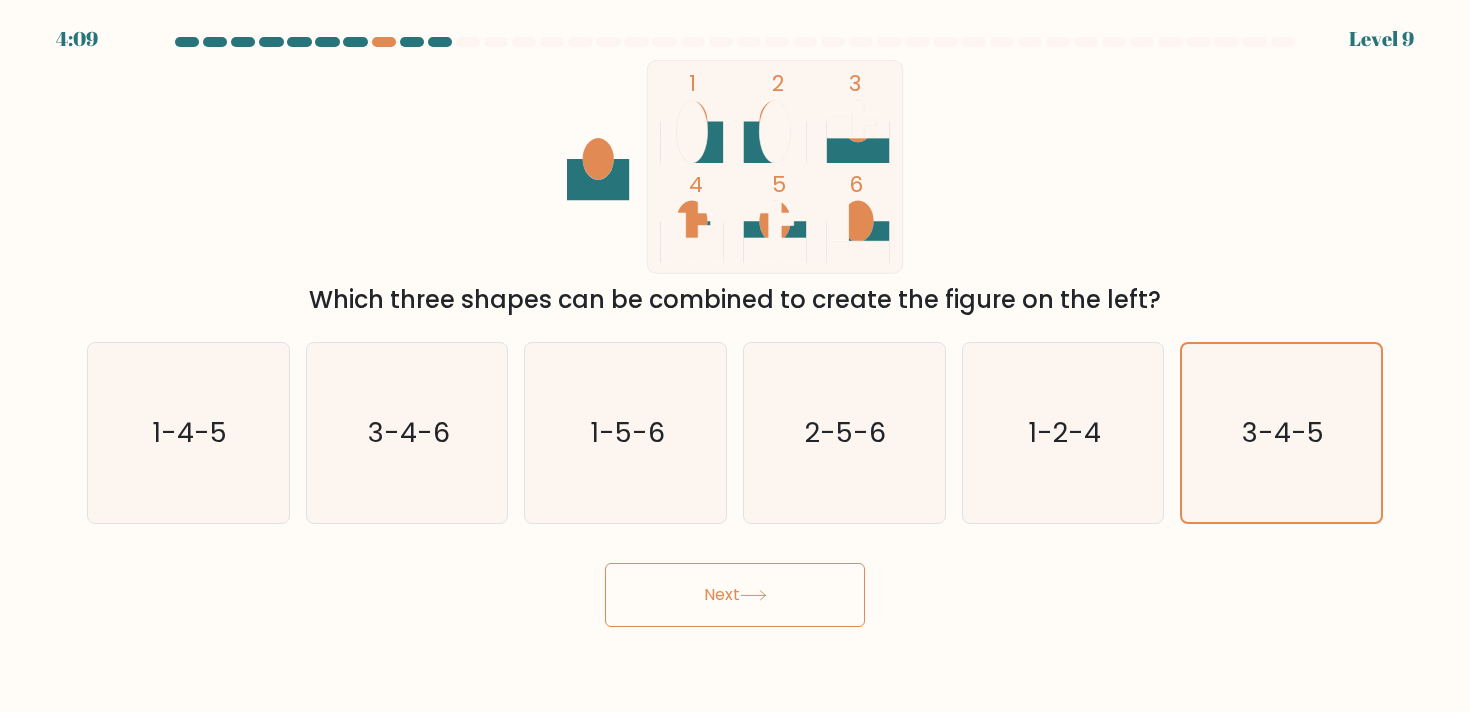 click on "Next" at bounding box center (735, 595) 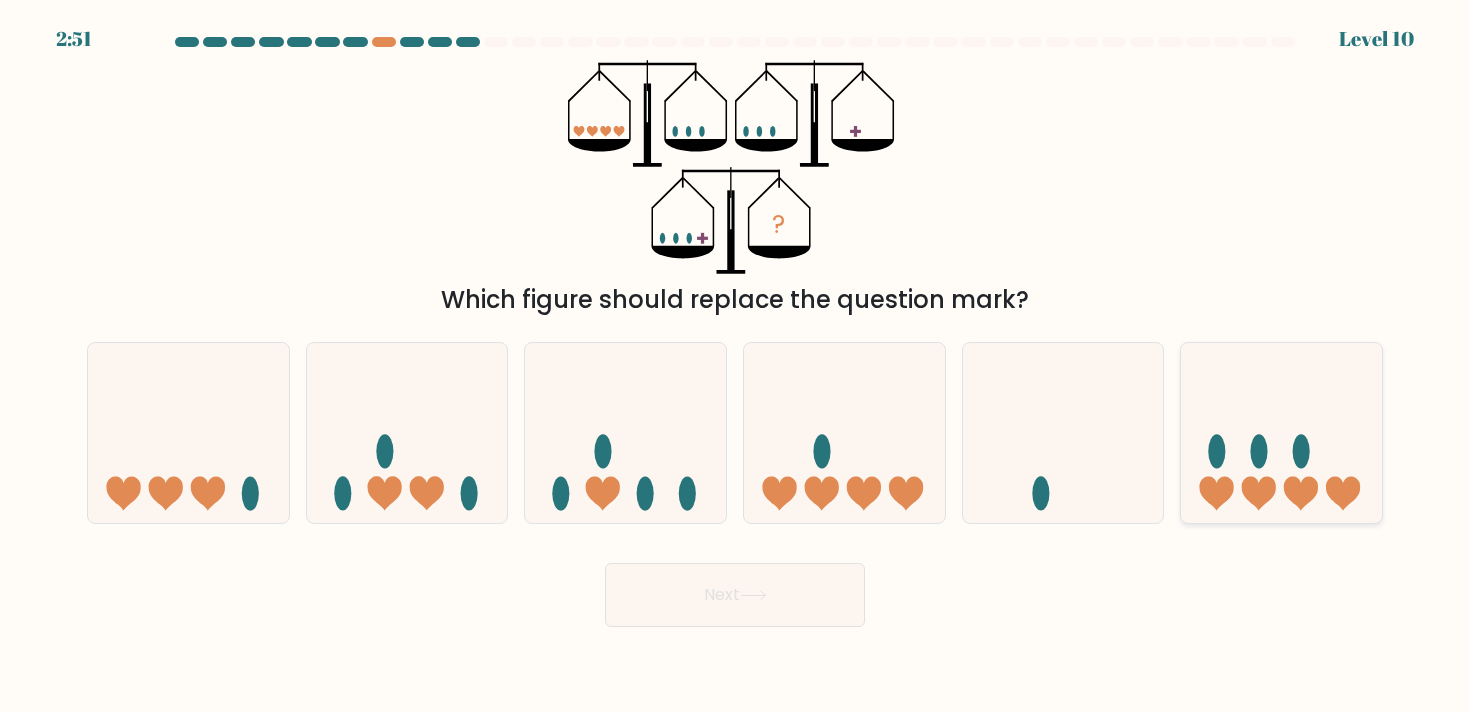 click at bounding box center (1281, 433) 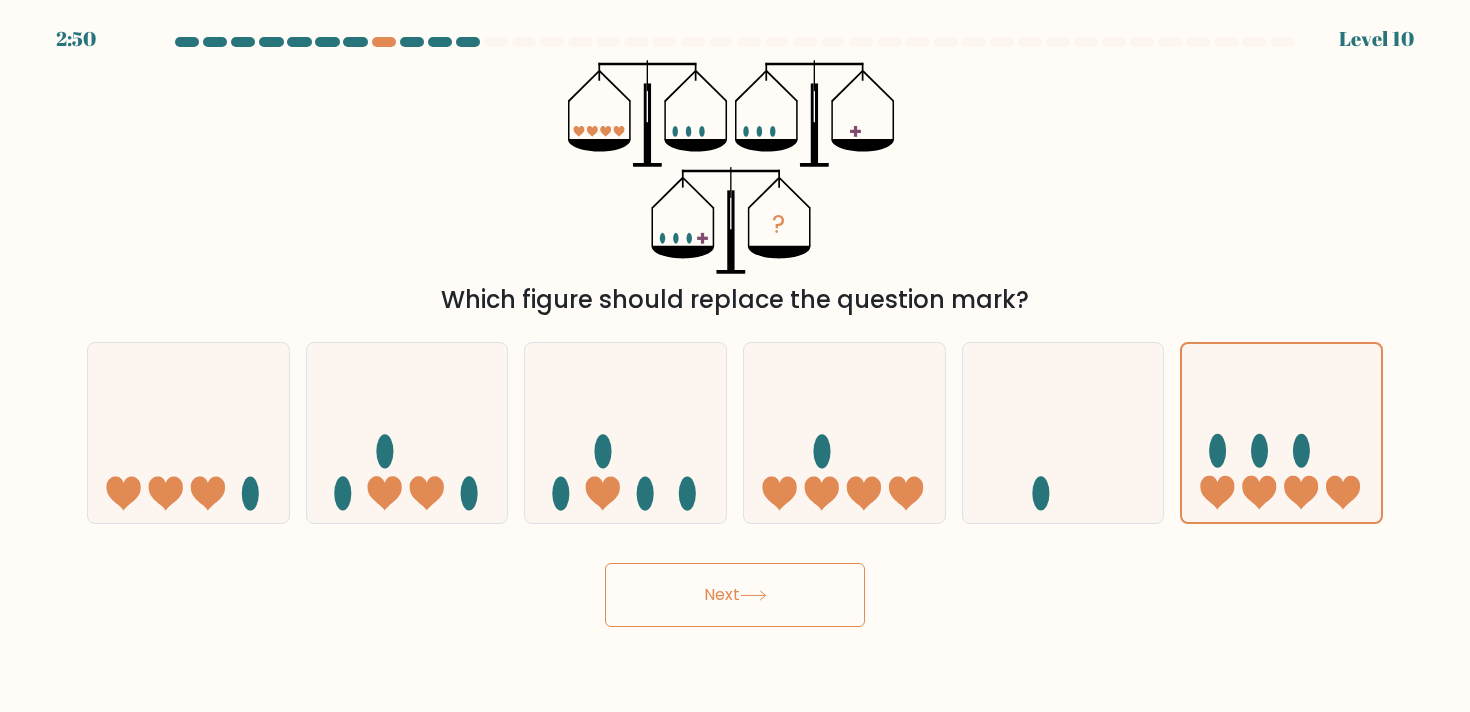 click on "Next" at bounding box center (735, 595) 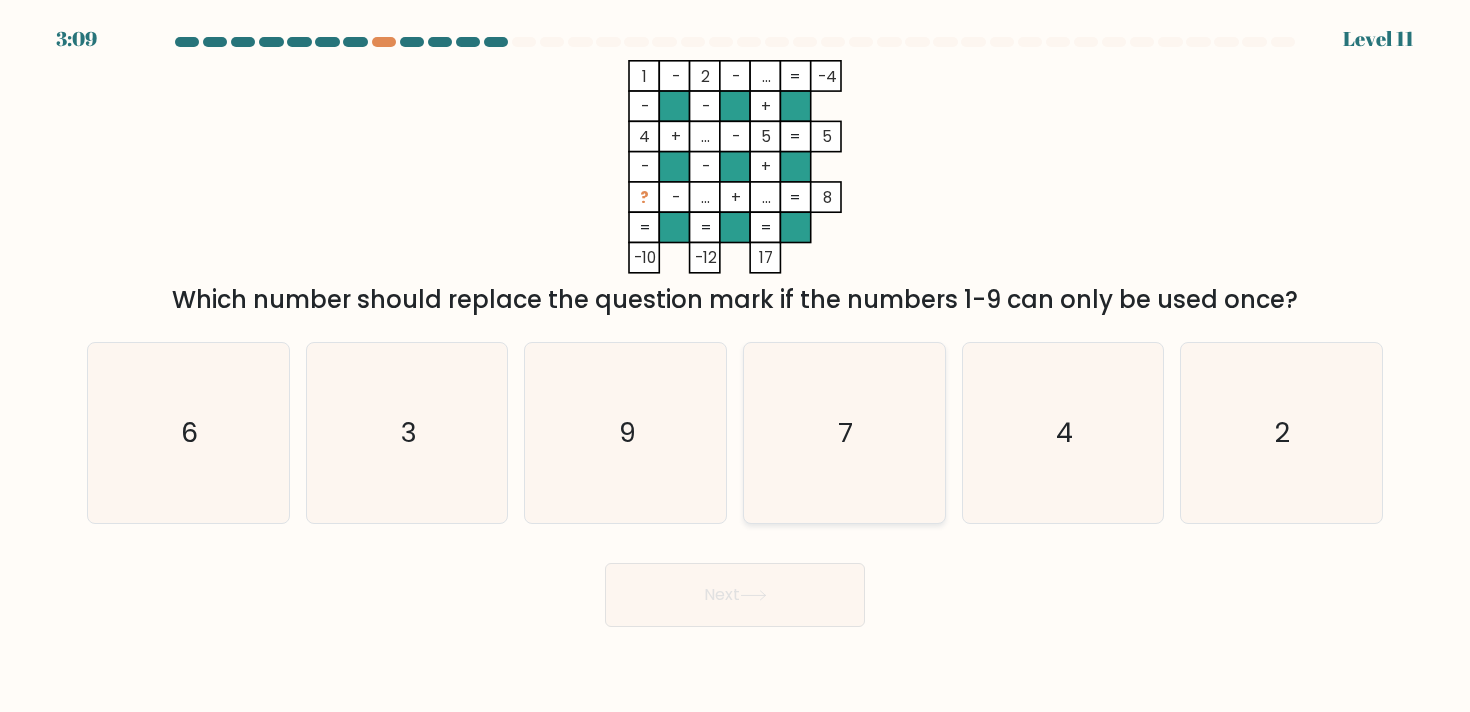 click on "7" at bounding box center [844, 433] 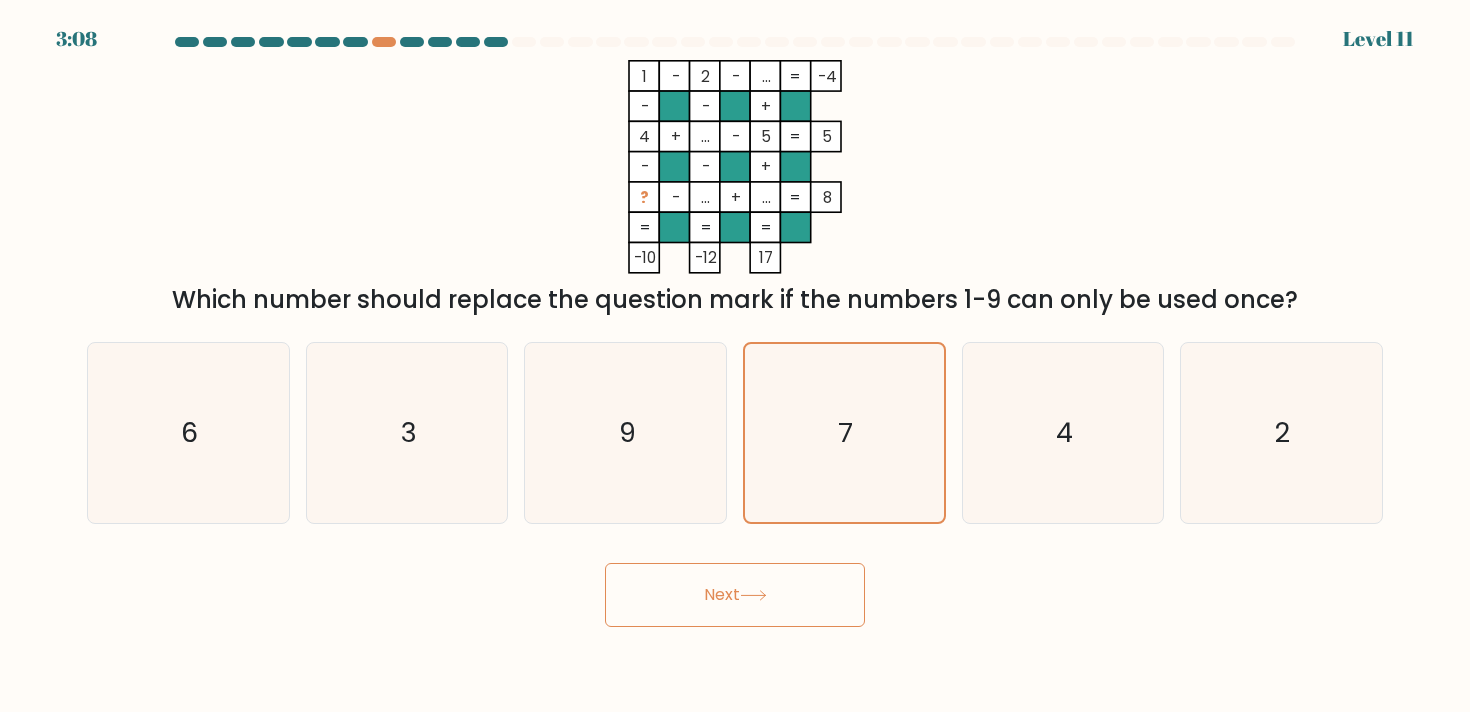 click on "Next" at bounding box center [735, 595] 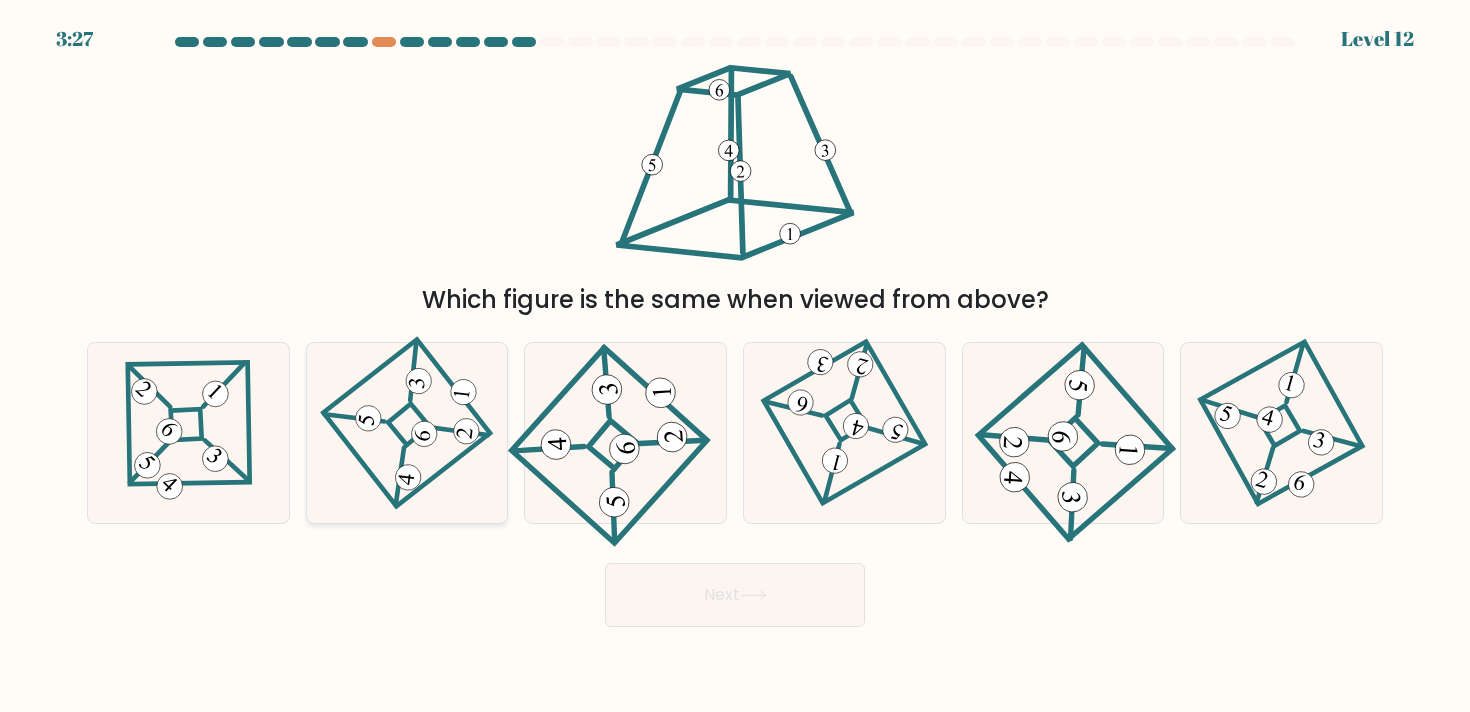 click at bounding box center (407, 433) 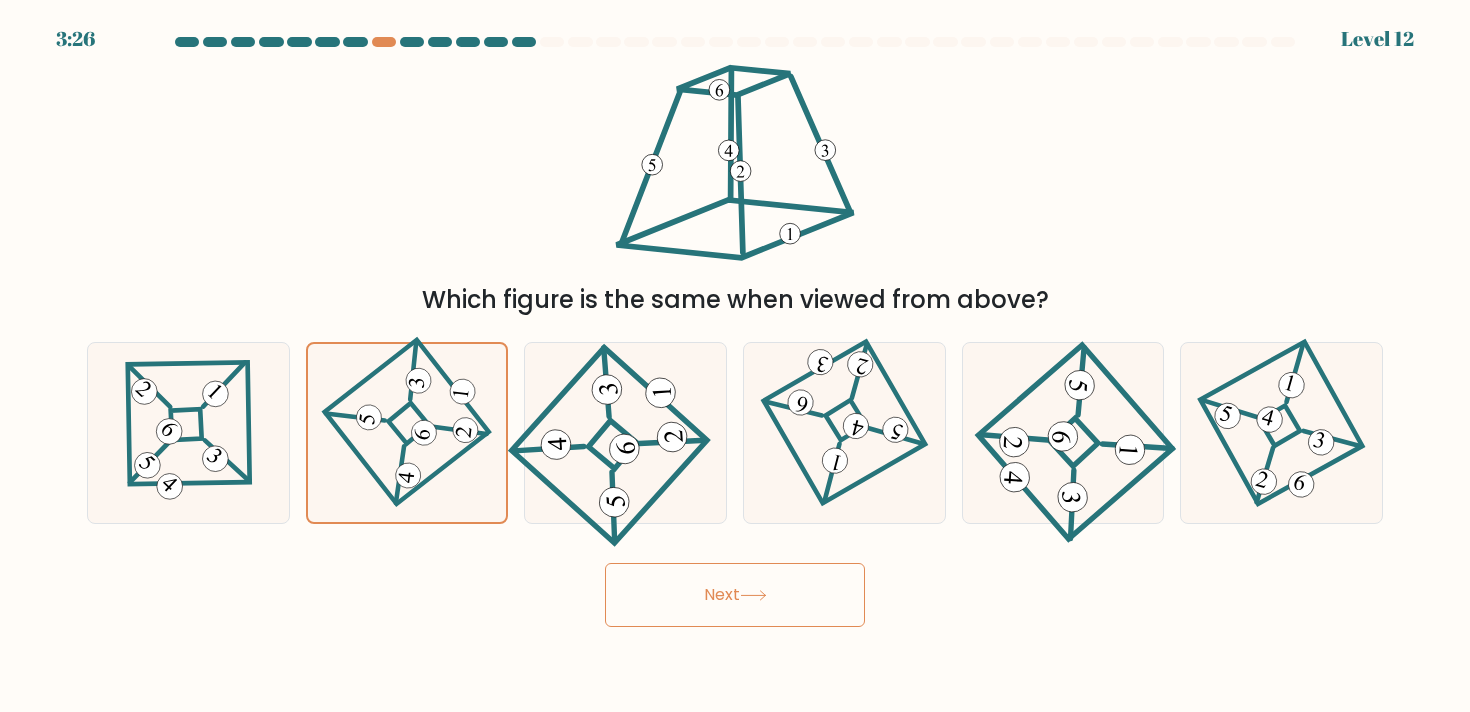 click on "Next" at bounding box center (735, 595) 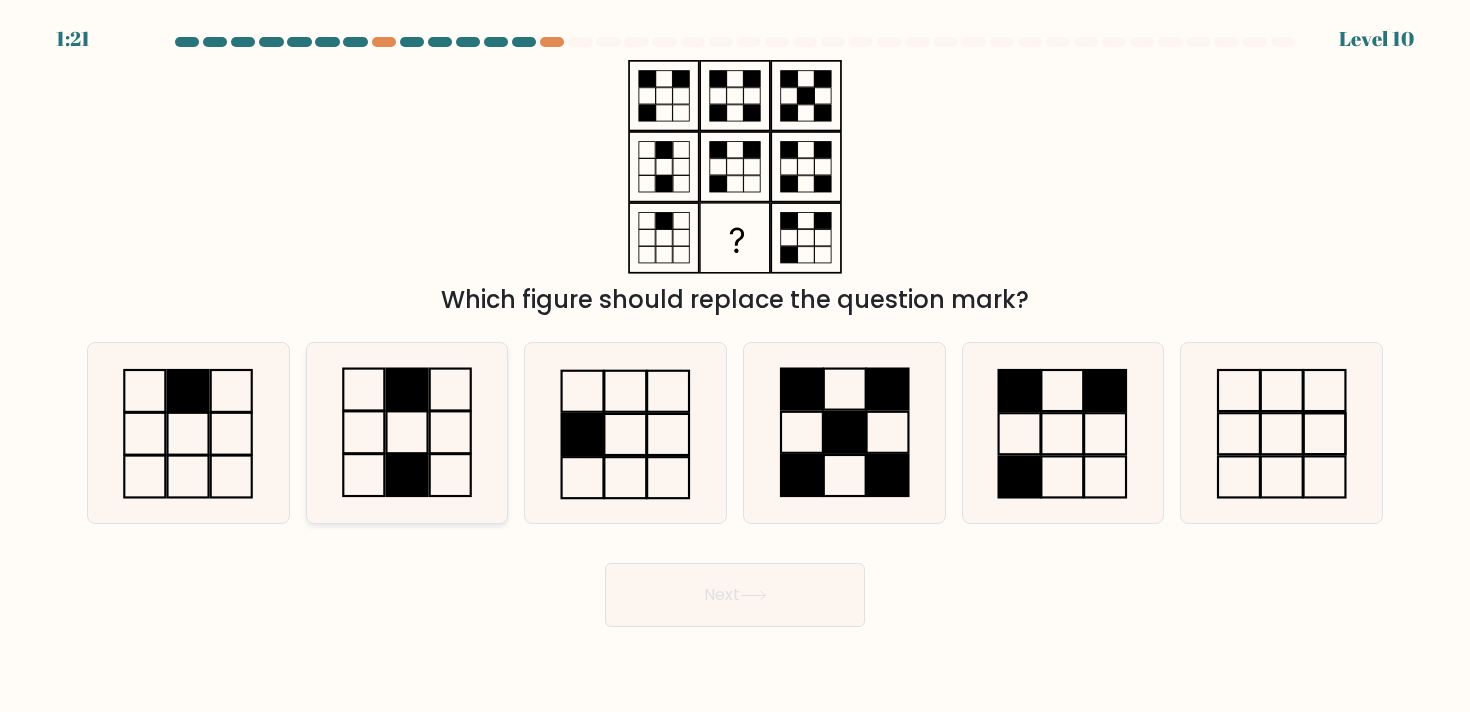 click at bounding box center (407, 433) 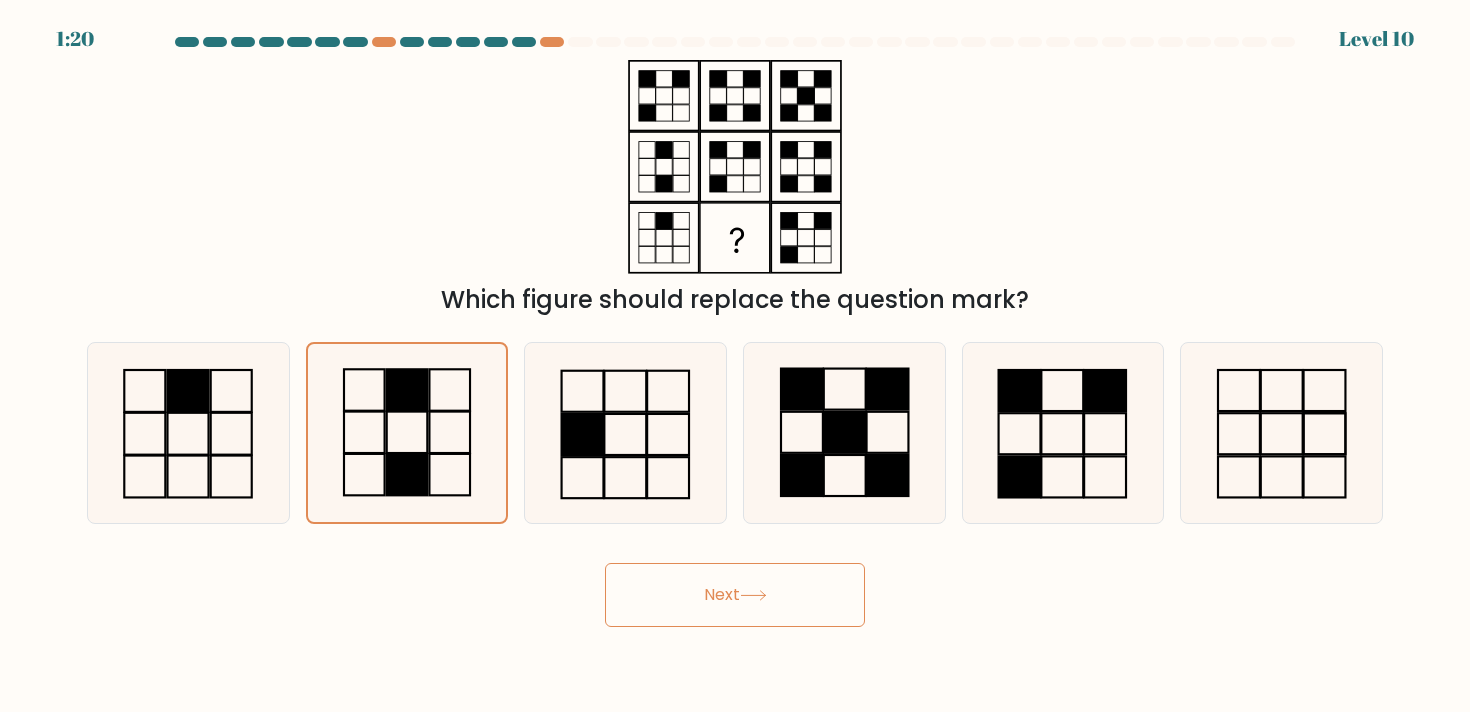 click on "Next" at bounding box center (735, 595) 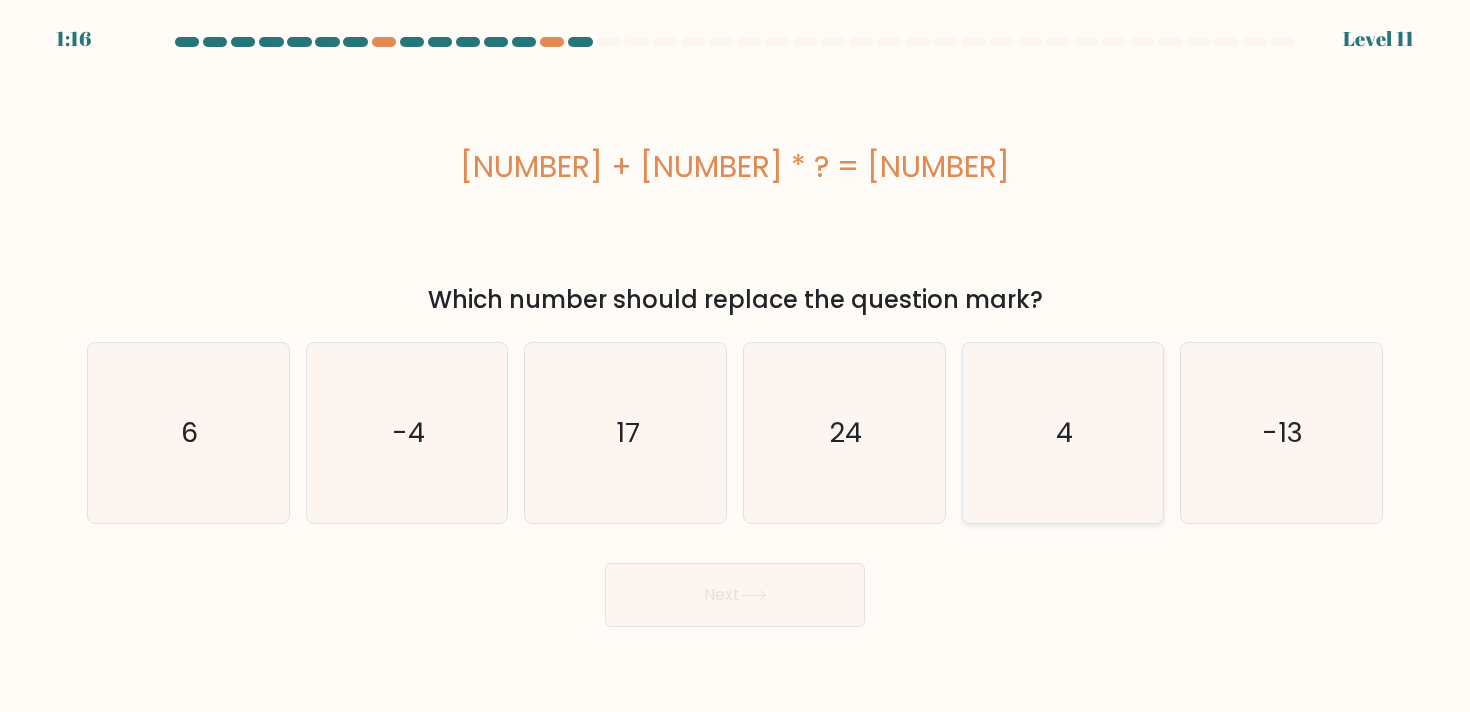 click on "4" at bounding box center (1063, 433) 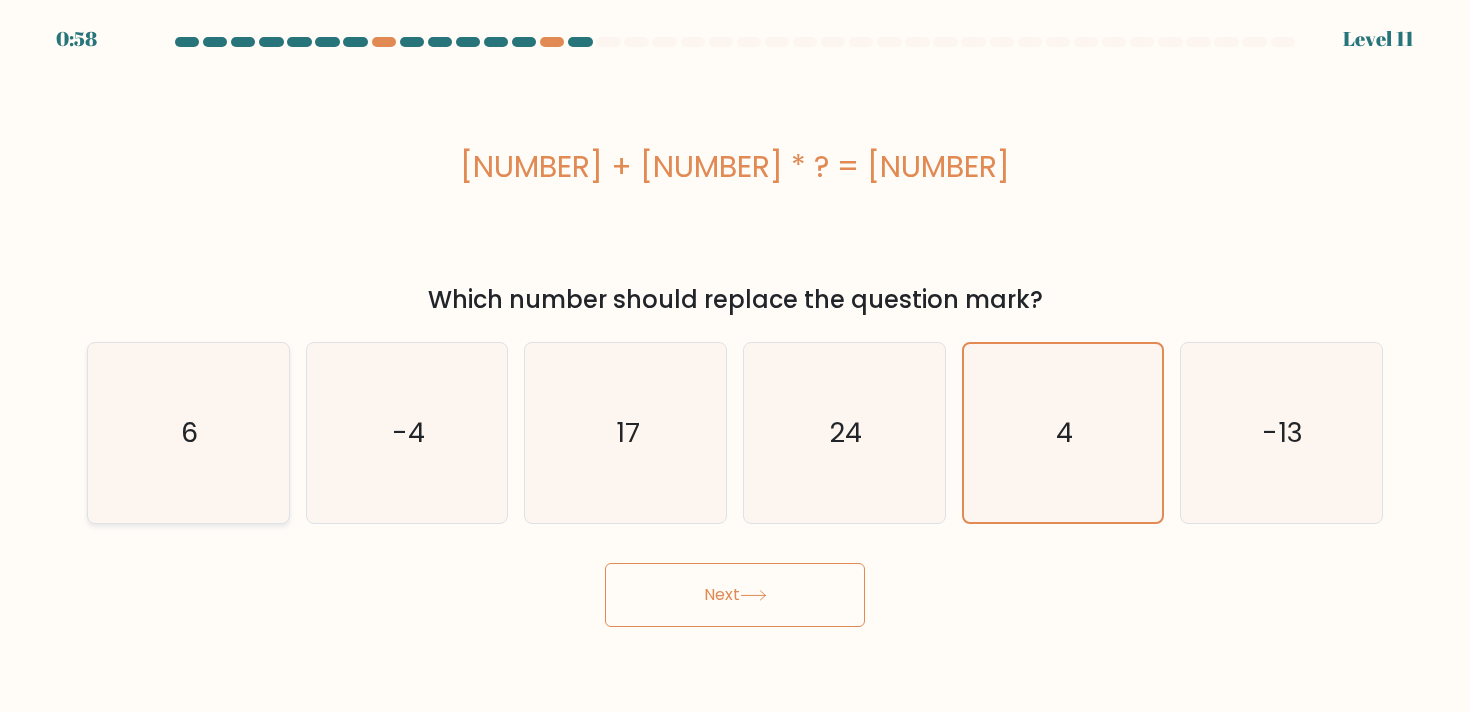 click on "6" at bounding box center [188, 433] 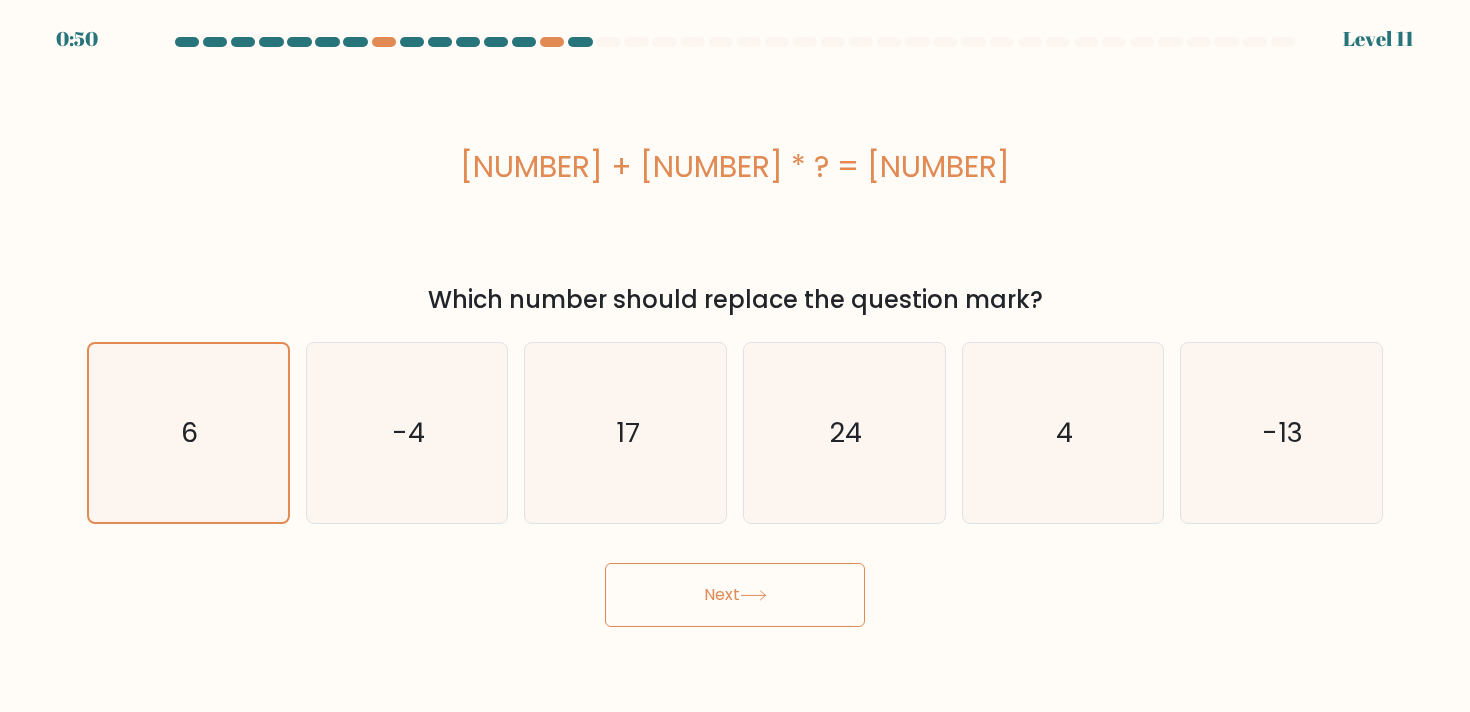 click on "Next" at bounding box center (735, 595) 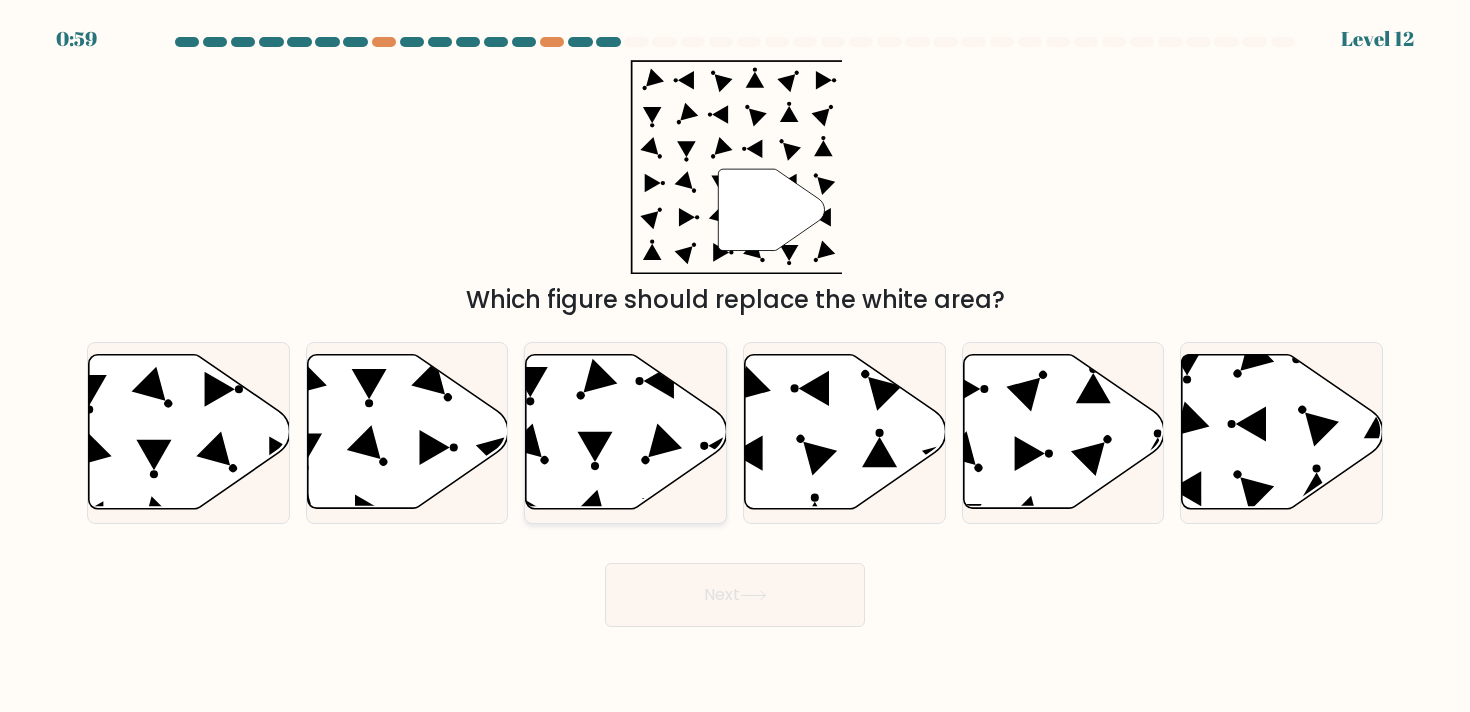 click at bounding box center (626, 432) 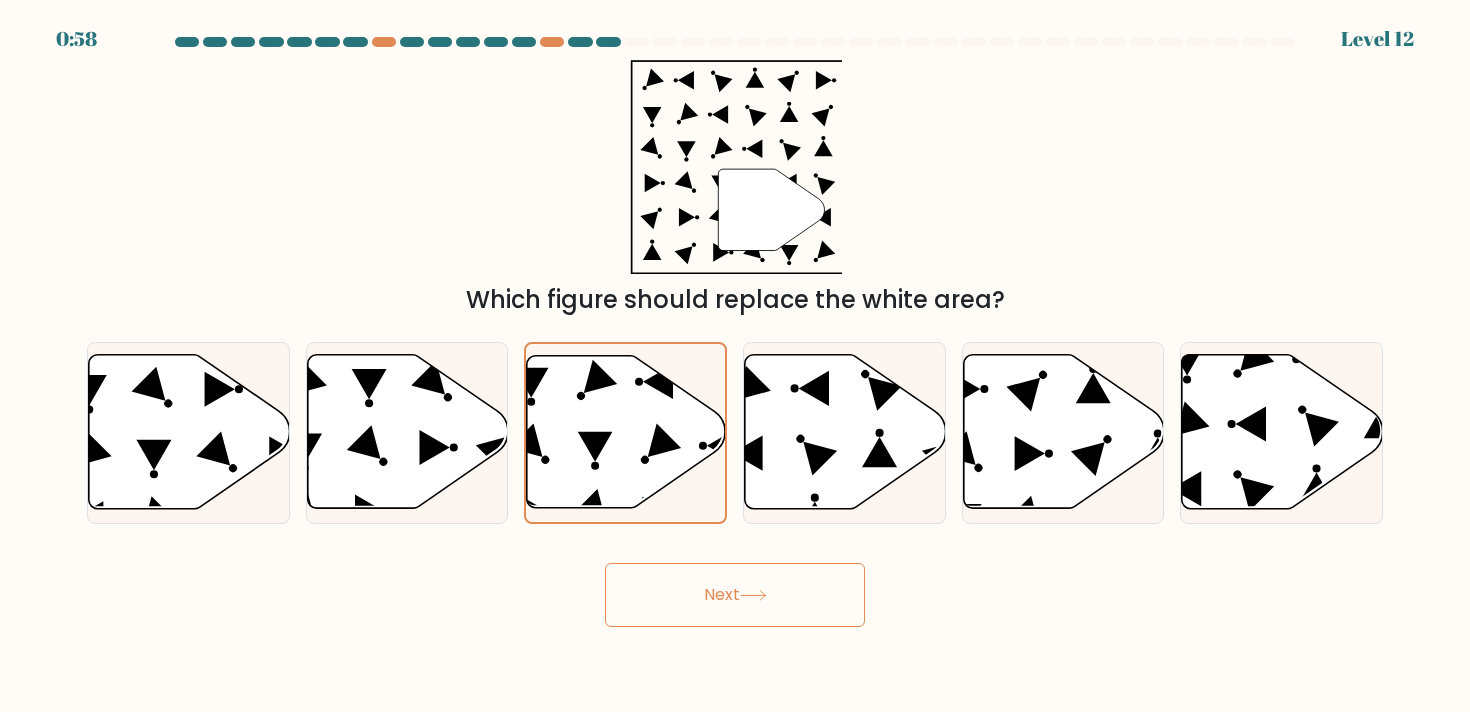 click on "Next" at bounding box center [735, 595] 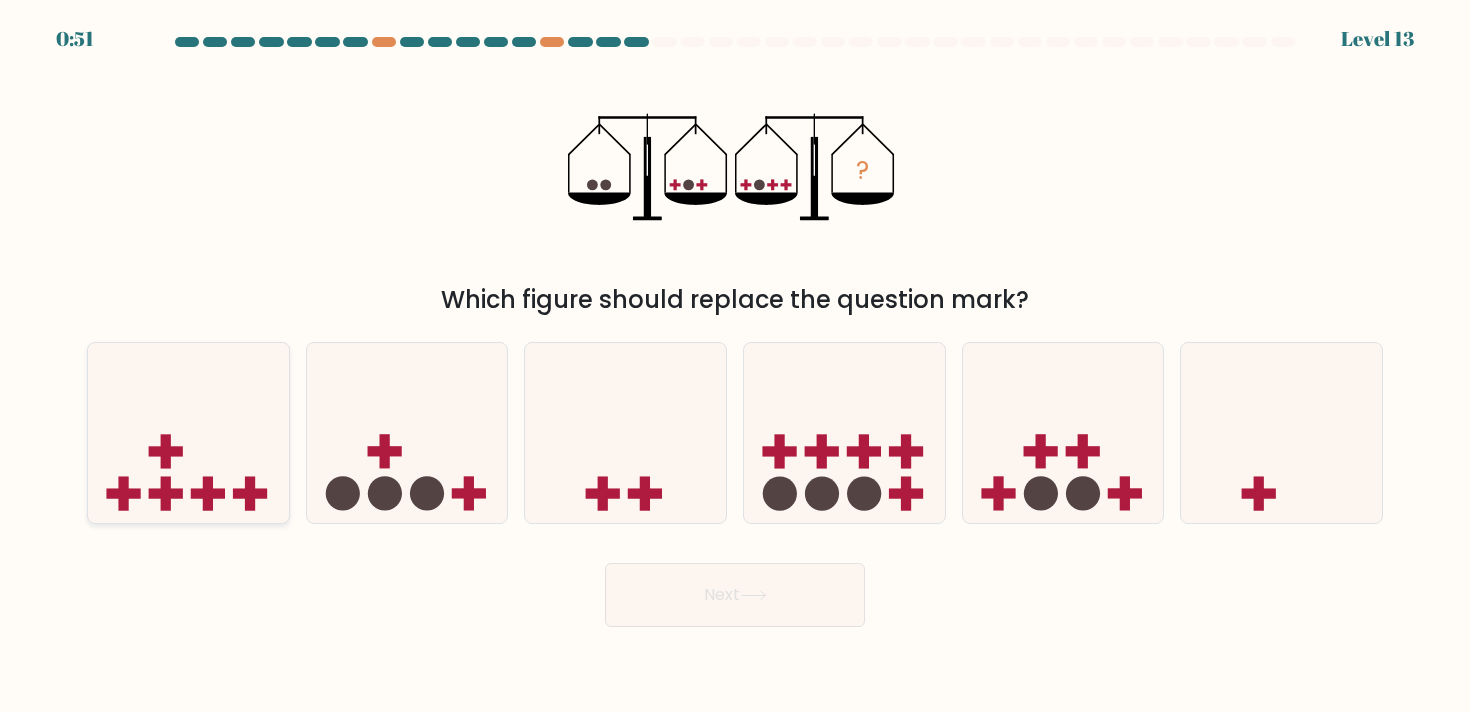 click at bounding box center (188, 433) 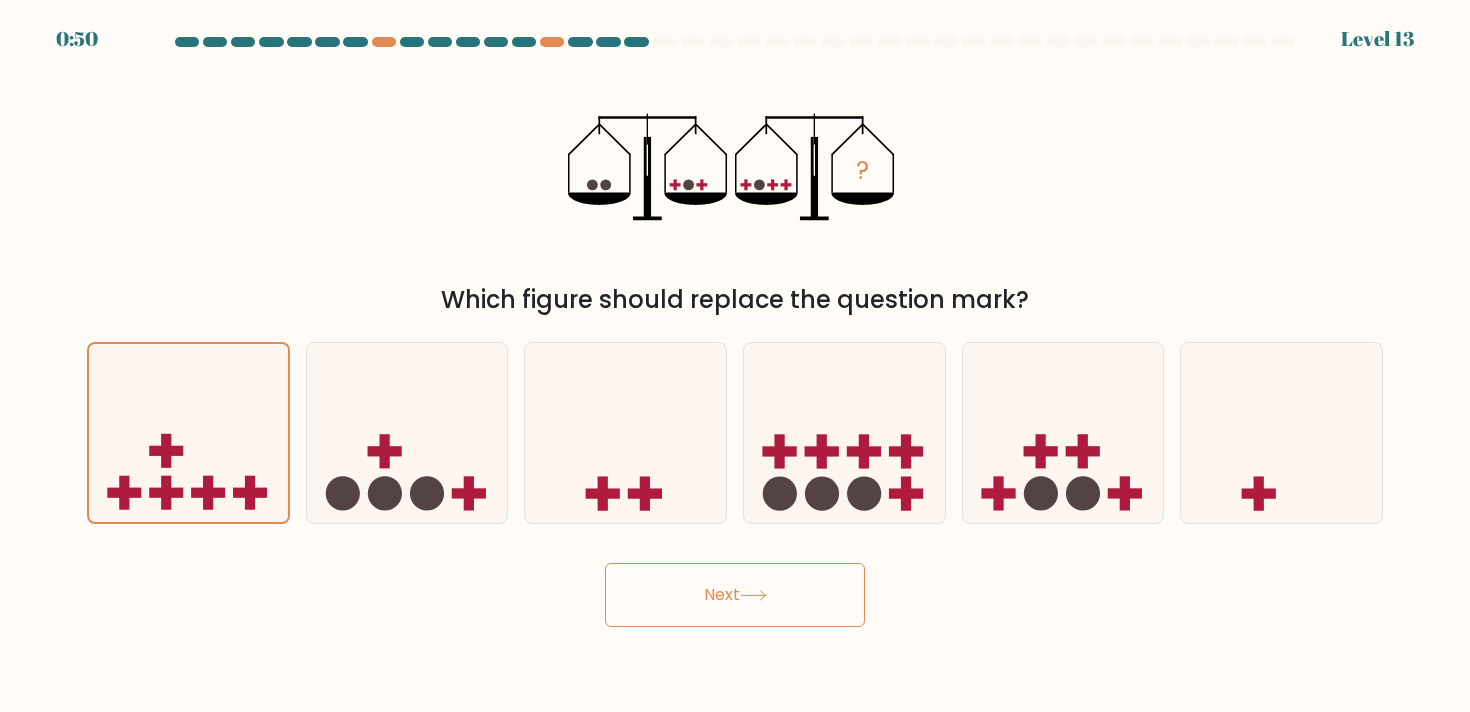 click on "Next" at bounding box center (735, 595) 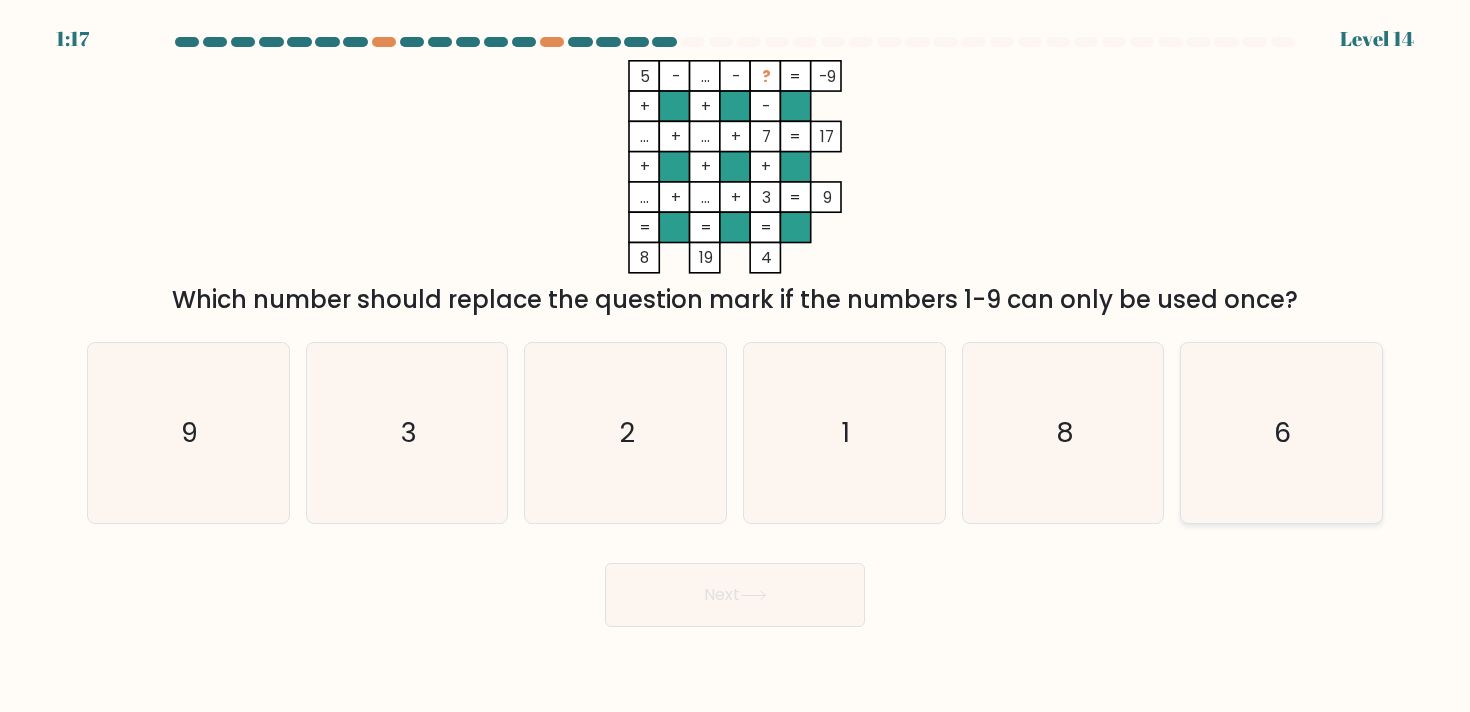 click on "6" at bounding box center (1281, 433) 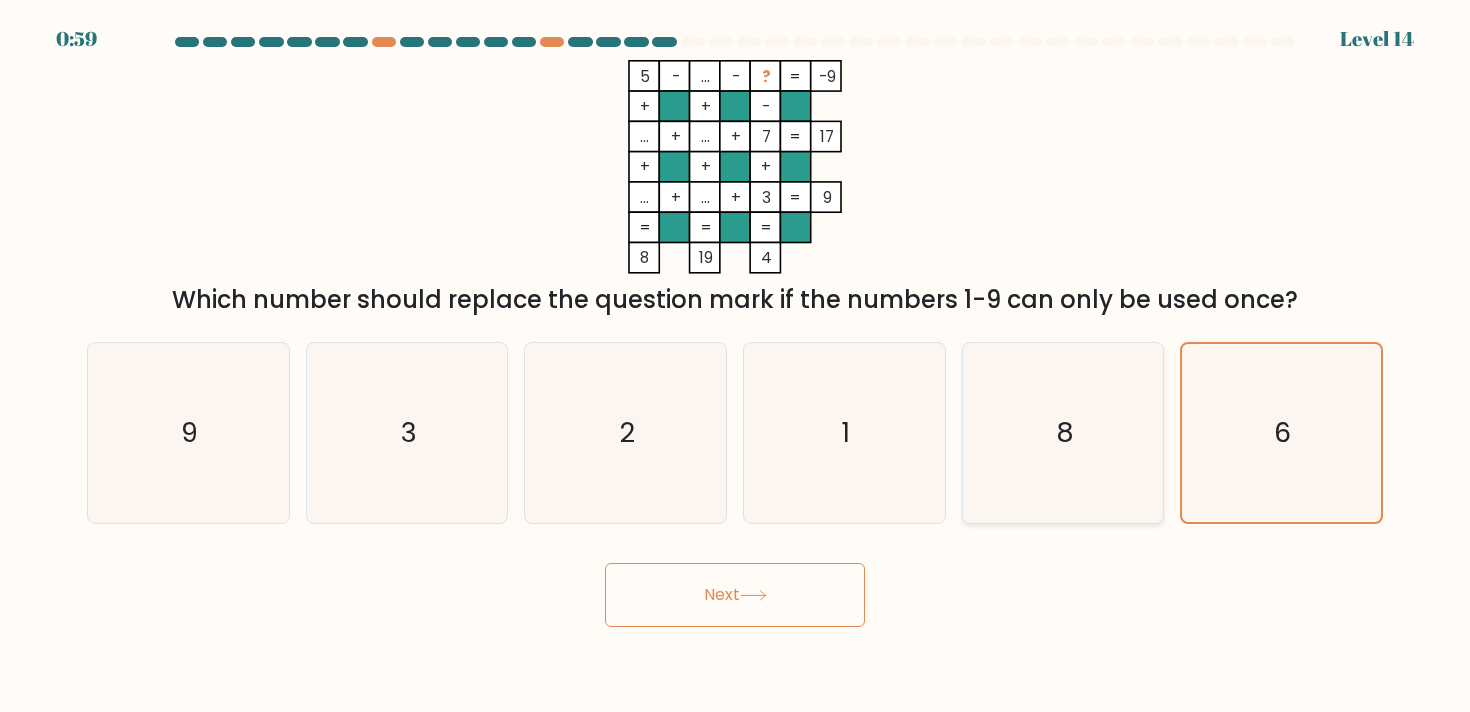 click on "8" at bounding box center [1063, 433] 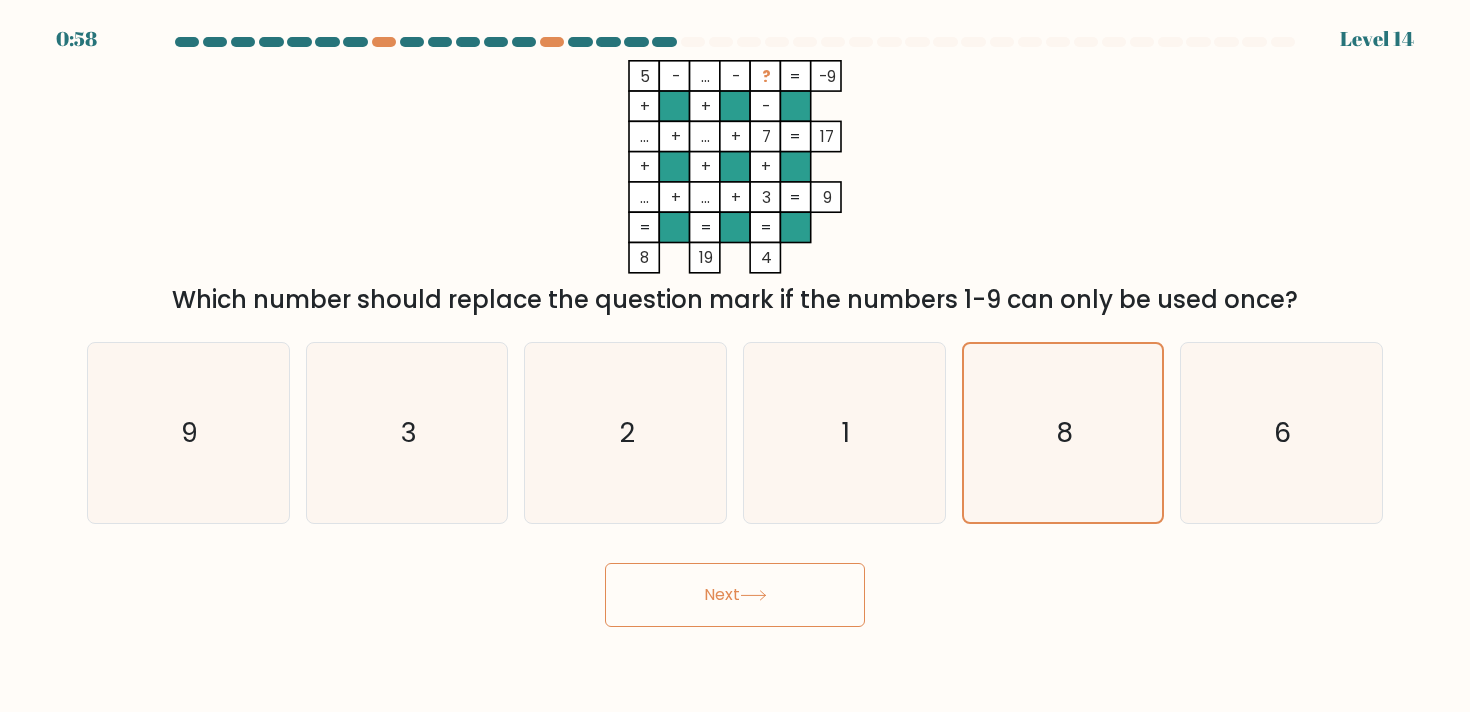click on "Next" at bounding box center (735, 595) 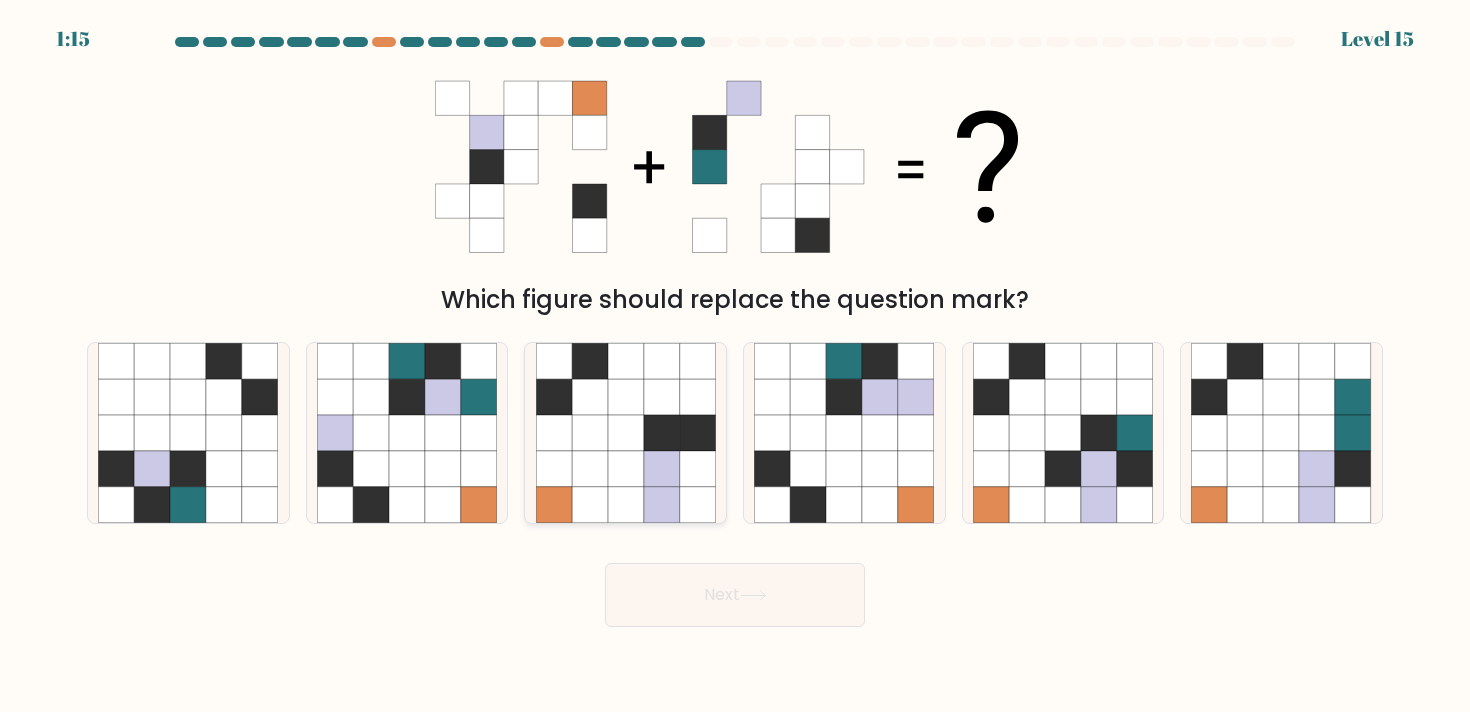 click at bounding box center (697, 469) 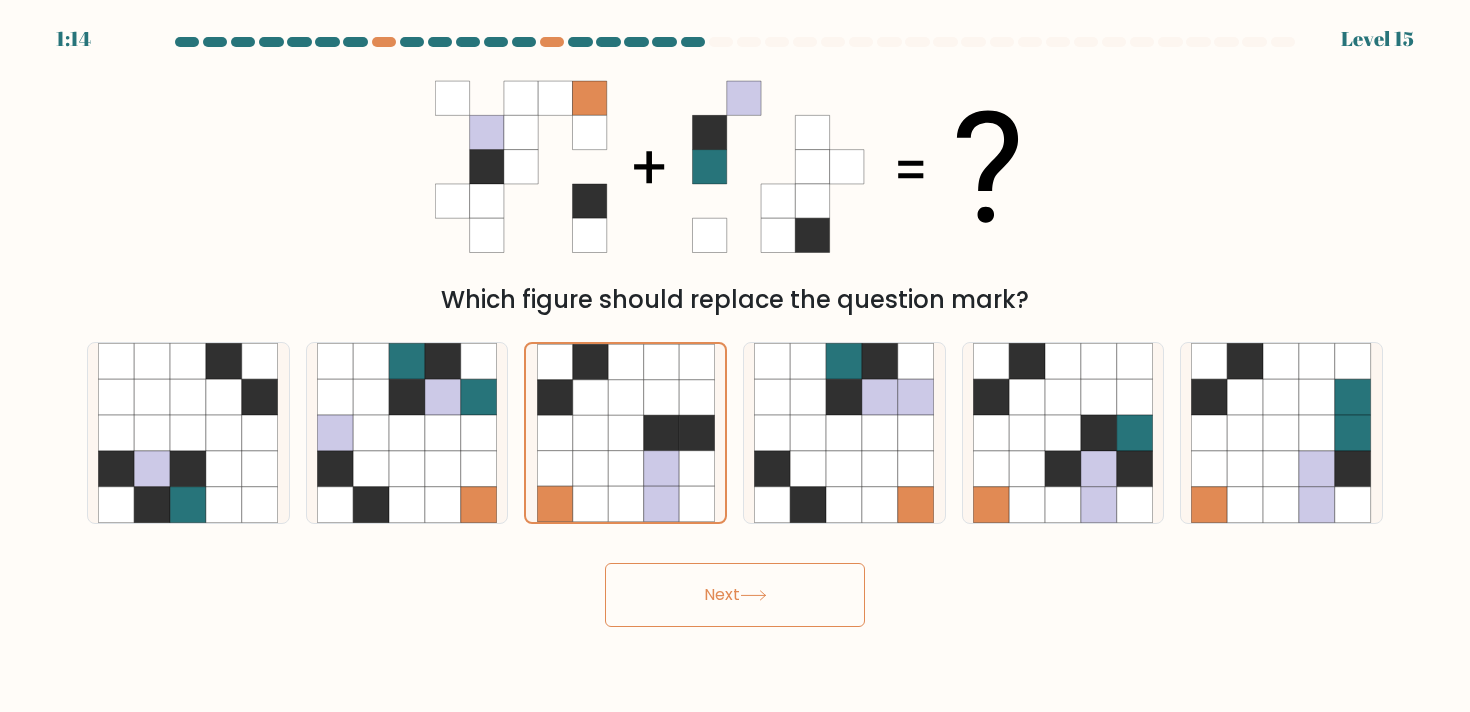 click on "Next" at bounding box center [735, 595] 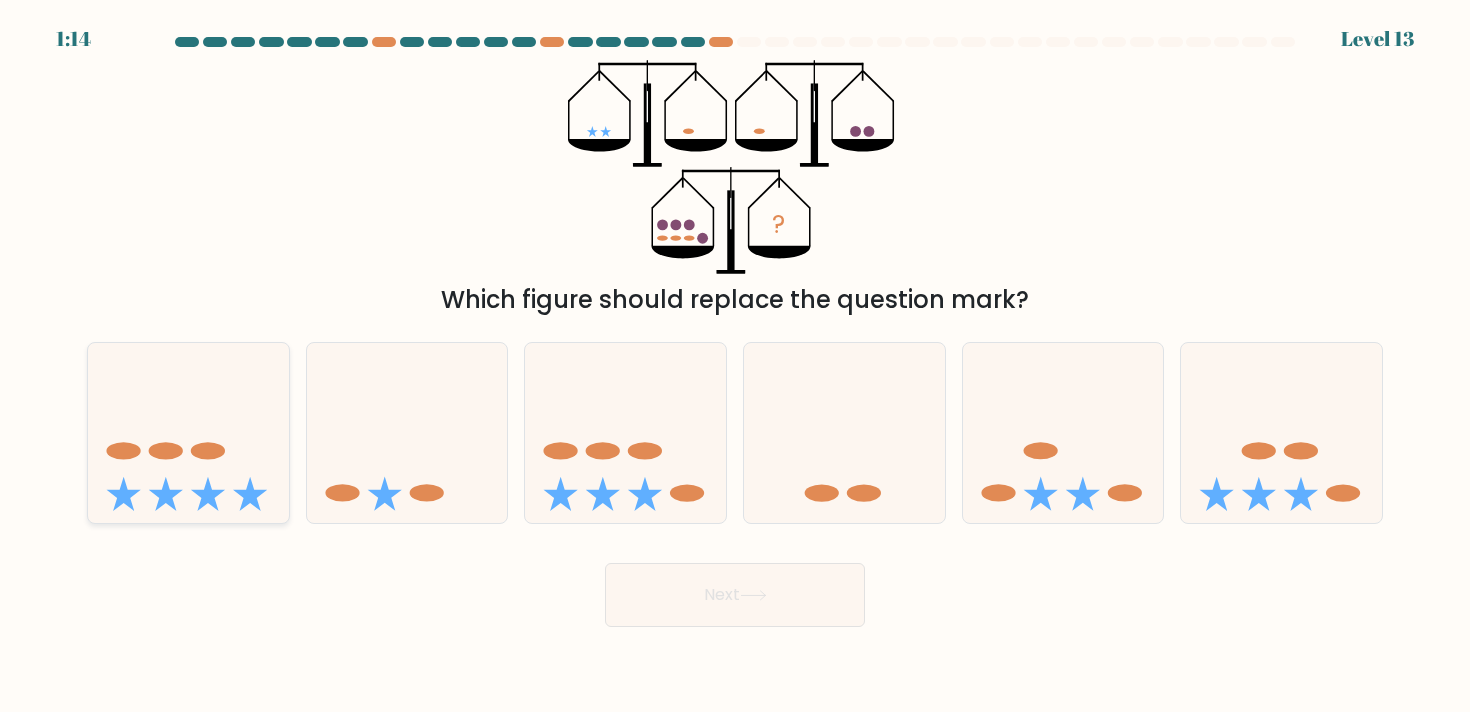 click at bounding box center (166, 450) 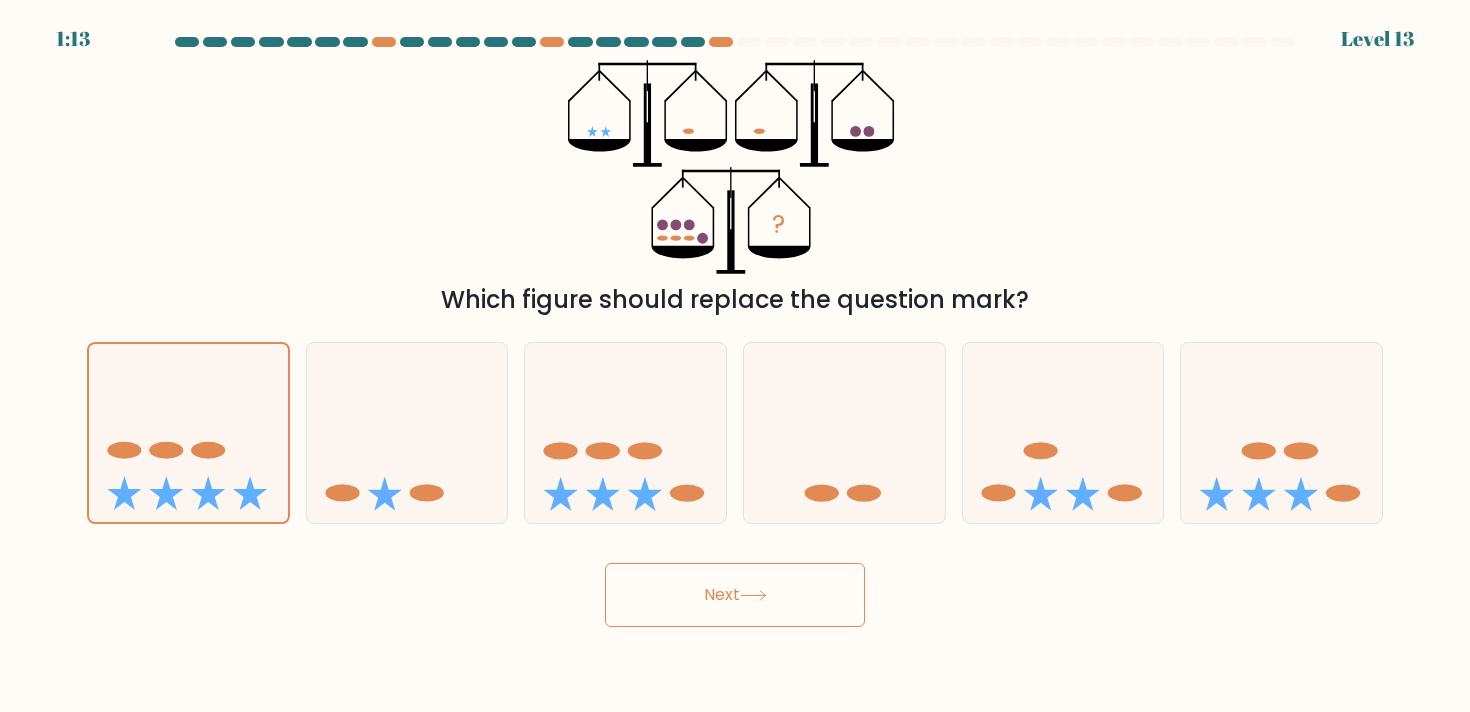 click on "Next" at bounding box center [735, 595] 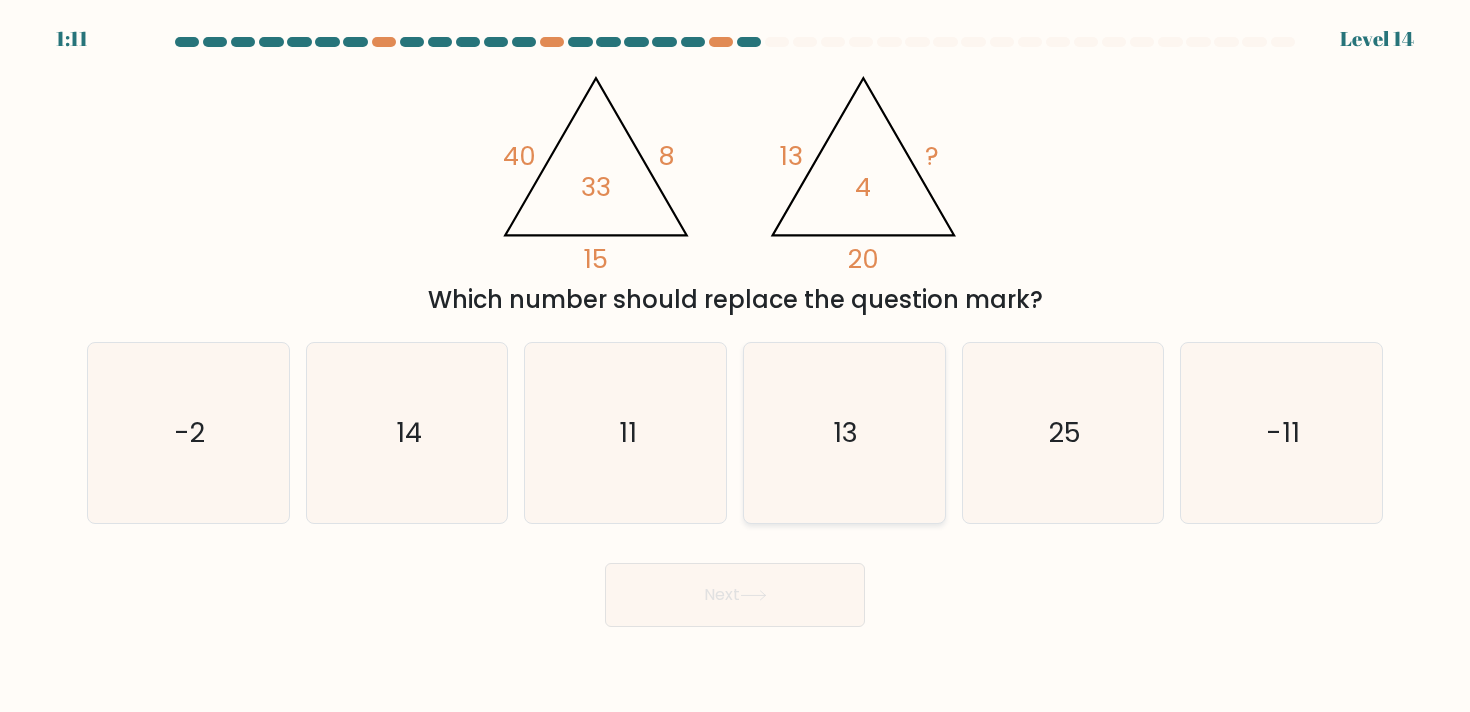 click on "13" at bounding box center [844, 433] 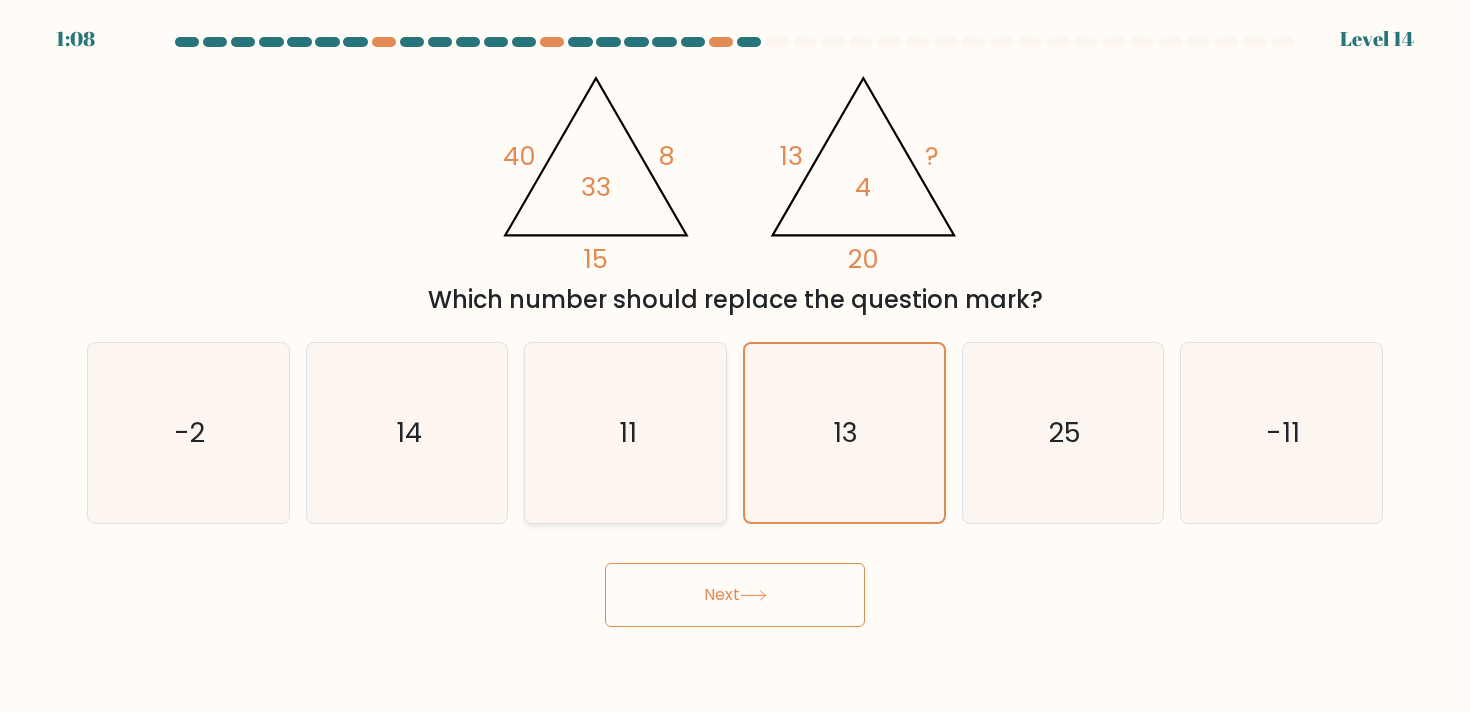 click on "11" at bounding box center [626, 433] 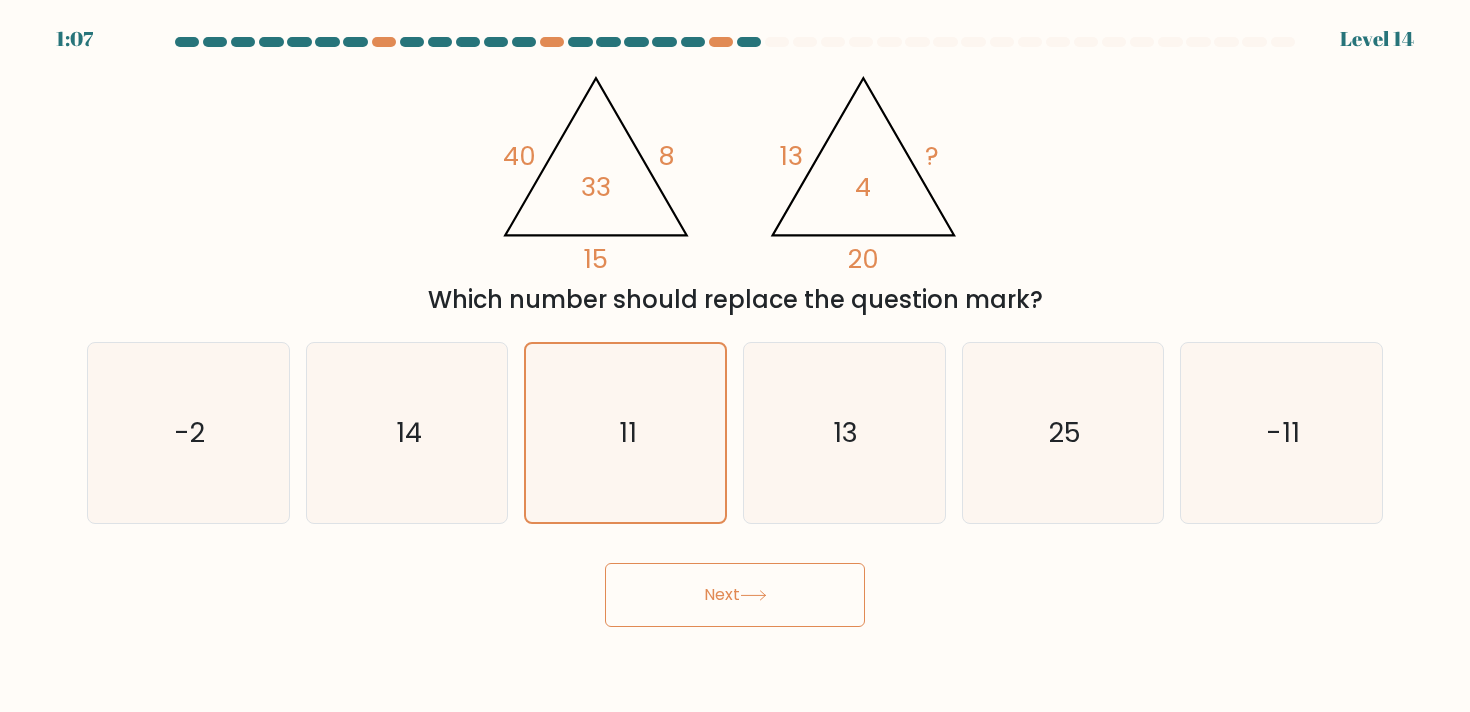click on "Next" at bounding box center [735, 595] 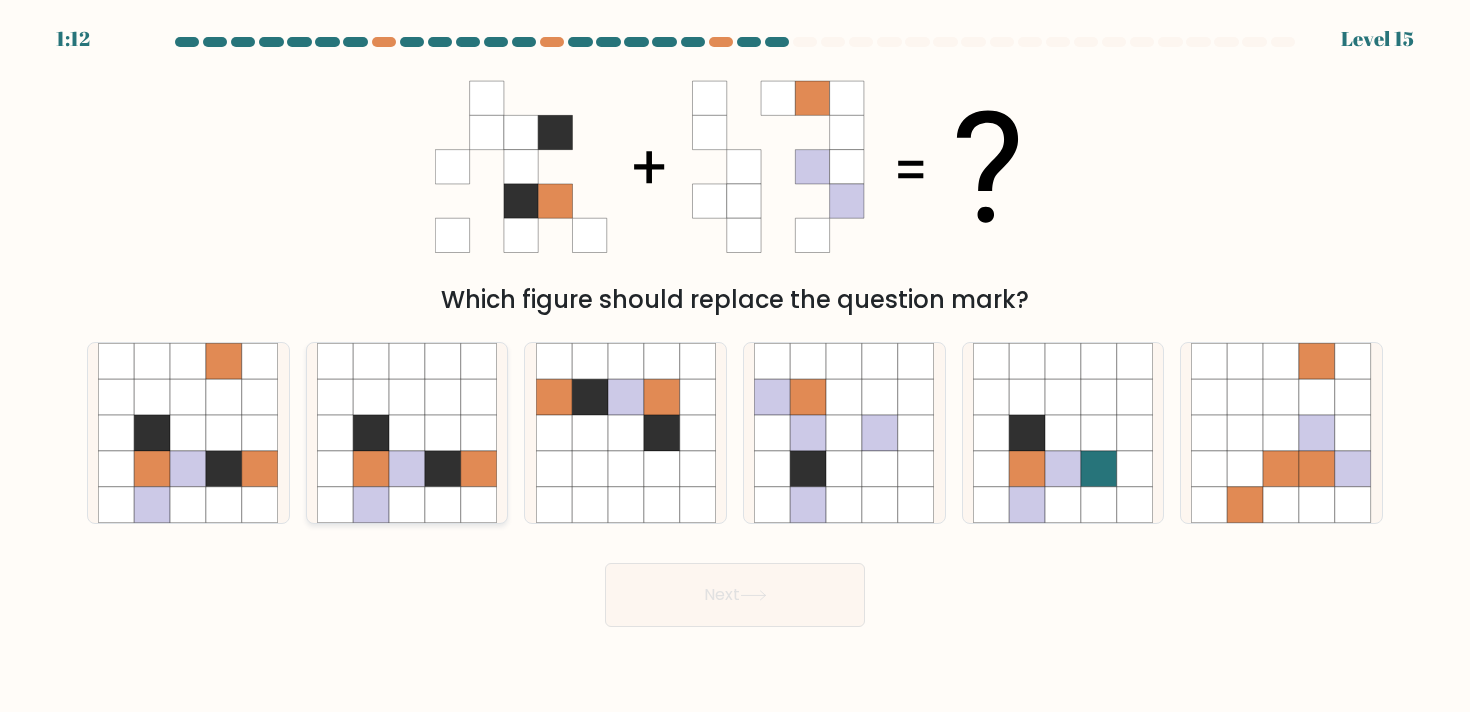 click at bounding box center [407, 469] 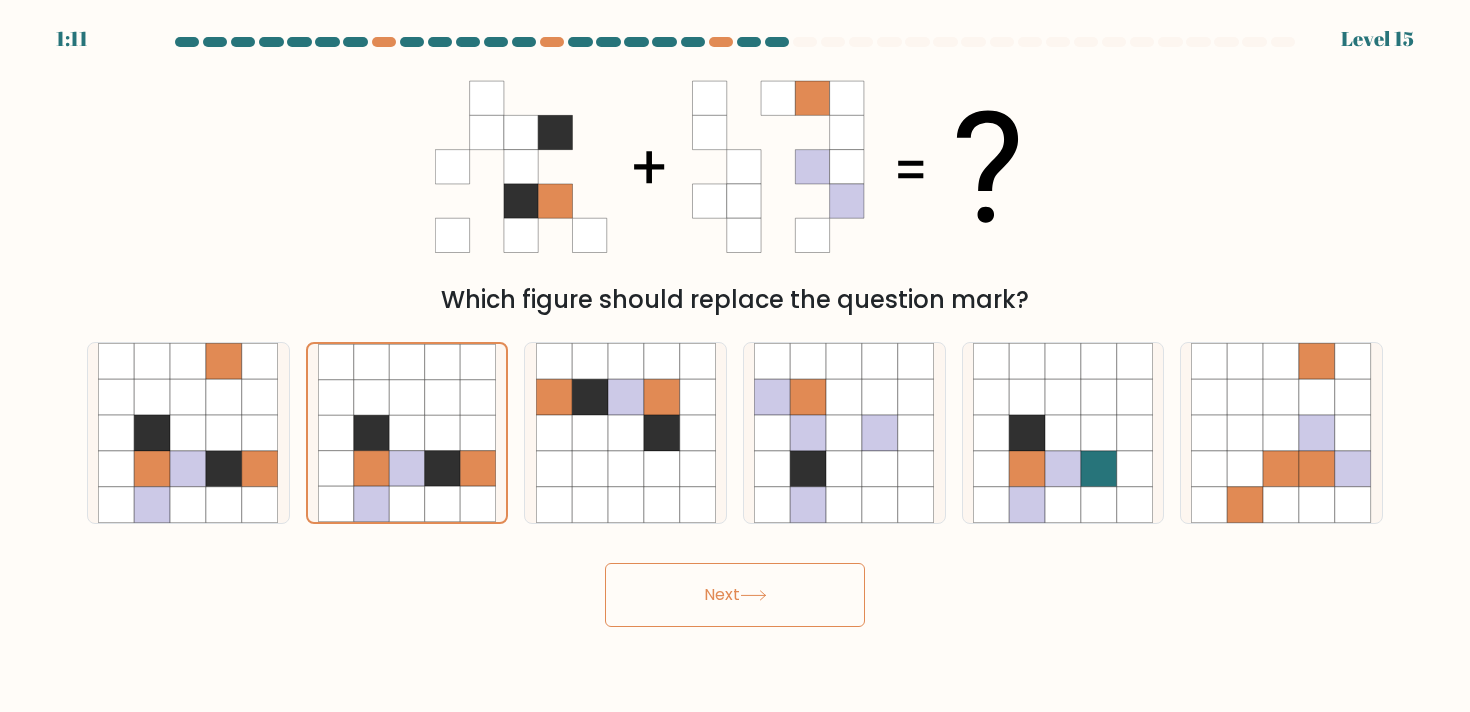 click on "Next" at bounding box center [735, 595] 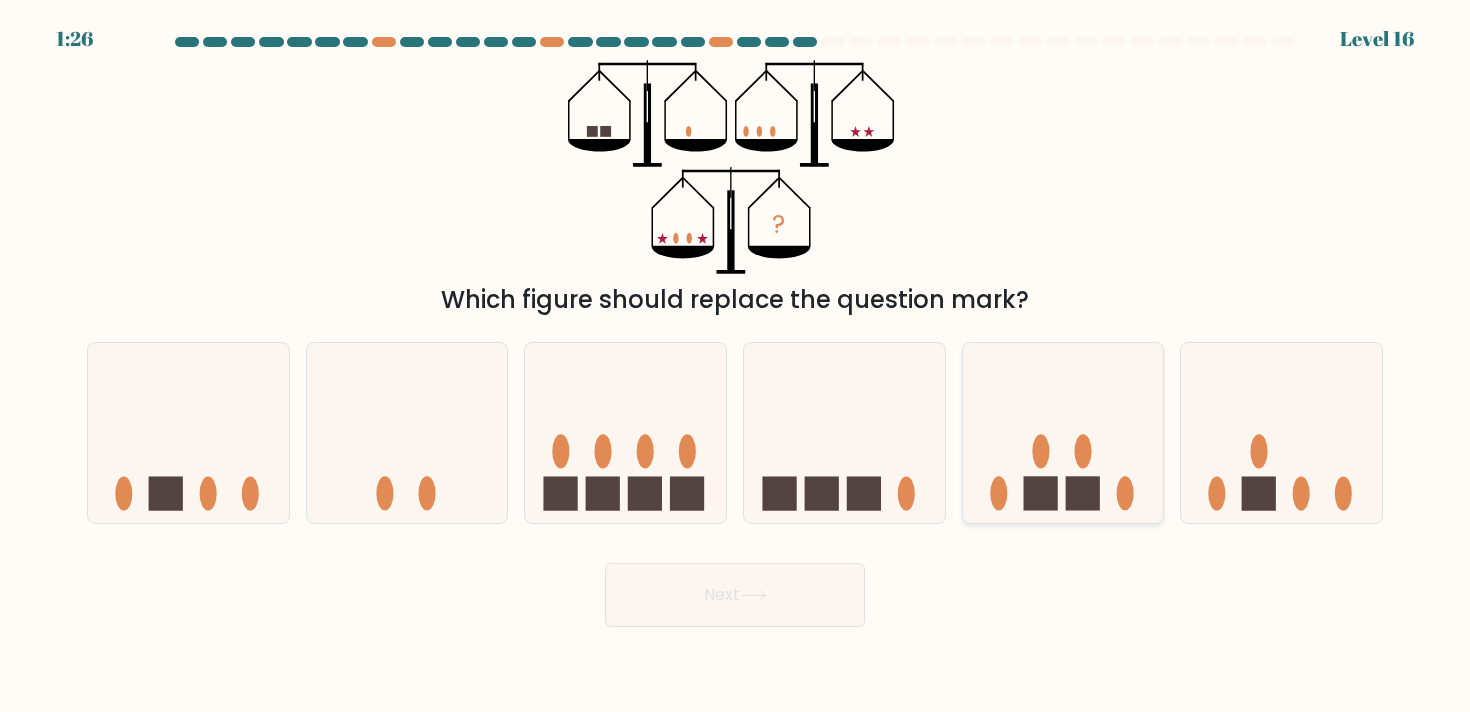 click at bounding box center [1063, 433] 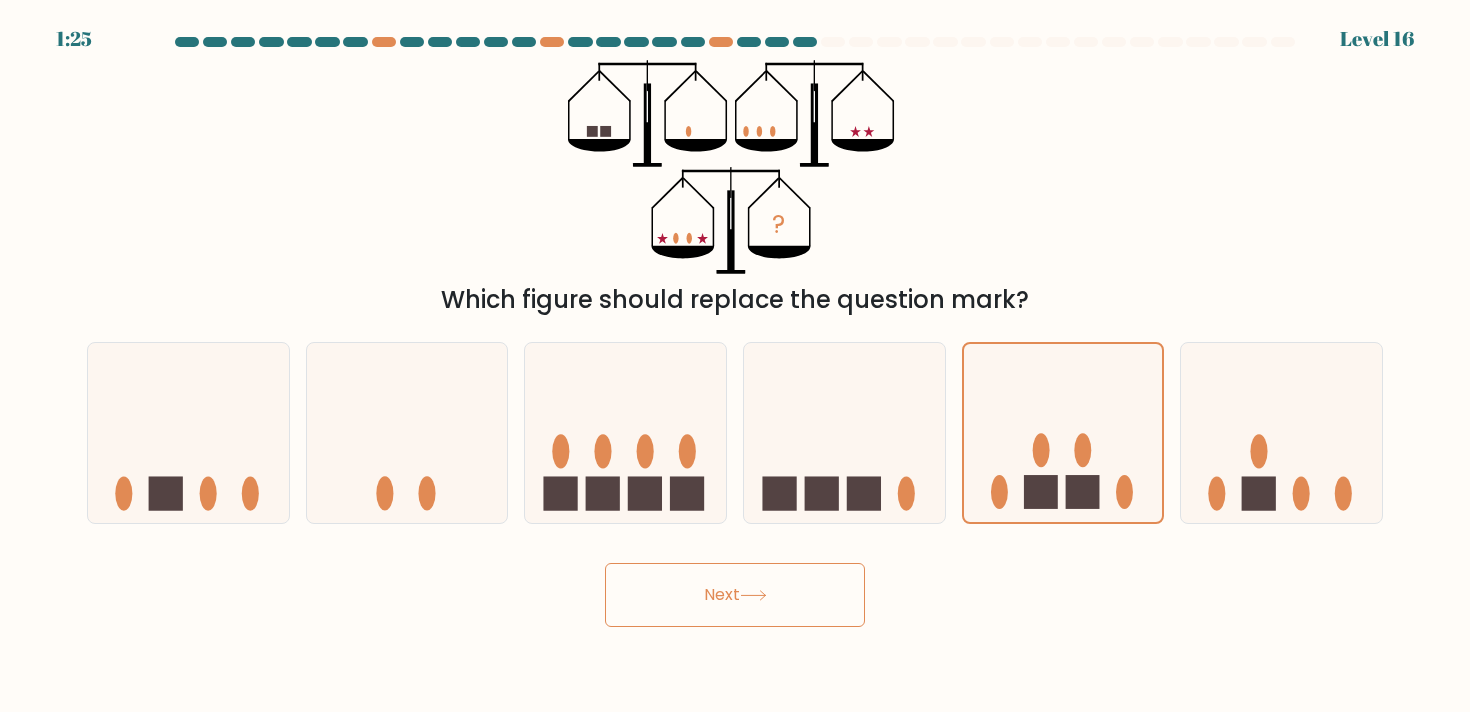 click on "Next" at bounding box center [735, 595] 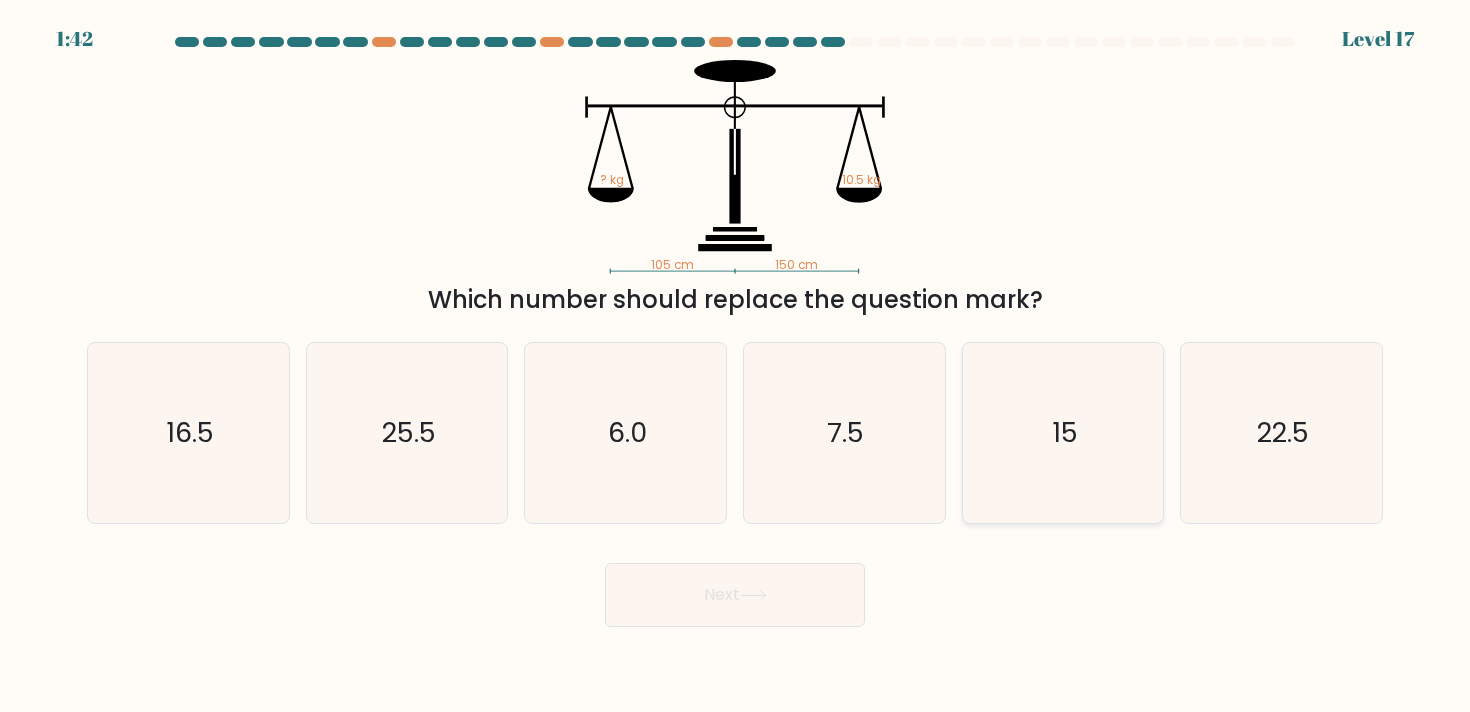 click on "15" at bounding box center (1063, 433) 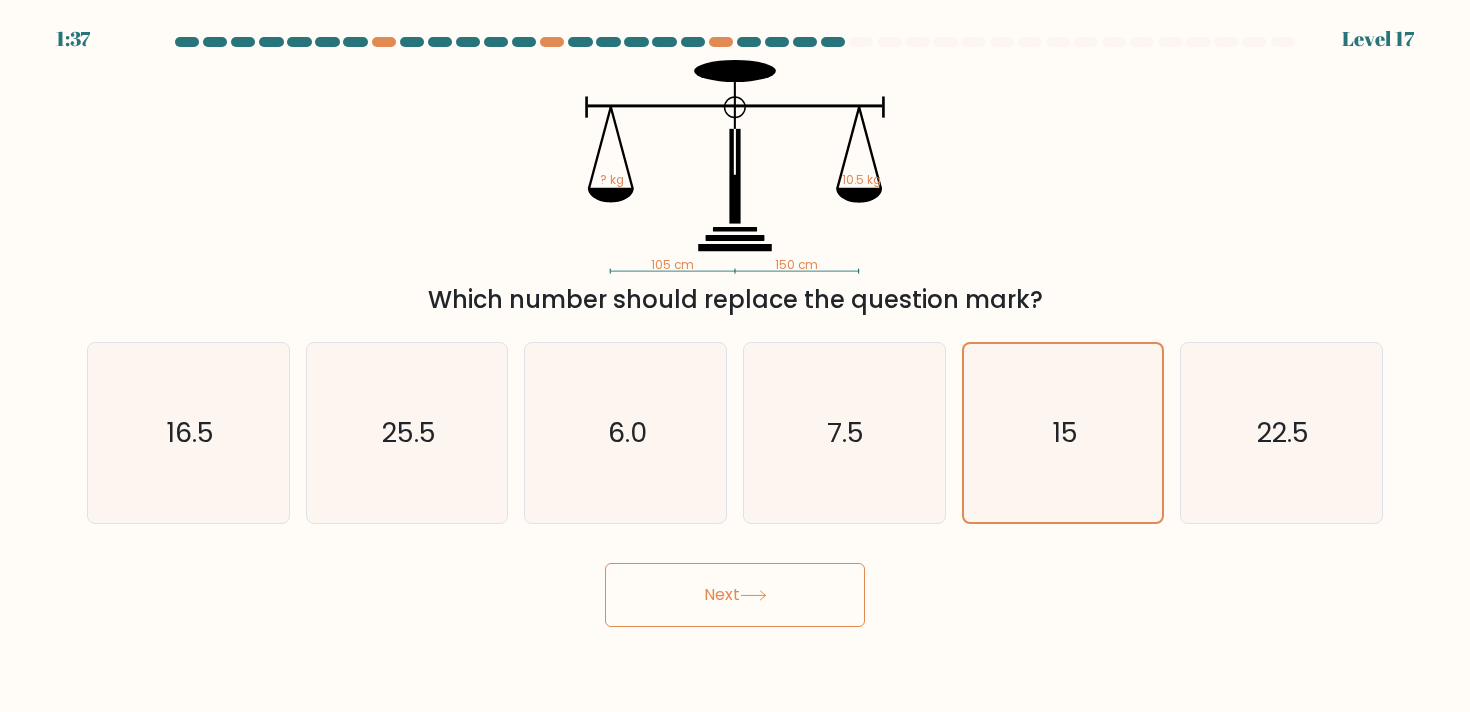 click on "Next" at bounding box center [735, 595] 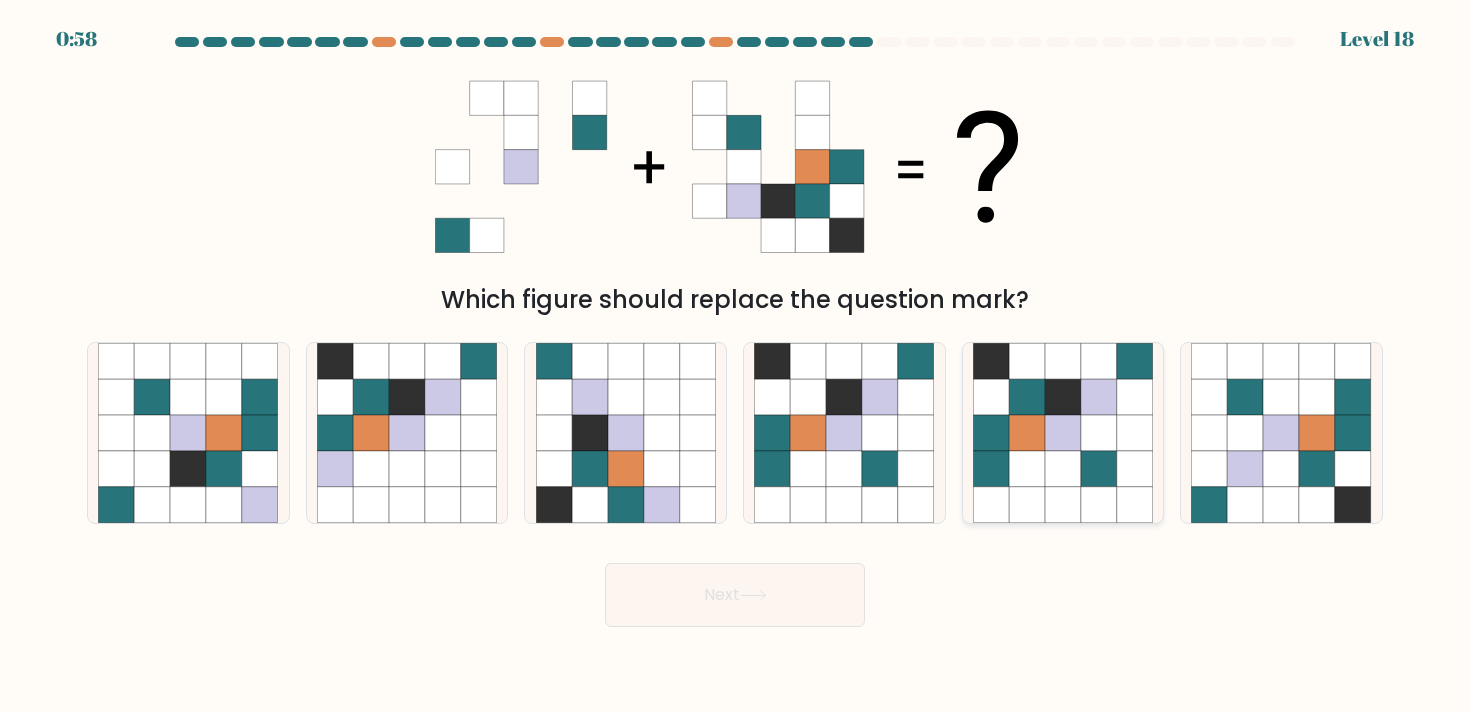 click at bounding box center (1063, 433) 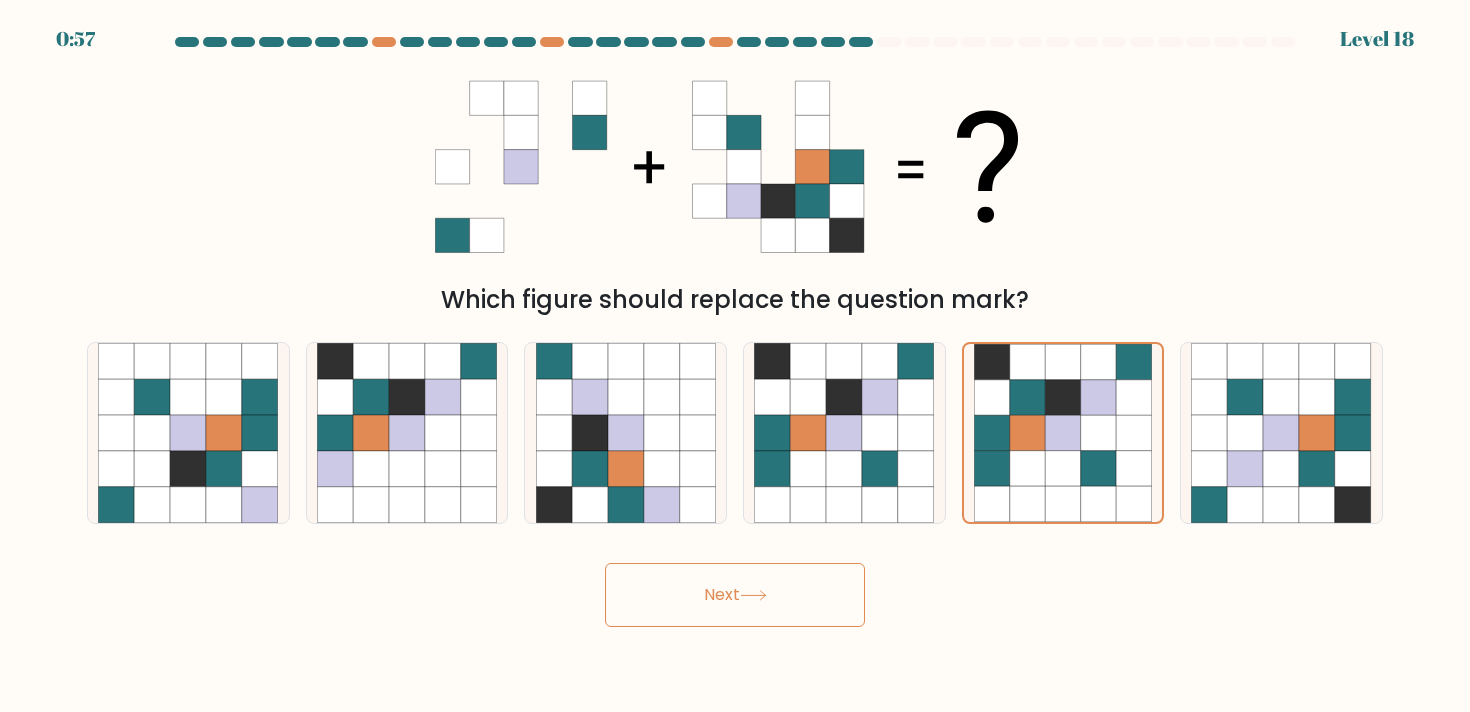 click on "Next" at bounding box center [735, 595] 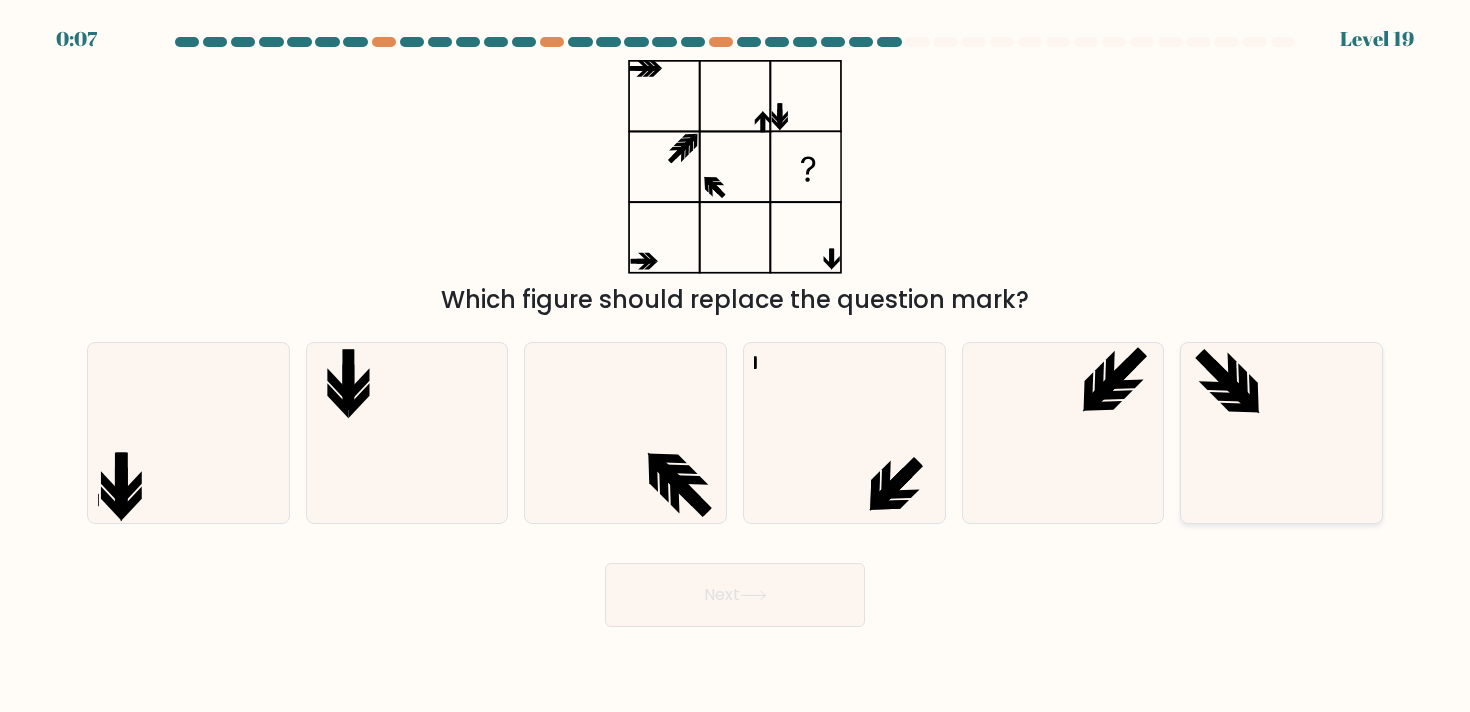 click at bounding box center [1281, 433] 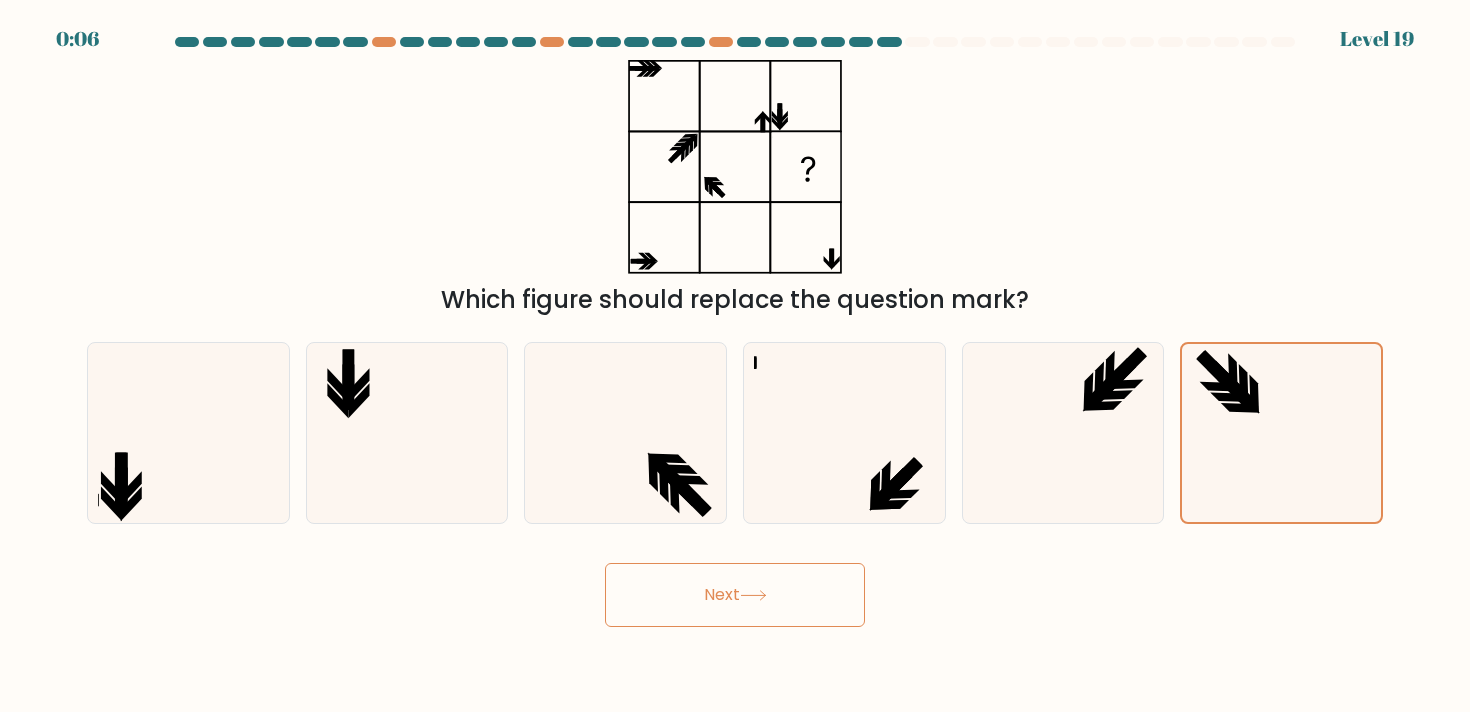 click on "Next" at bounding box center (735, 595) 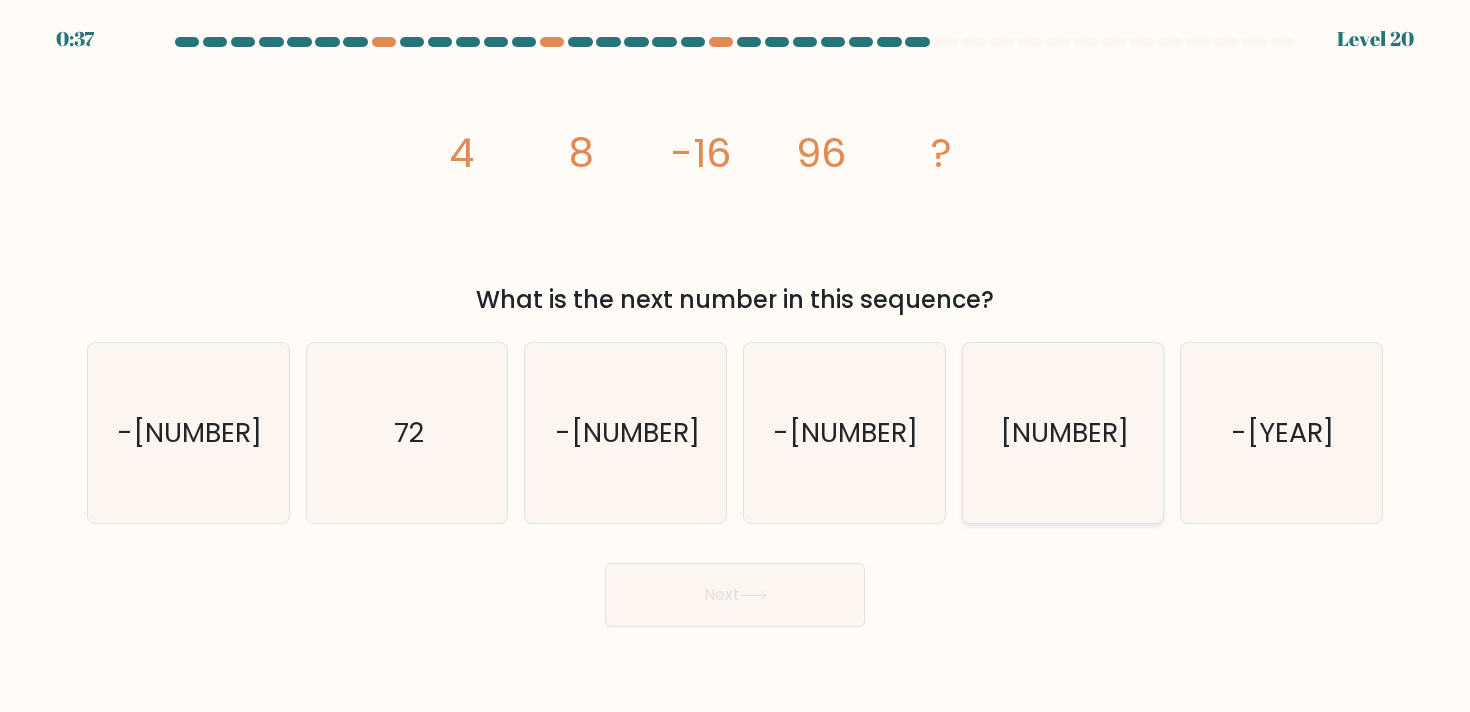 click on "1920" at bounding box center (1063, 433) 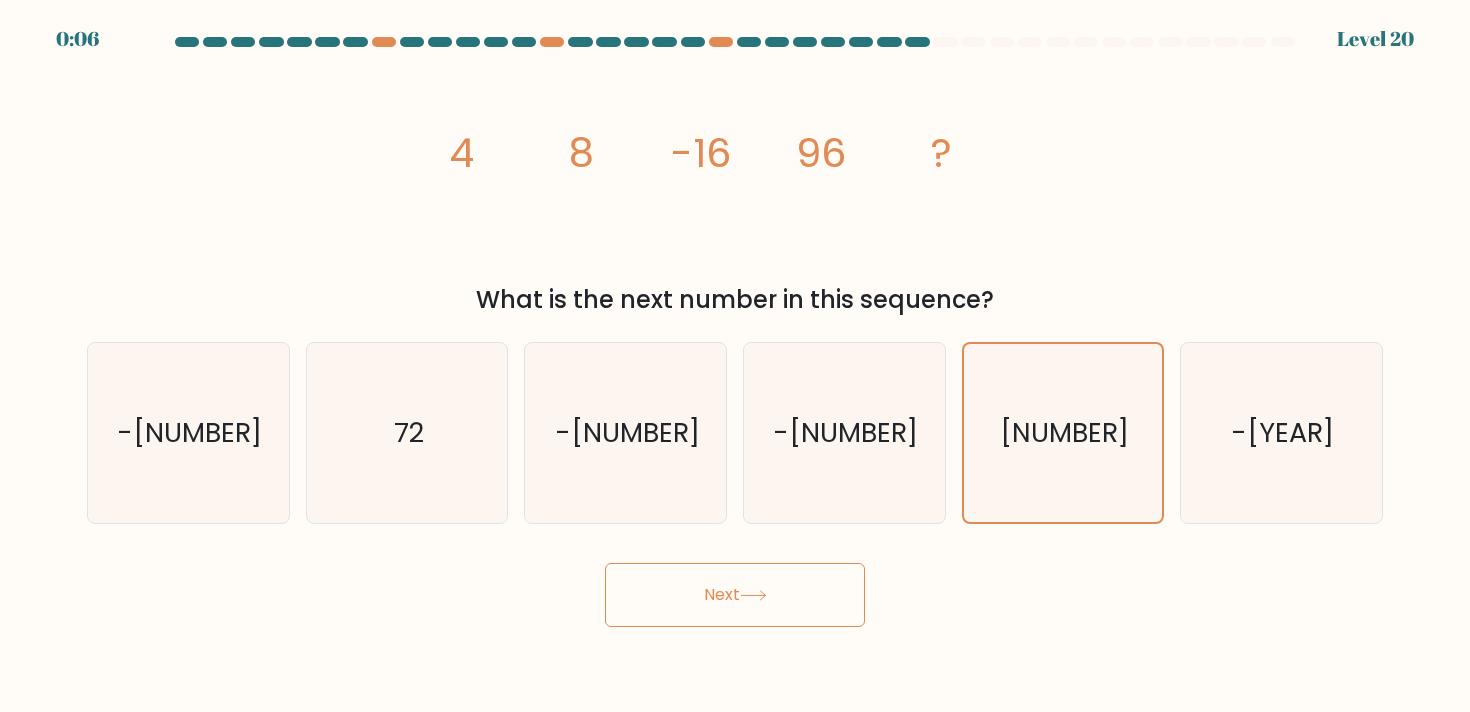 click on "Next" at bounding box center (735, 595) 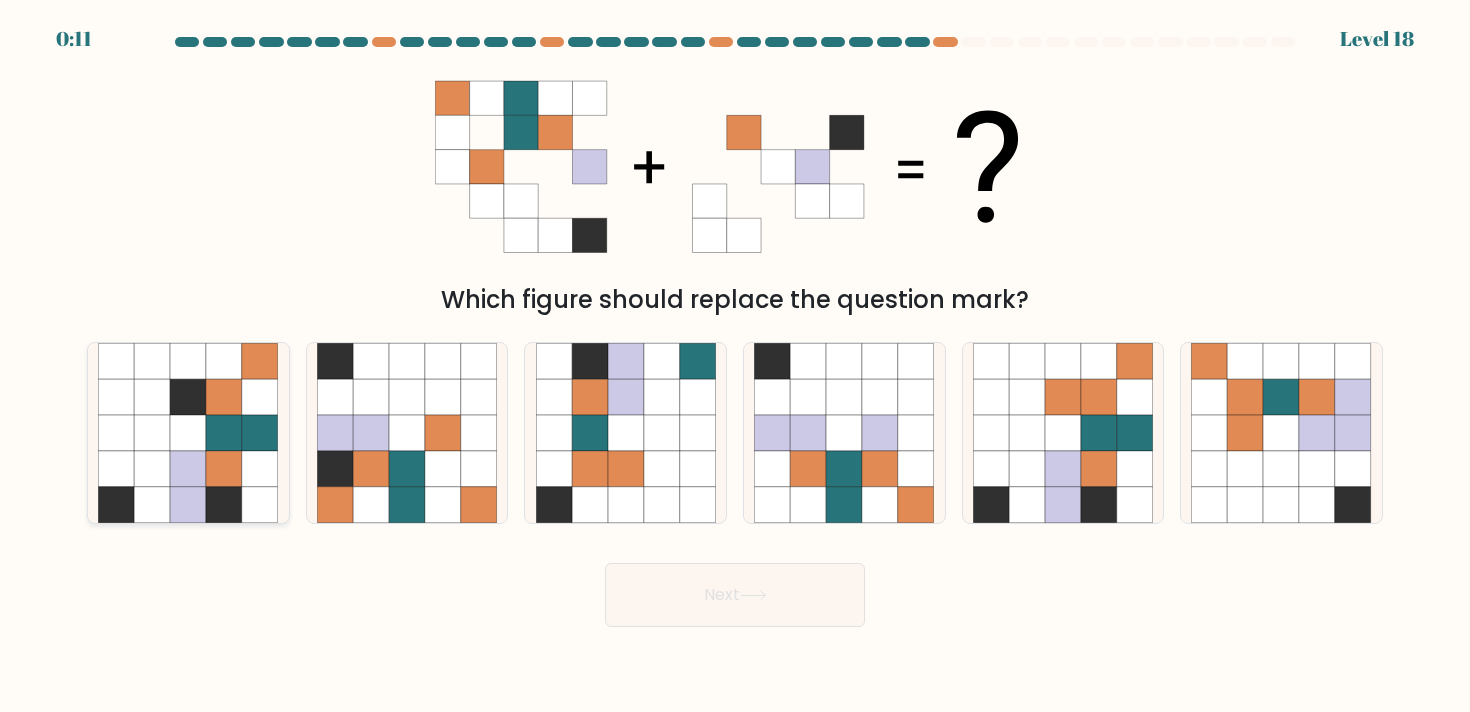 click at bounding box center (224, 469) 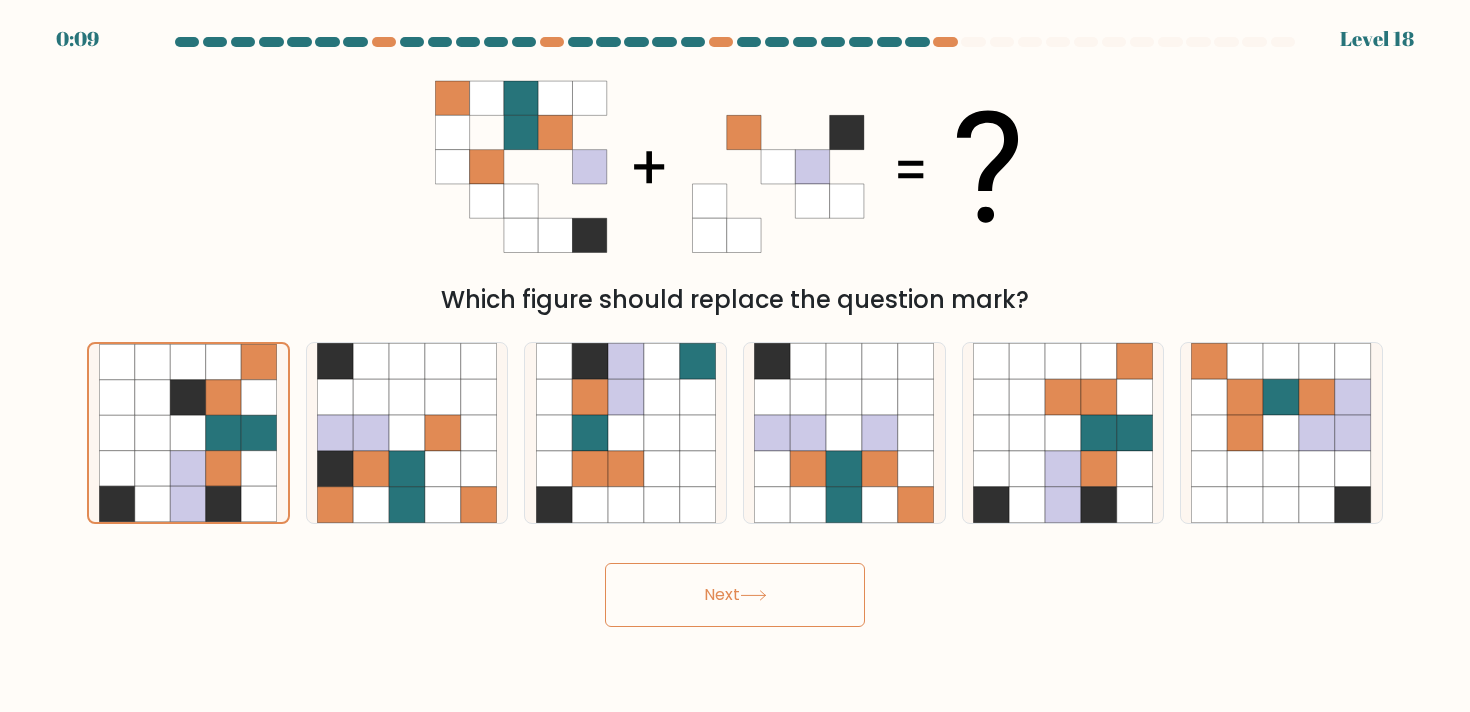 click on "Next" at bounding box center [735, 595] 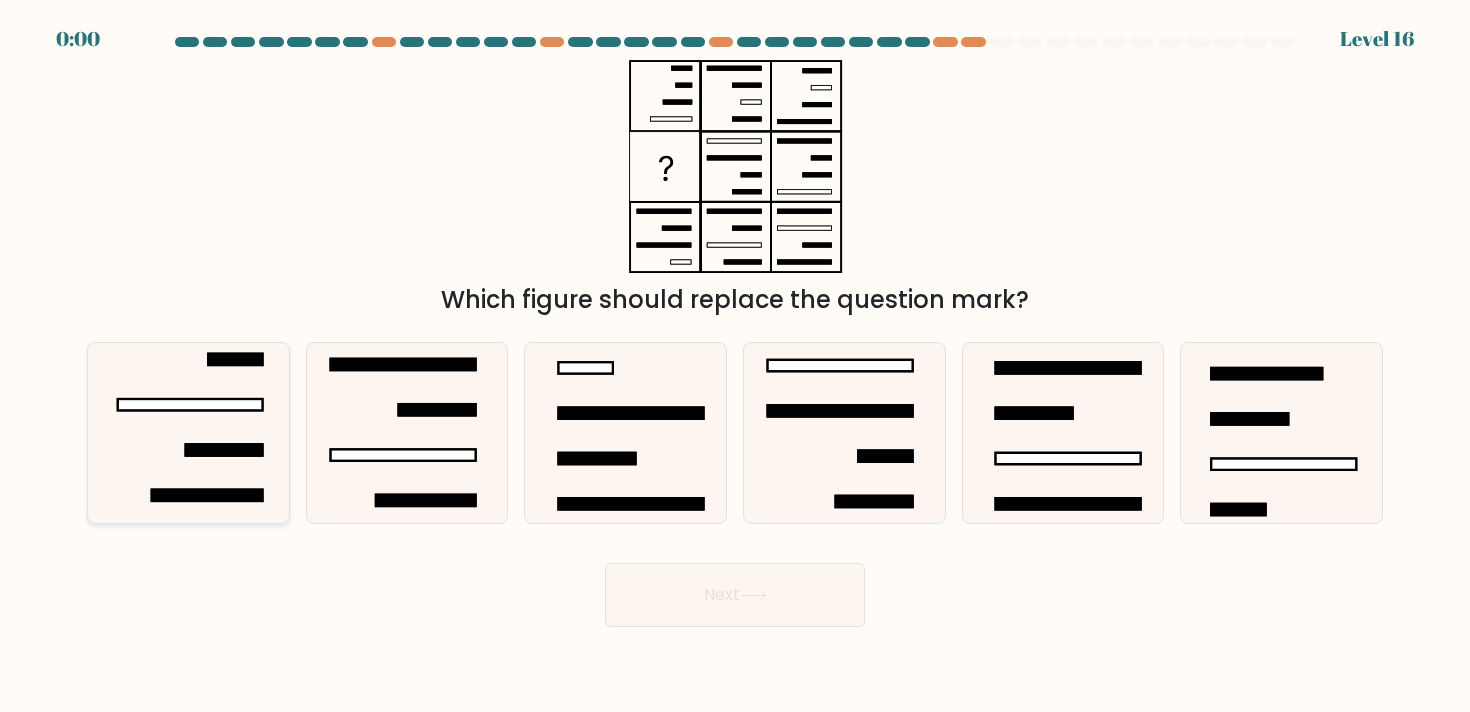 click at bounding box center (190, 404) 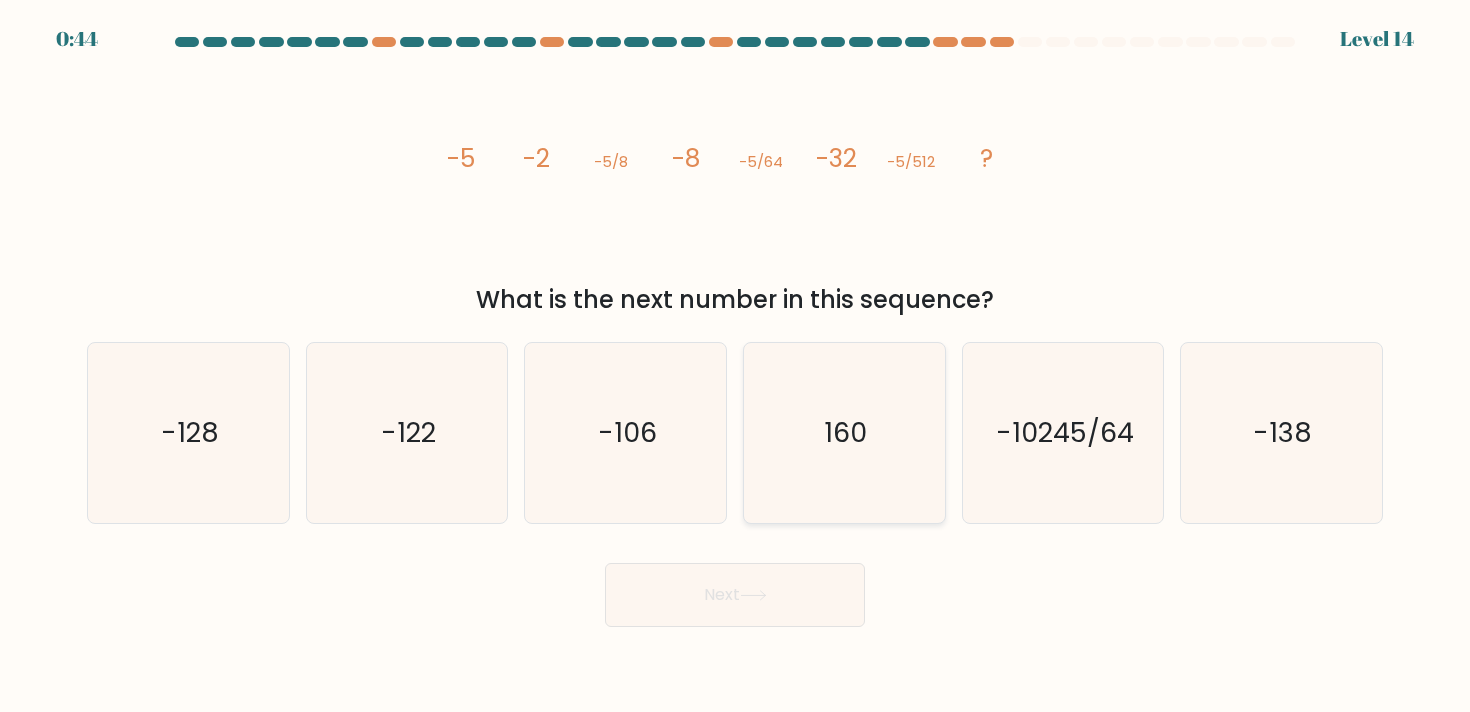 scroll, scrollTop: 0, scrollLeft: 0, axis: both 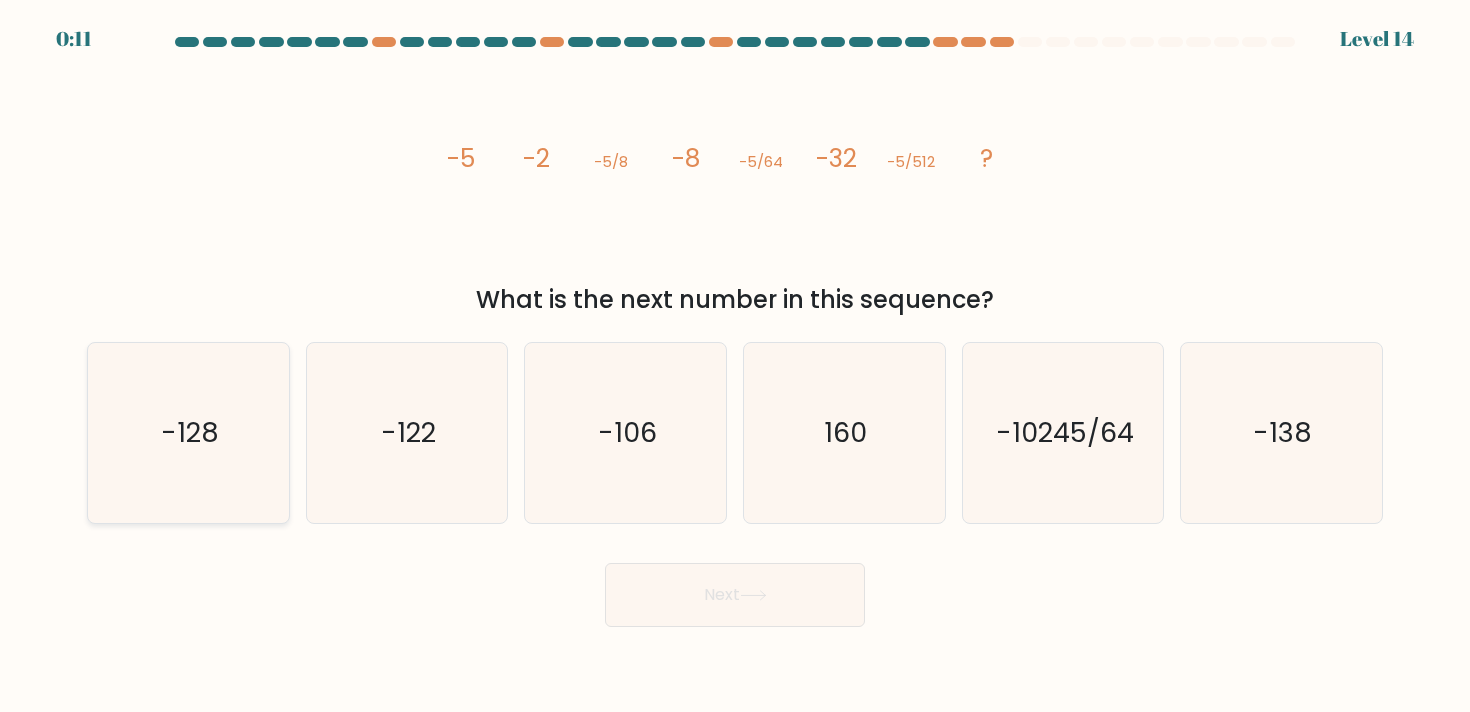 click on "-128" at bounding box center (190, 432) 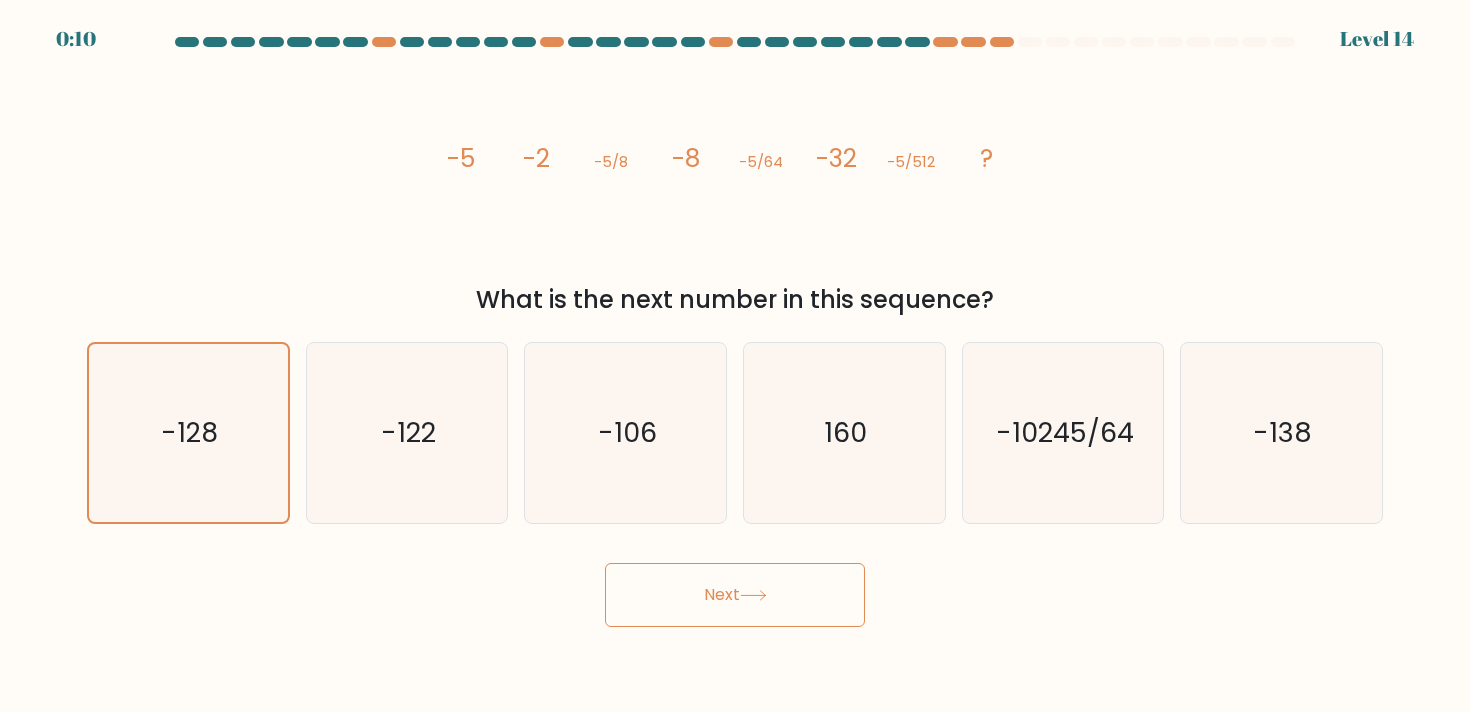 click on "Next" at bounding box center (735, 595) 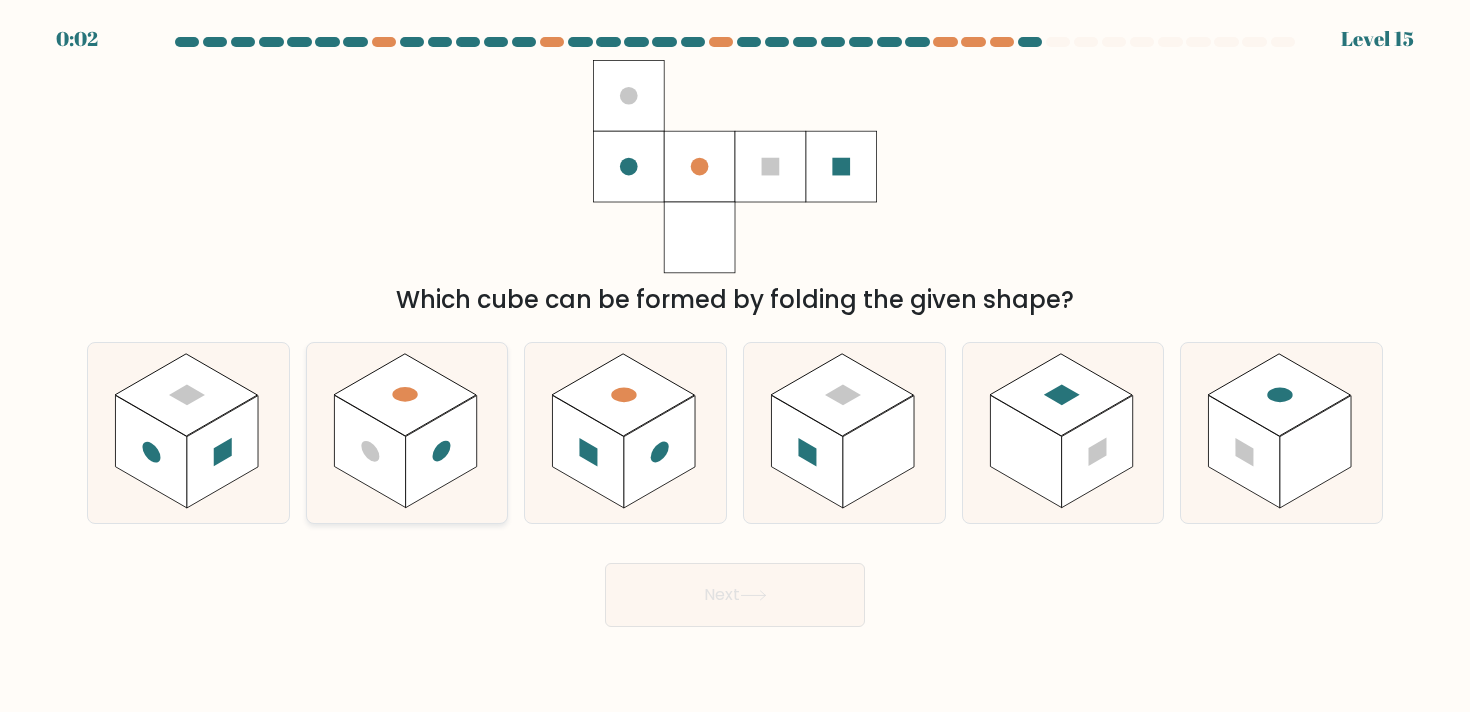 click at bounding box center [369, 451] 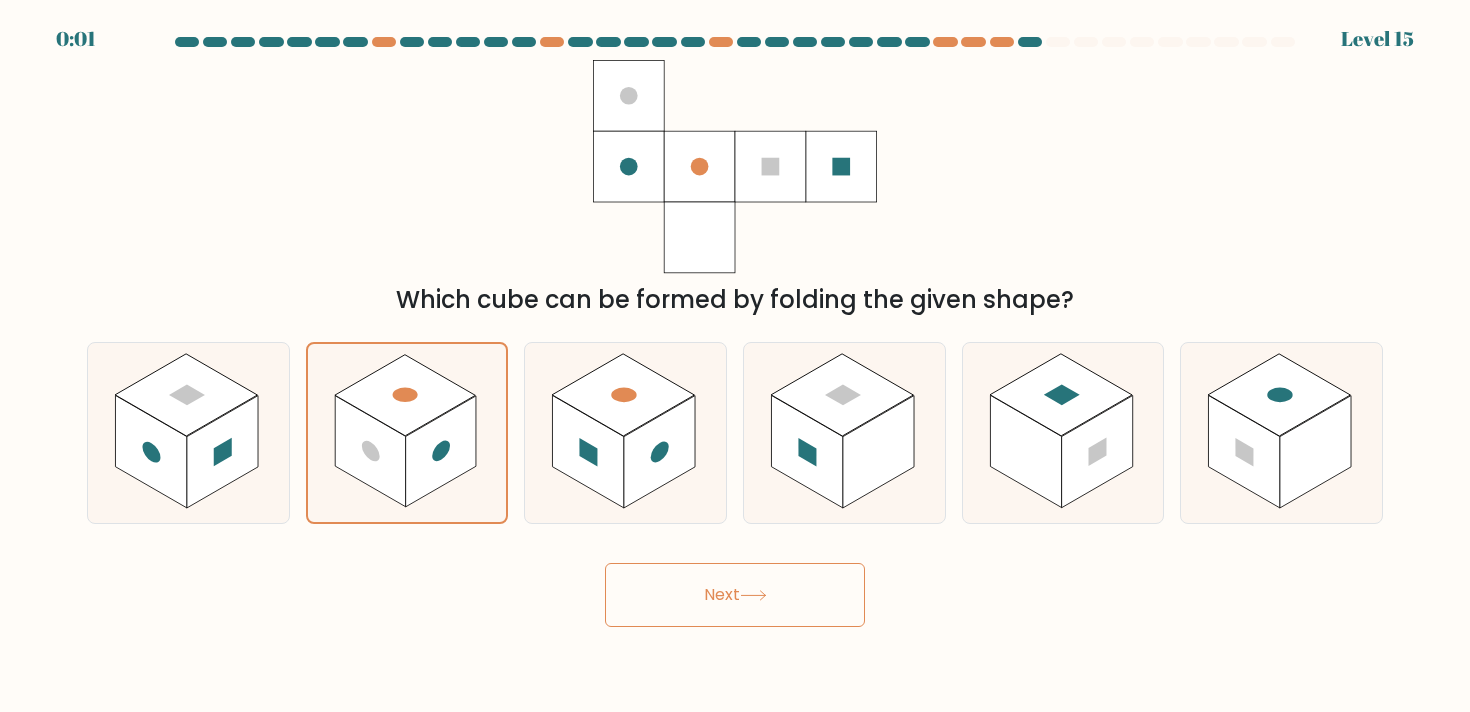 click on "Next" at bounding box center (735, 595) 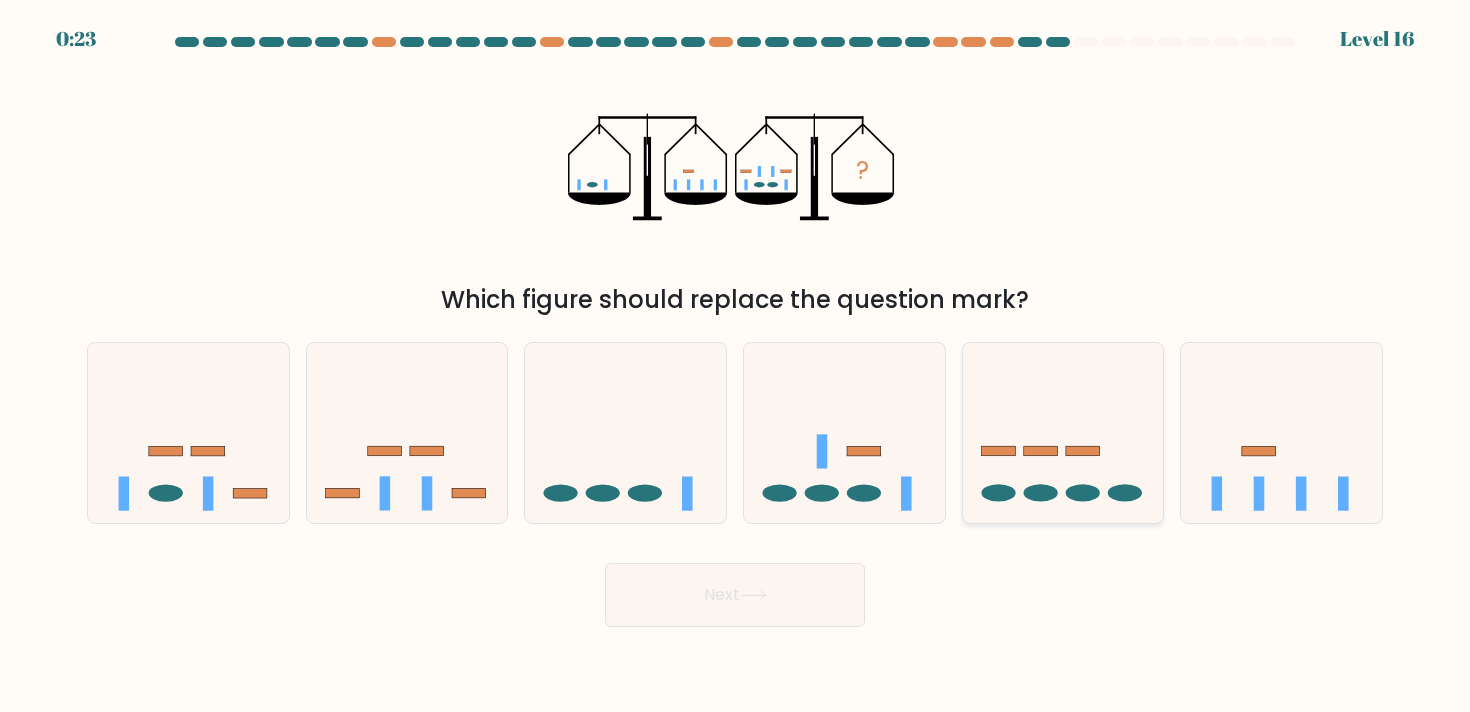 click at bounding box center (1063, 433) 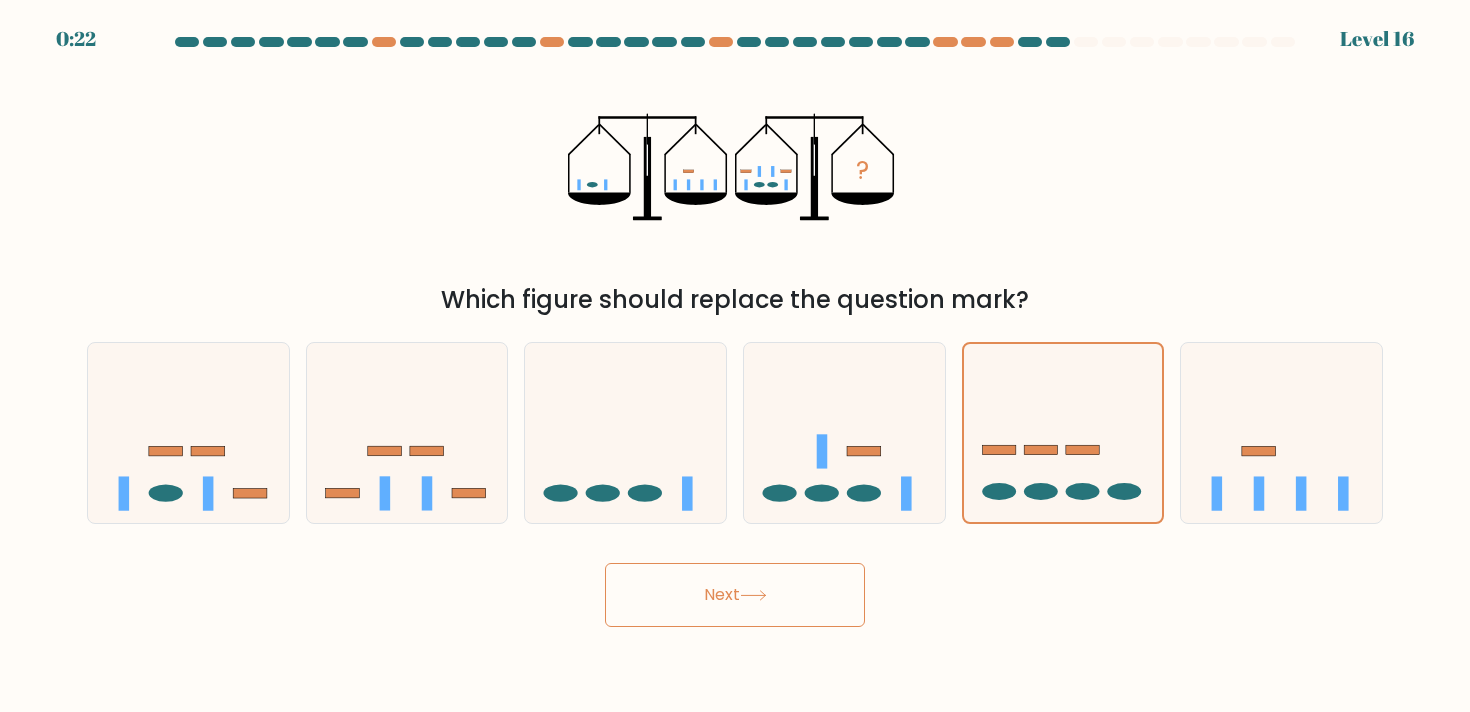 click on "Next" at bounding box center [735, 595] 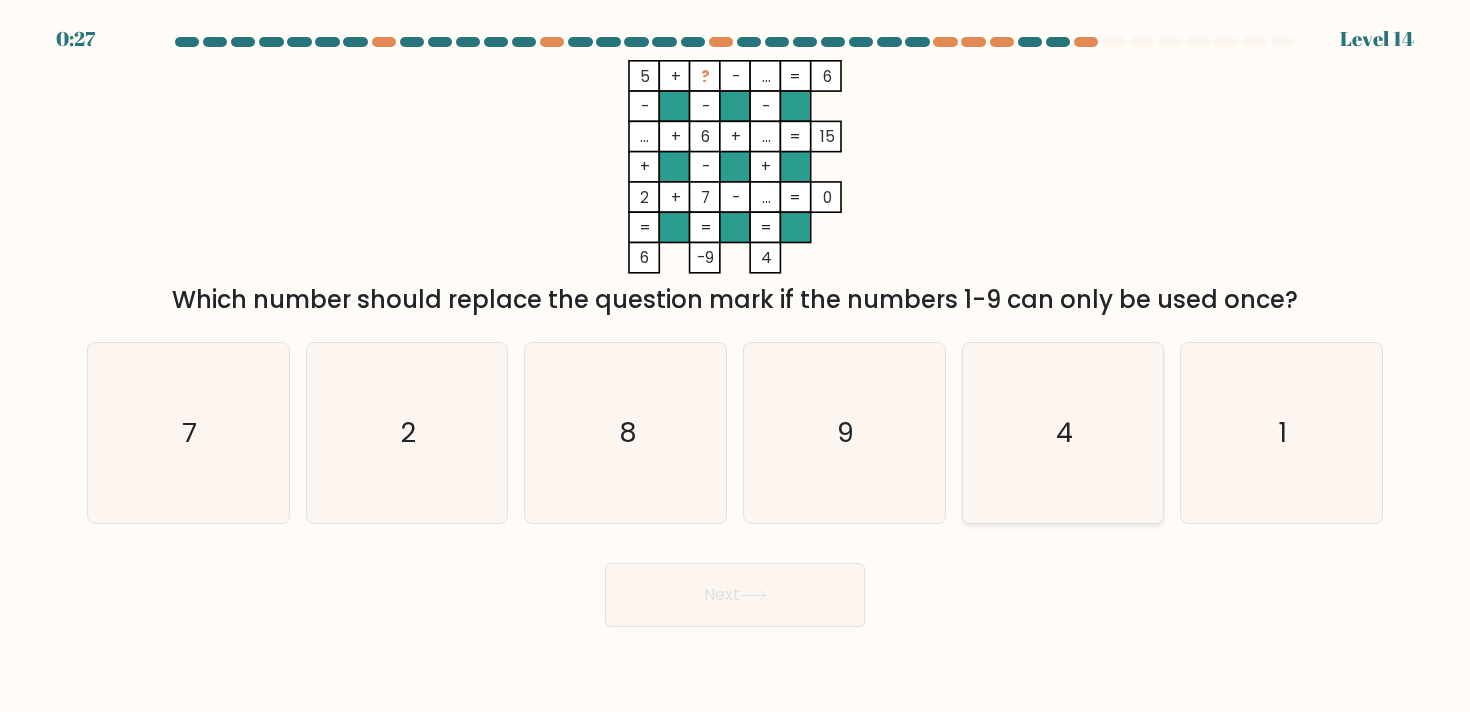 click on "4" at bounding box center (1063, 433) 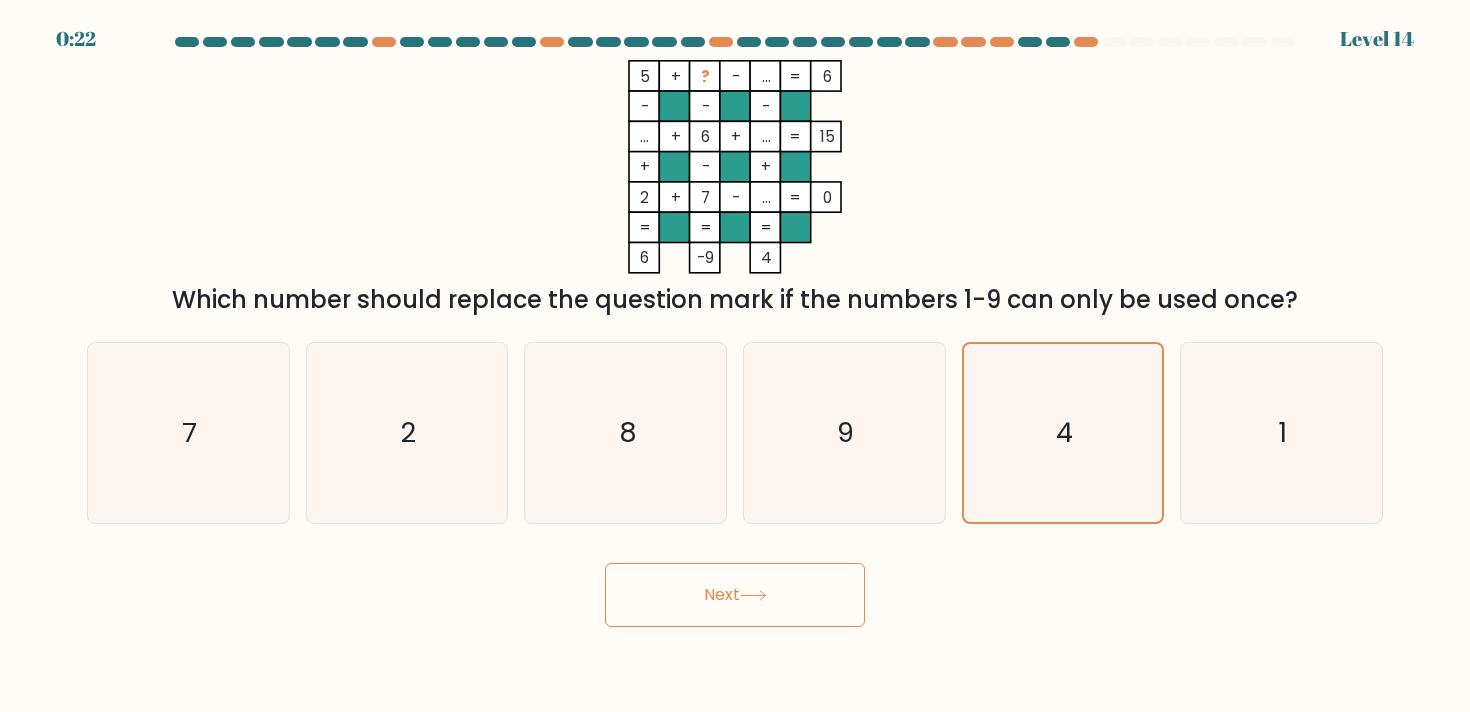 click on "Next" at bounding box center (735, 595) 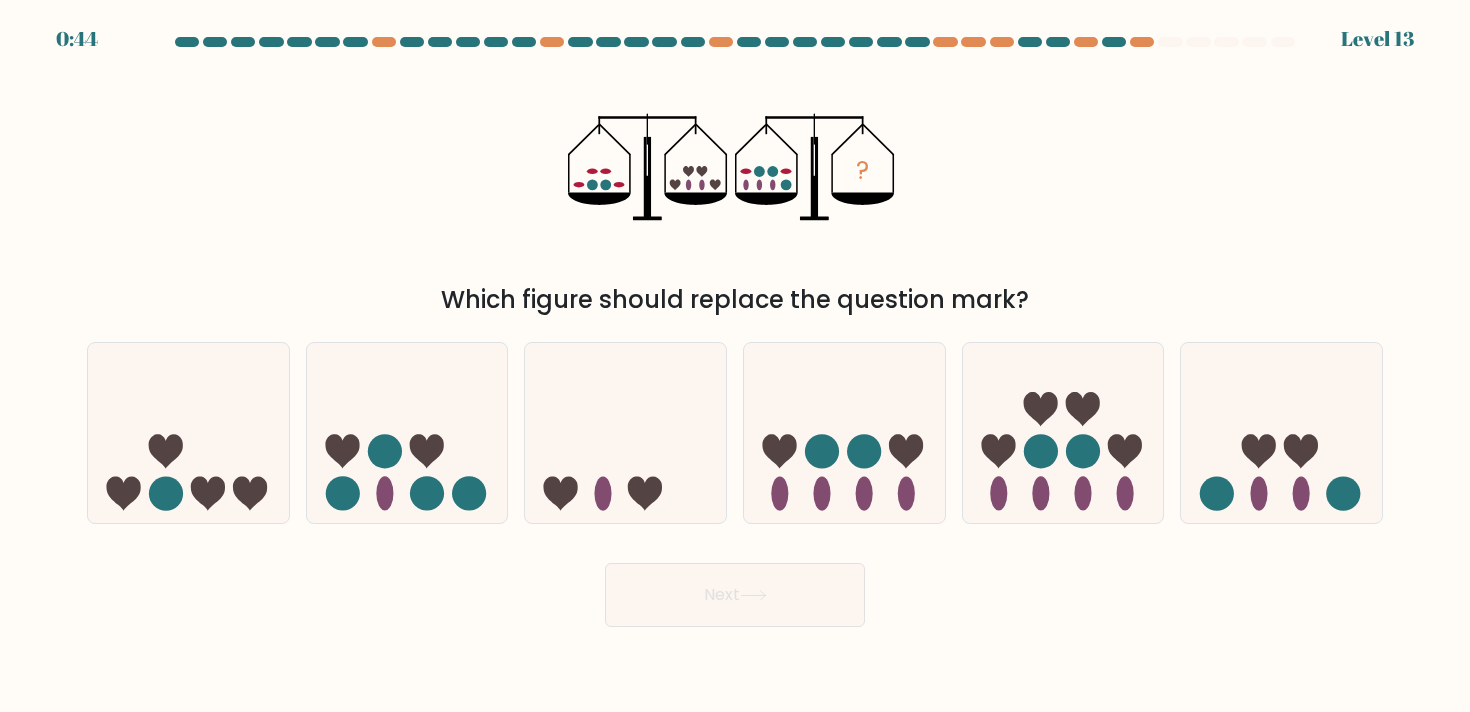 scroll, scrollTop: 0, scrollLeft: 0, axis: both 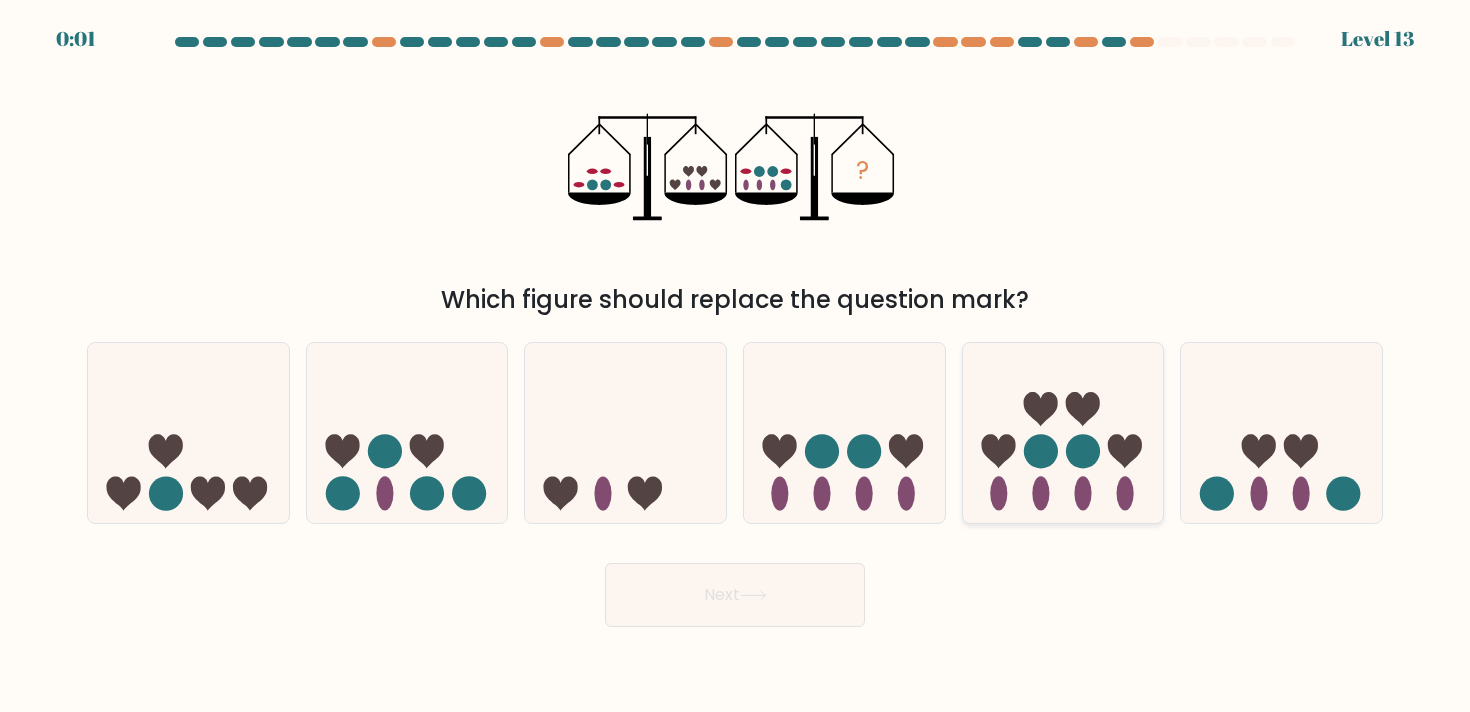 click at bounding box center [1040, 493] 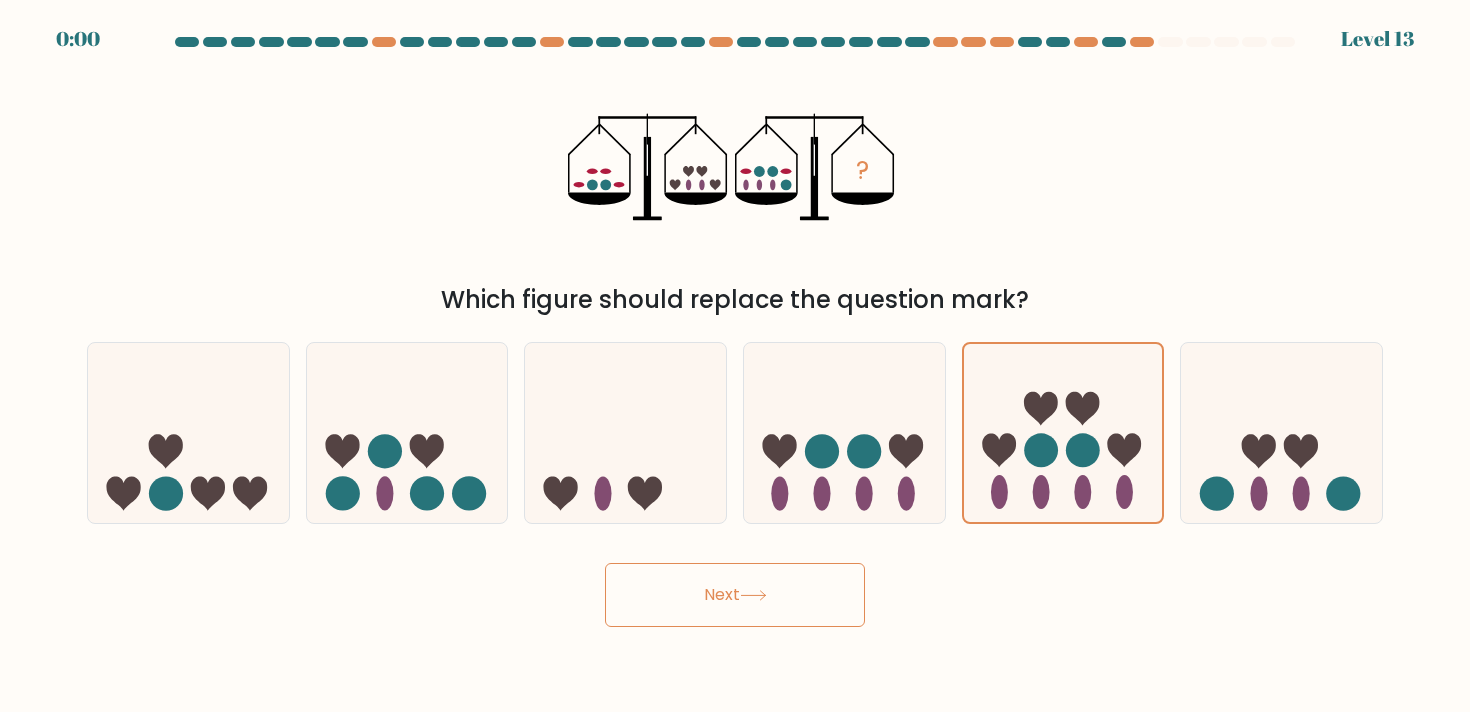 click on "Next" at bounding box center [735, 595] 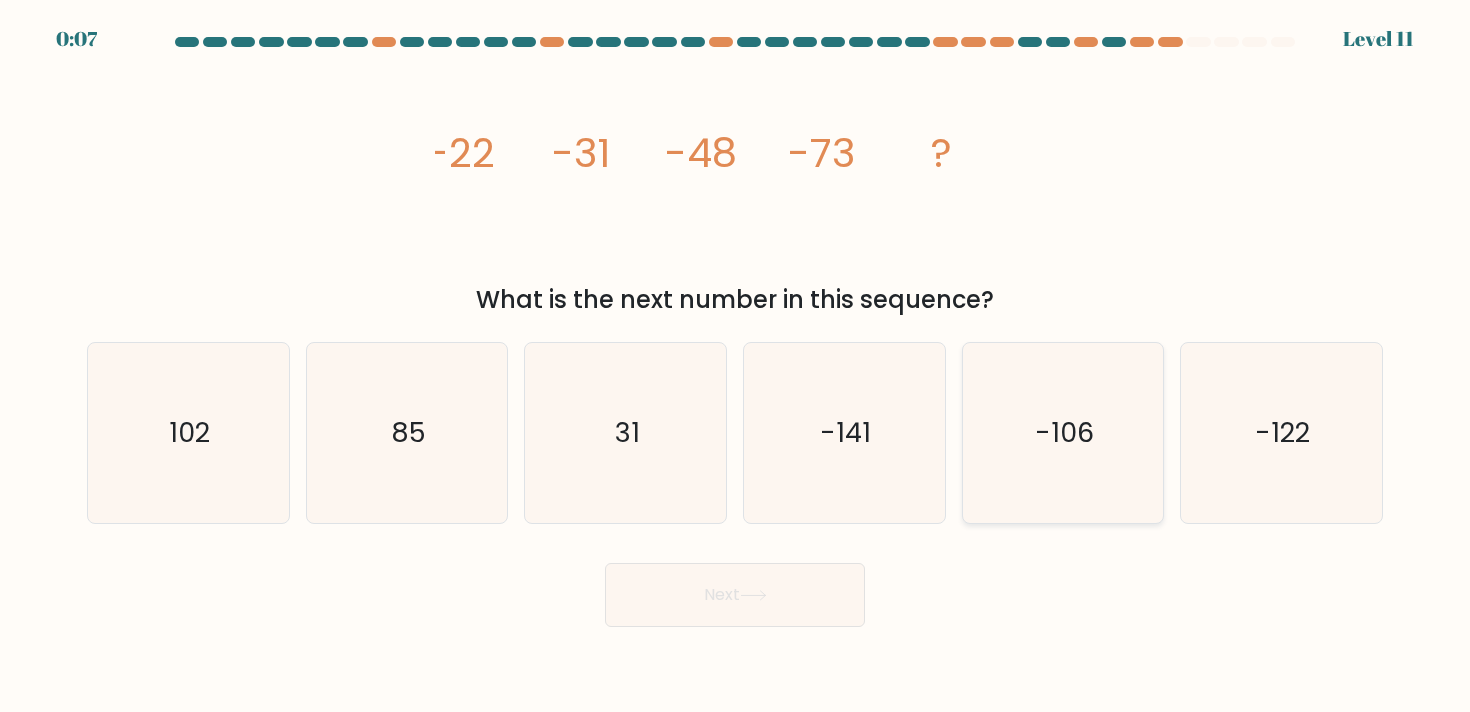 click on "-106" at bounding box center (1063, 433) 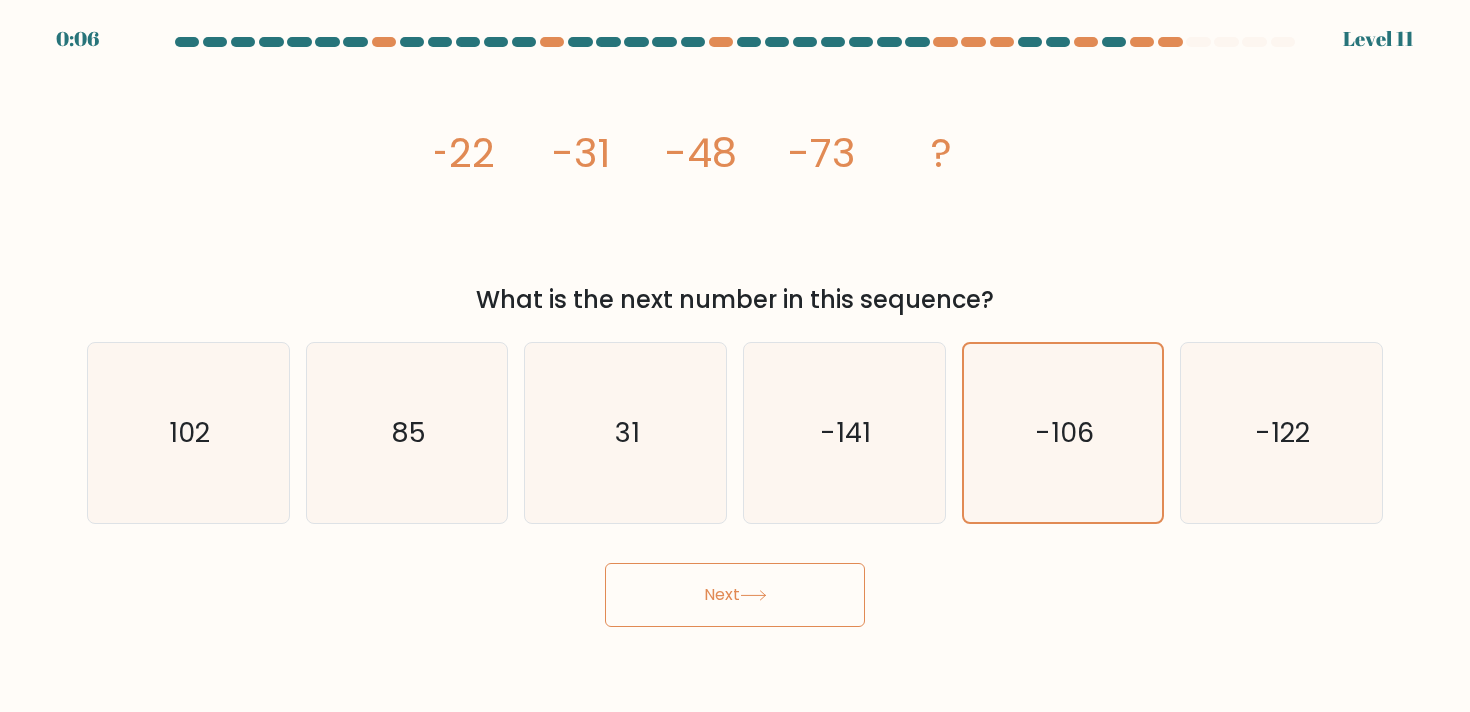 click on "Next" at bounding box center (735, 595) 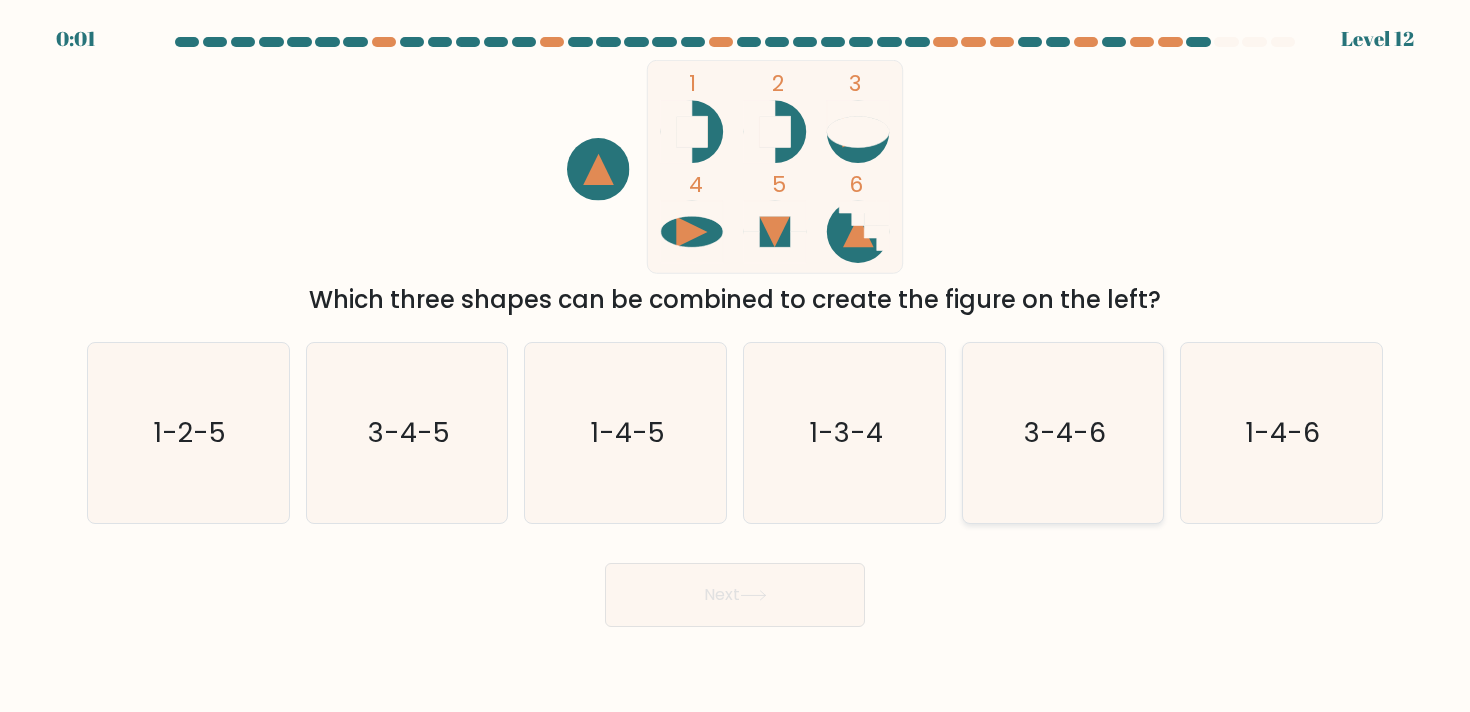 click on "3-4-6" at bounding box center [1063, 433] 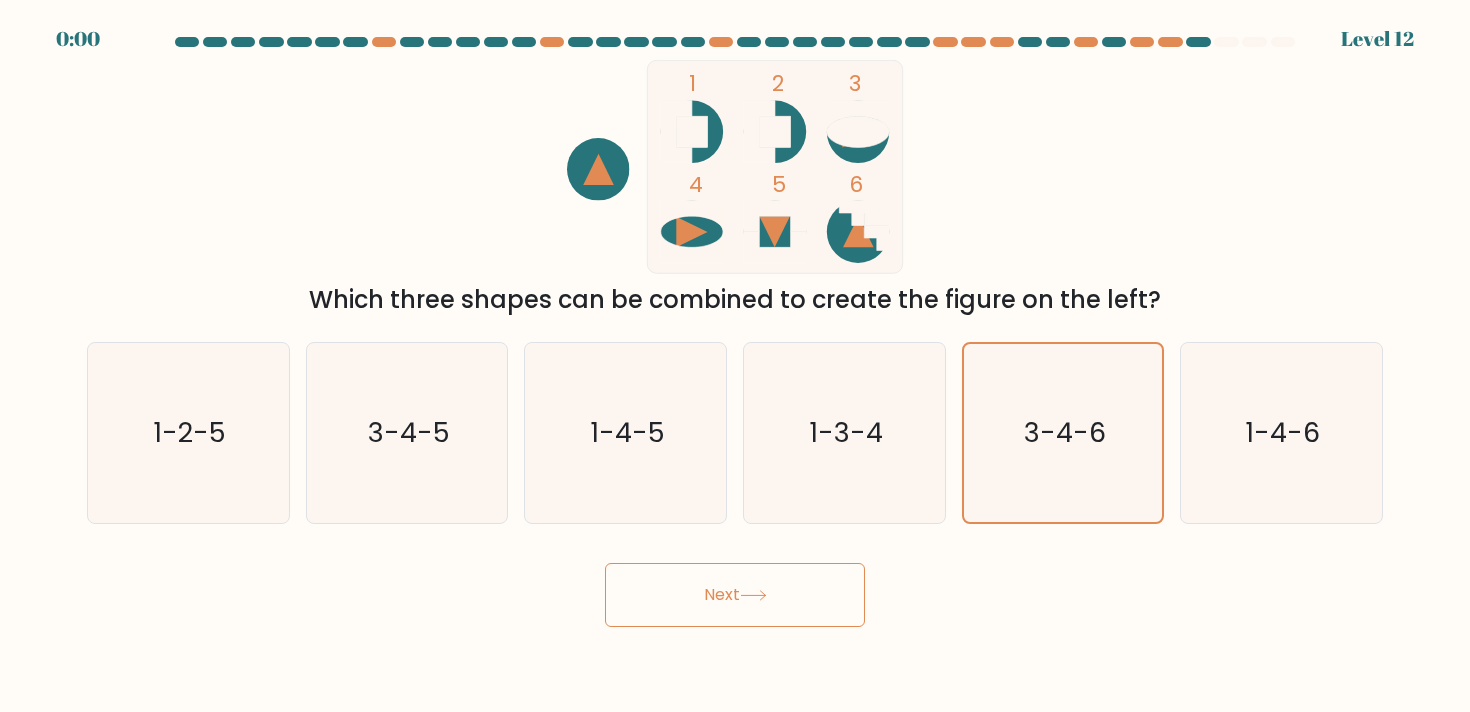 click on "Next" at bounding box center [735, 595] 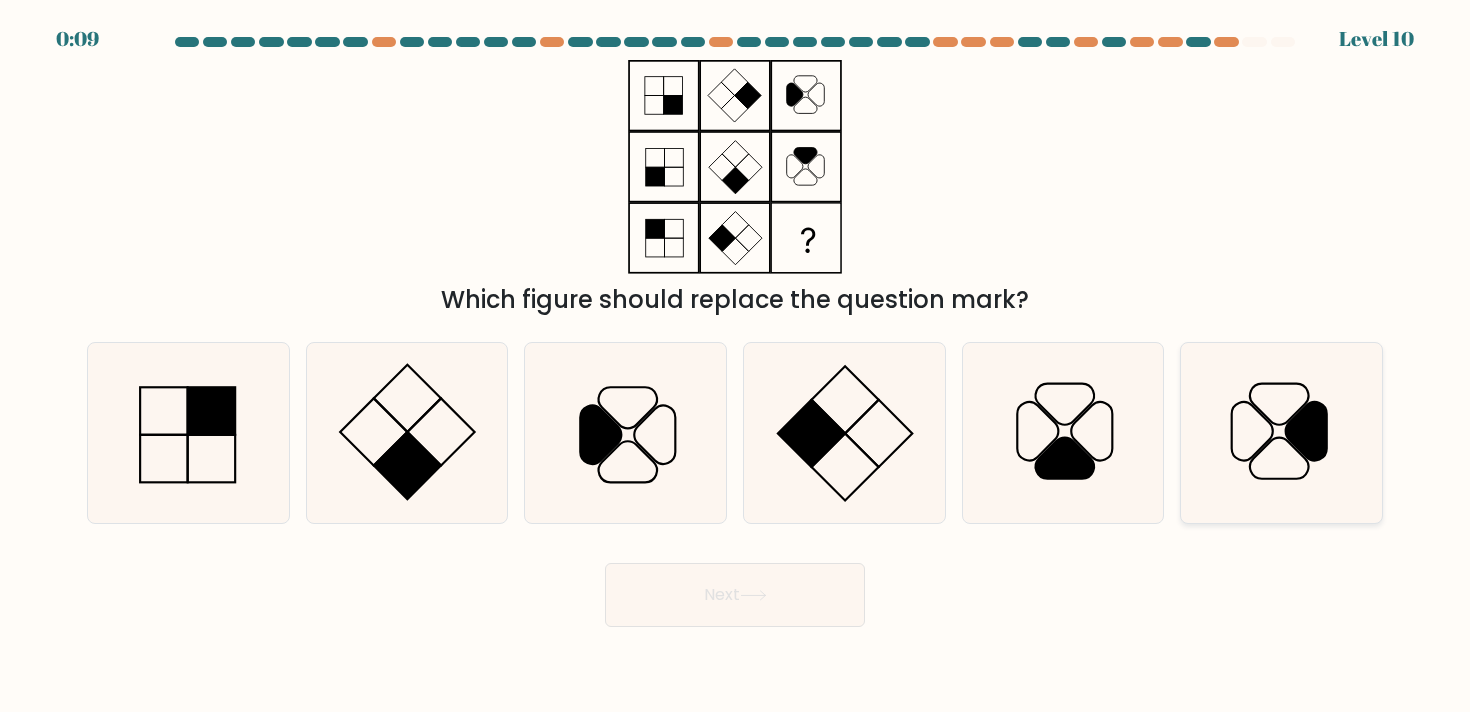 click at bounding box center (1281, 433) 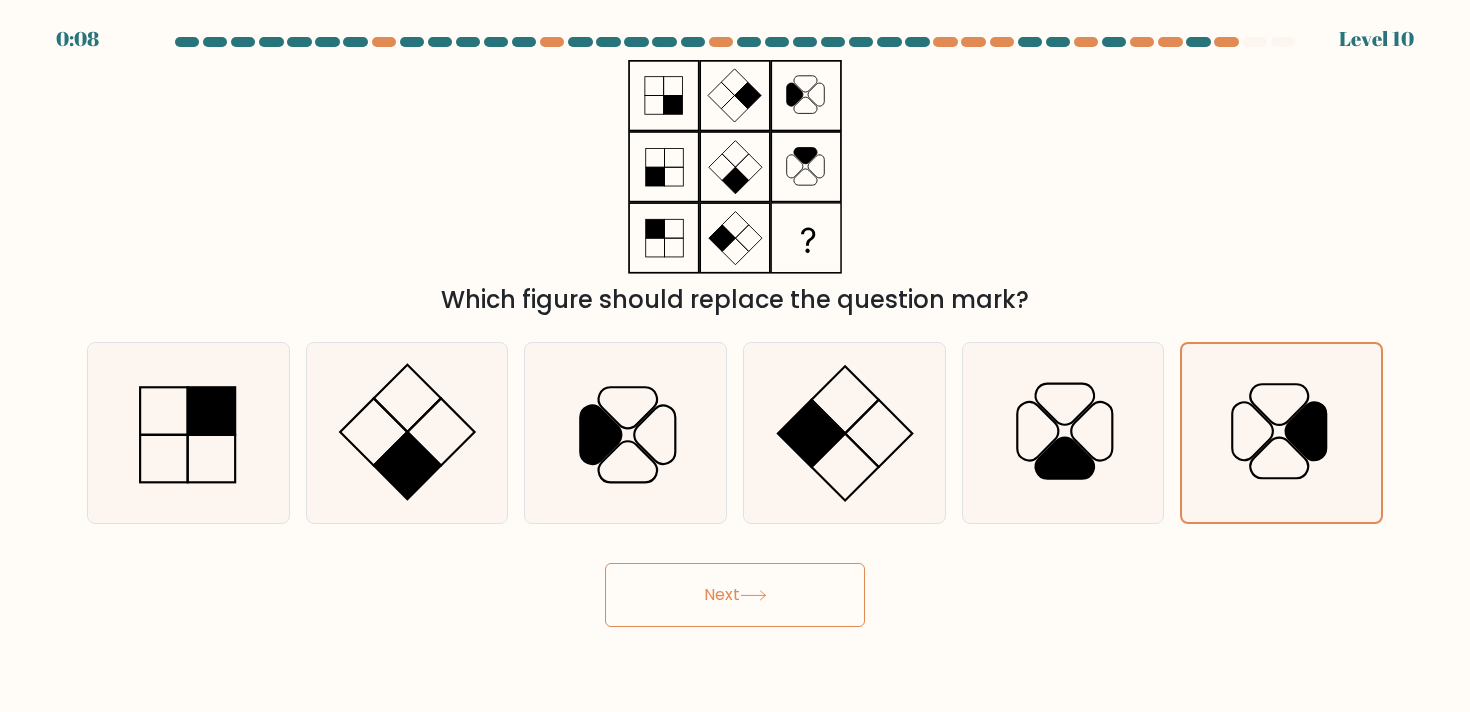 click on "Next" at bounding box center [735, 595] 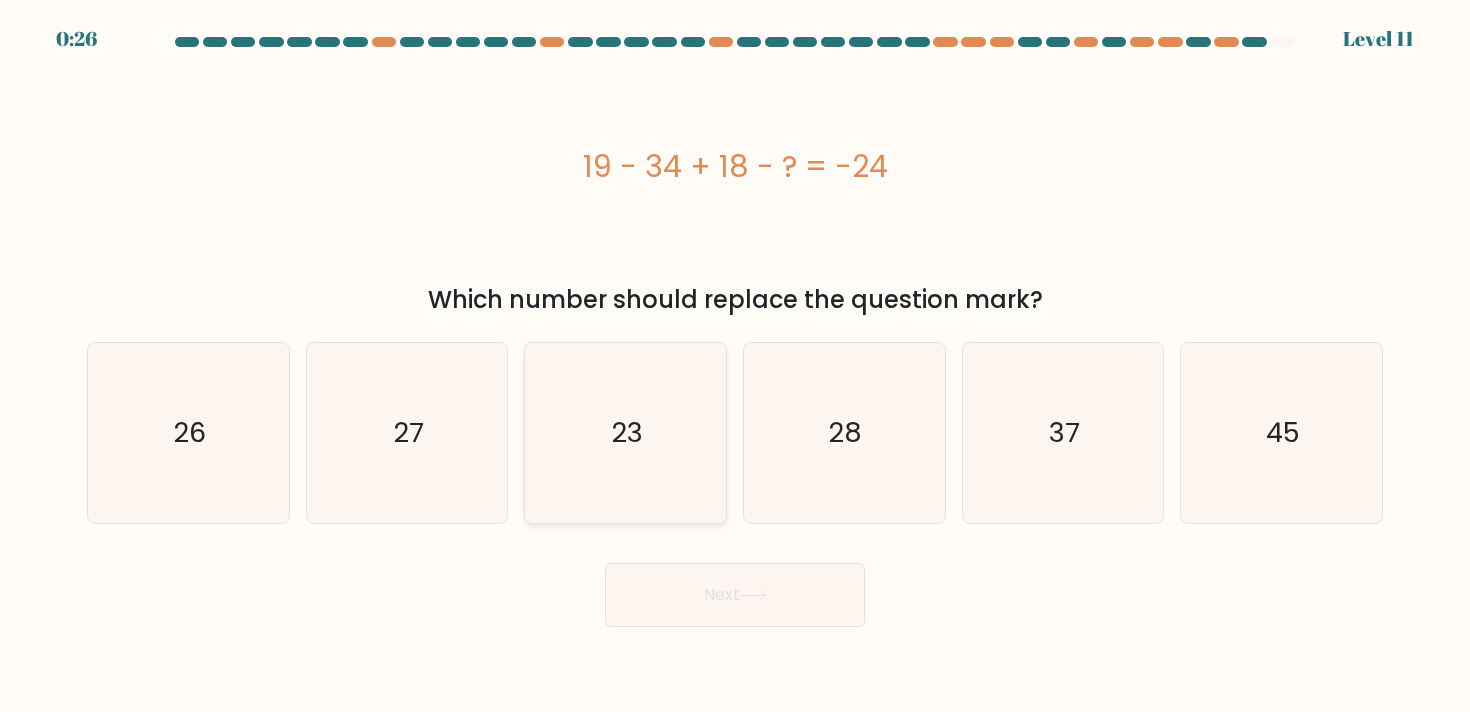 click on "23" at bounding box center (626, 433) 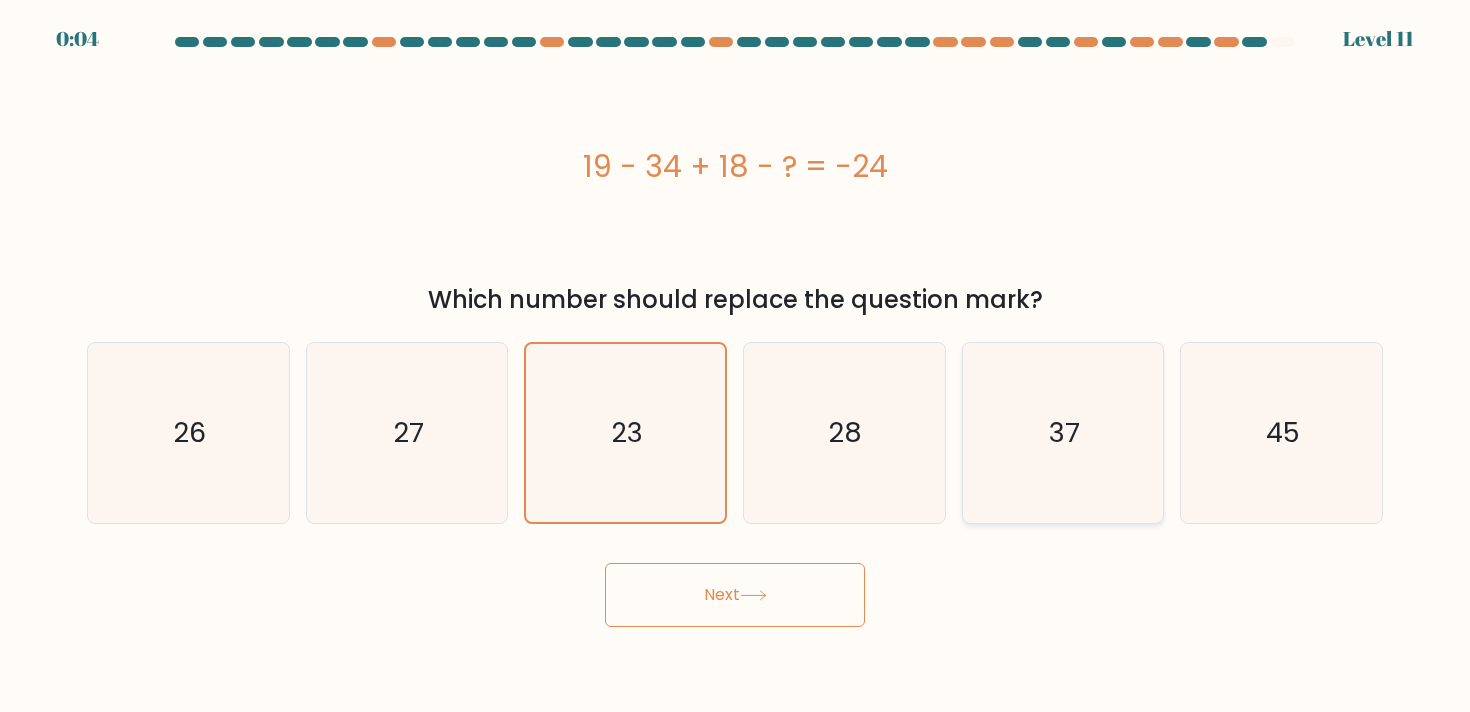 click on "37" at bounding box center [1063, 433] 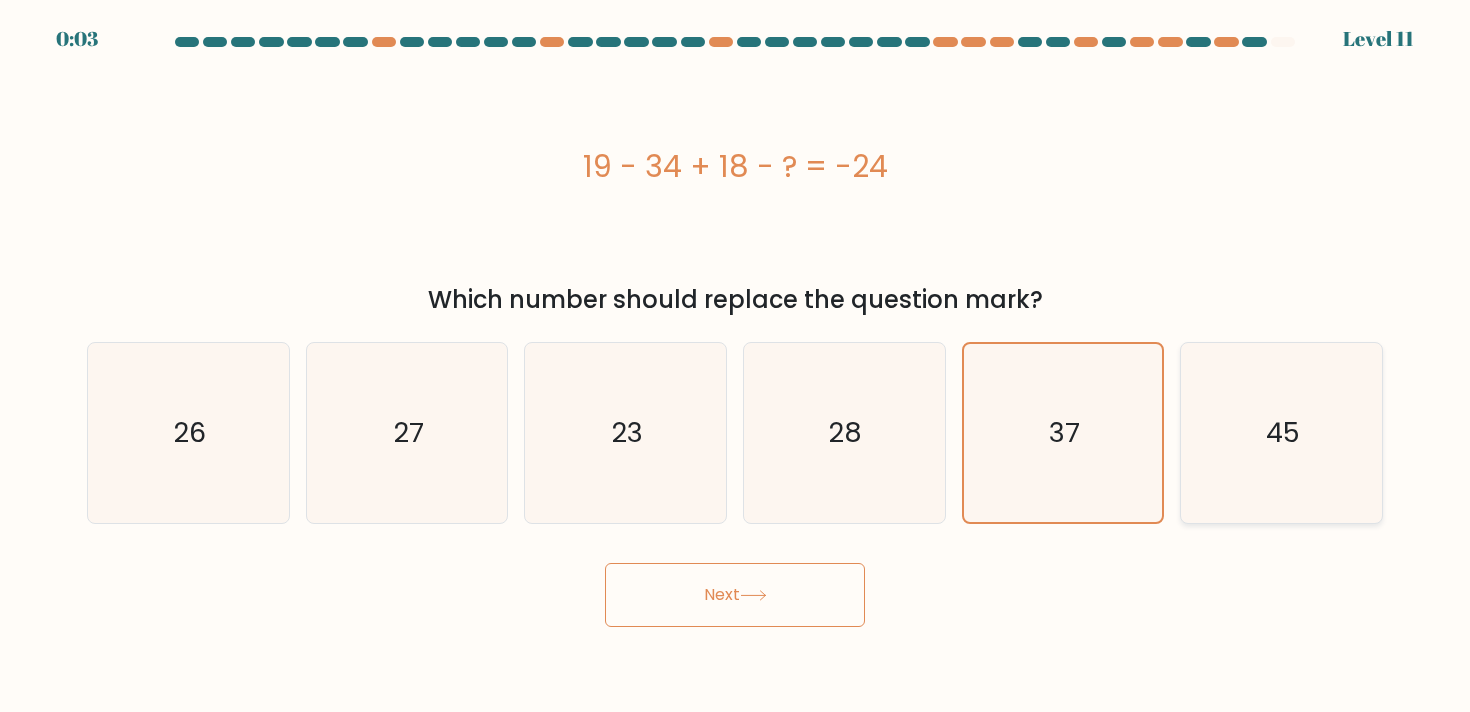 click on "45" at bounding box center [1281, 433] 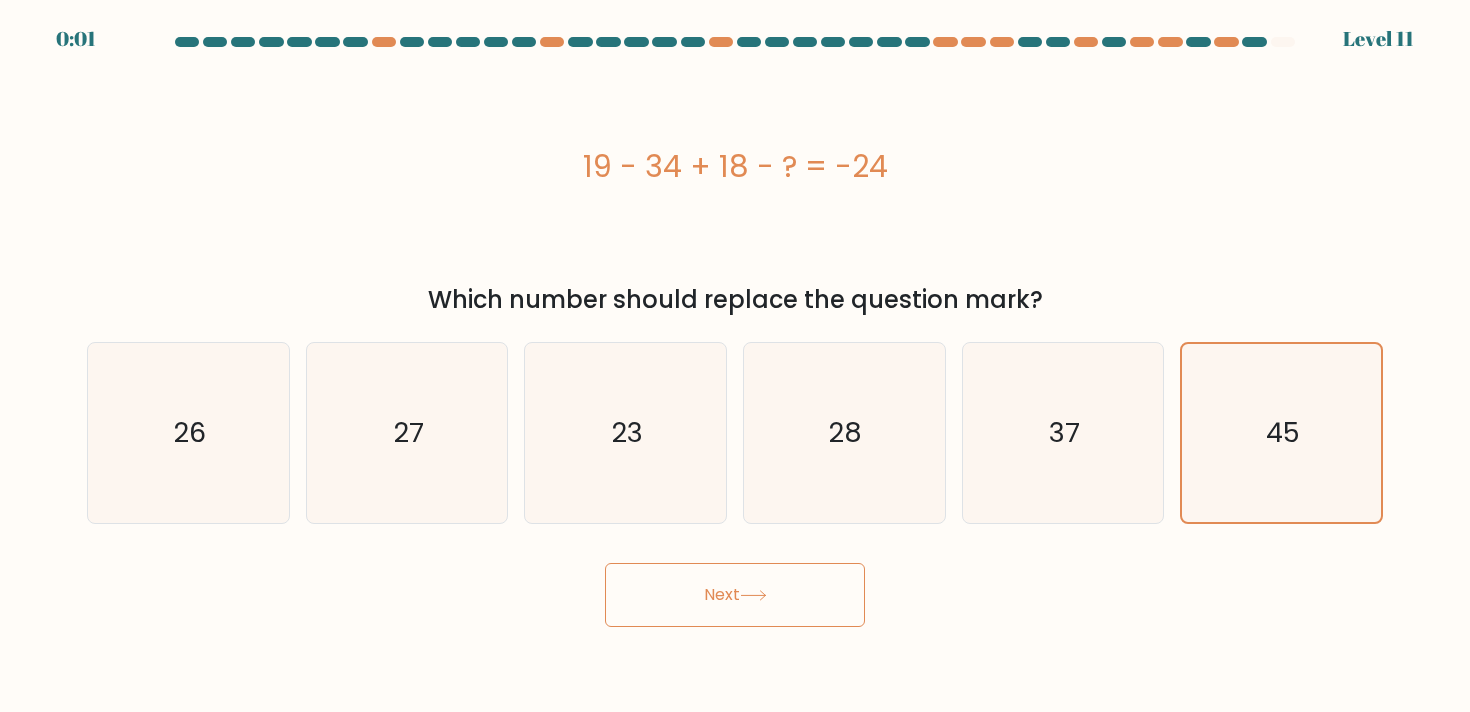 click on "Next" at bounding box center [735, 595] 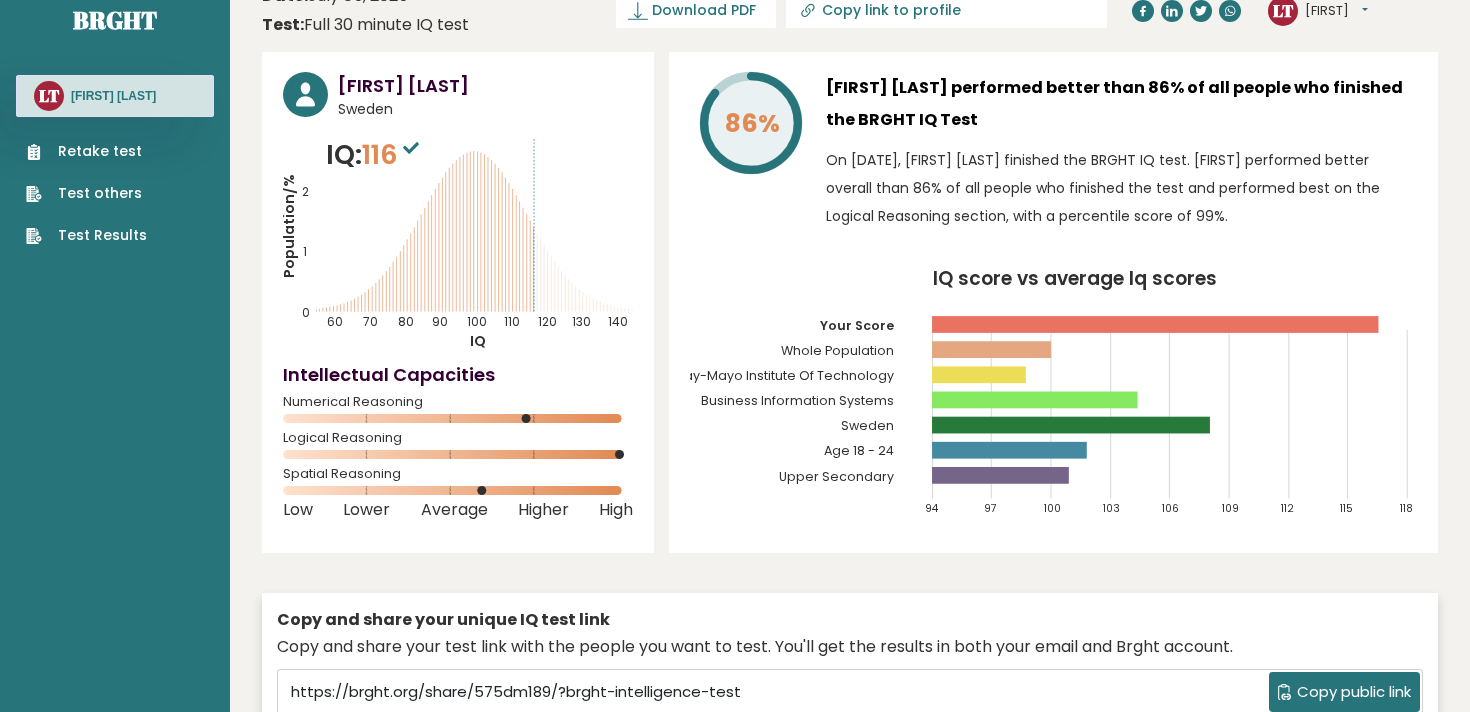 scroll, scrollTop: 0, scrollLeft: 0, axis: both 